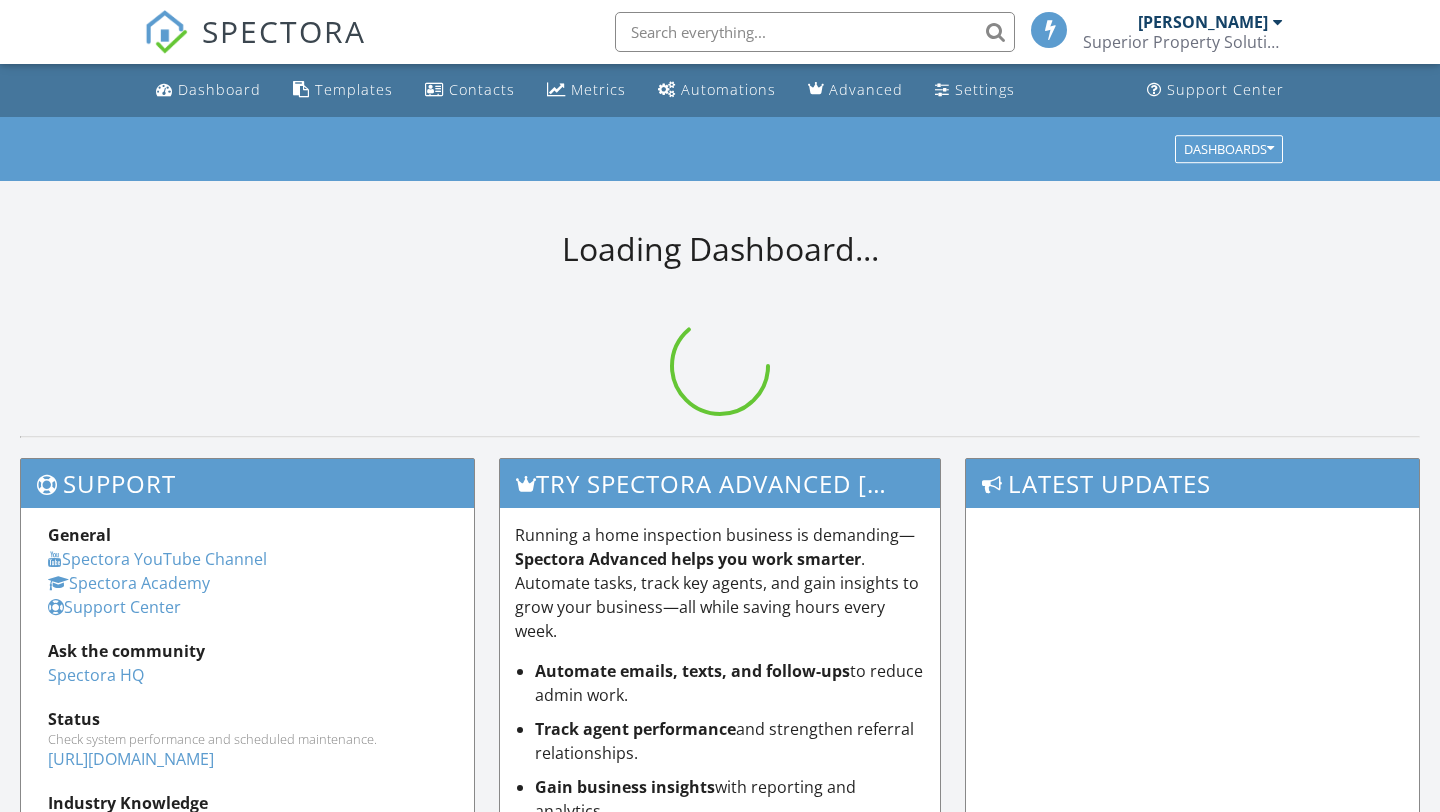 scroll, scrollTop: 0, scrollLeft: 0, axis: both 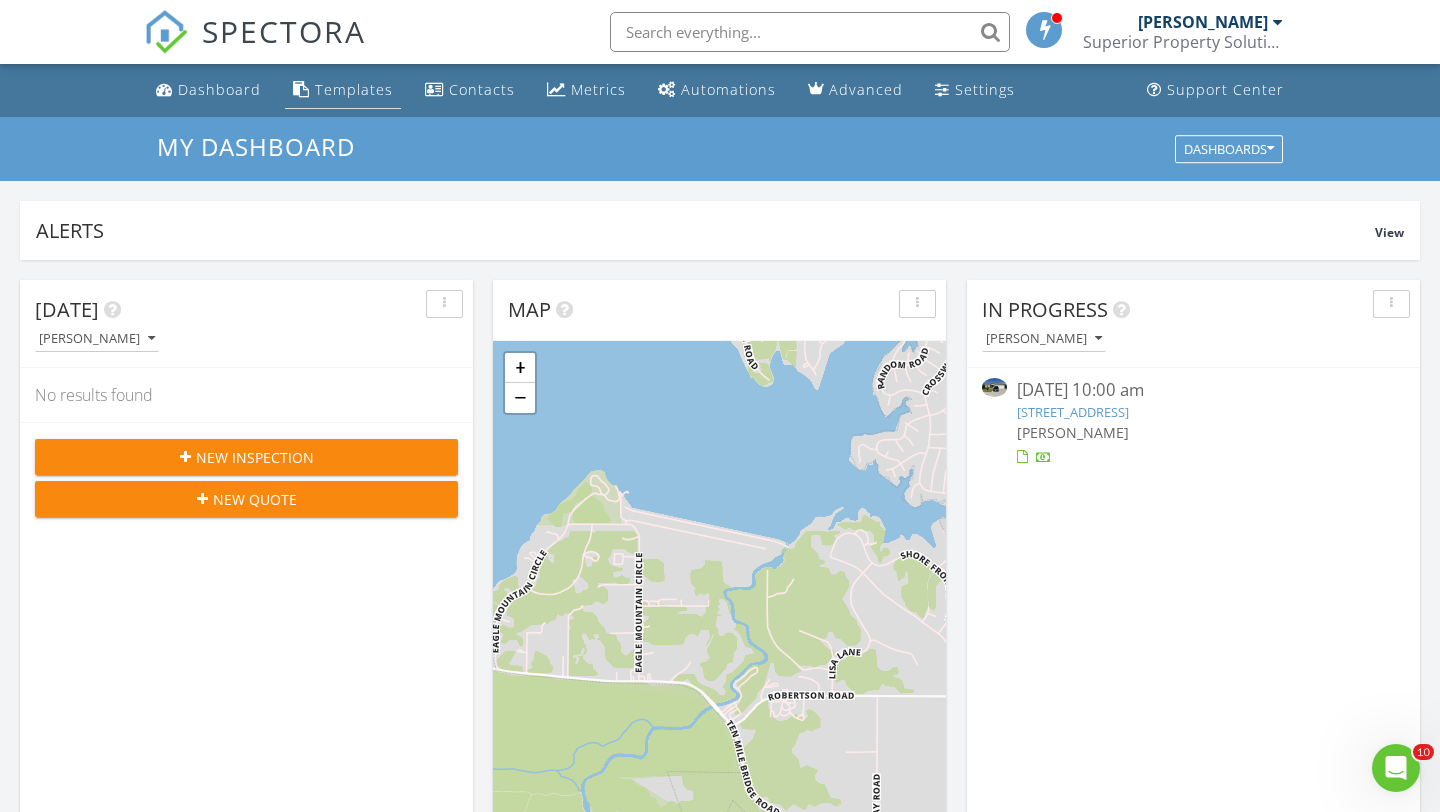 click on "Templates" at bounding box center (354, 89) 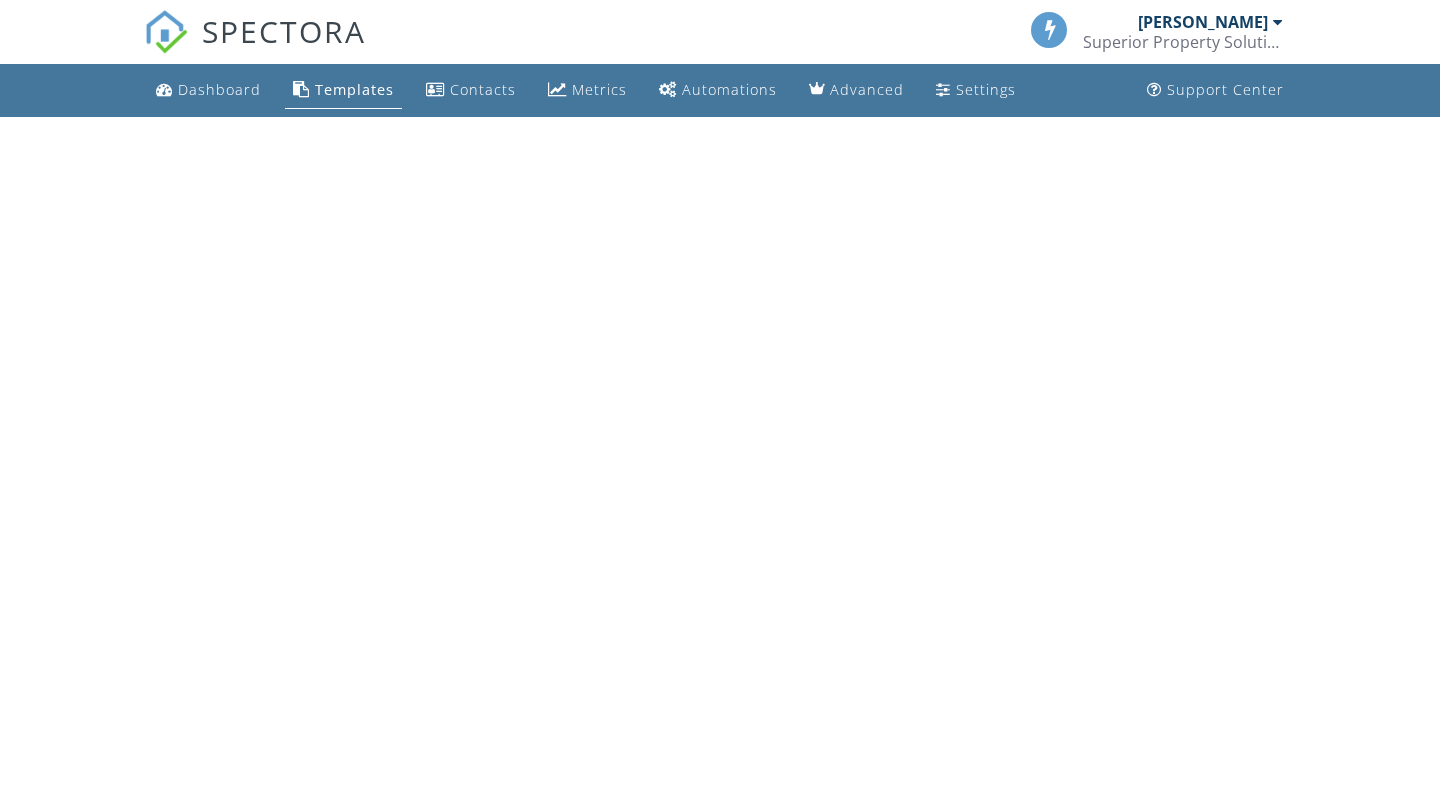 scroll, scrollTop: 0, scrollLeft: 0, axis: both 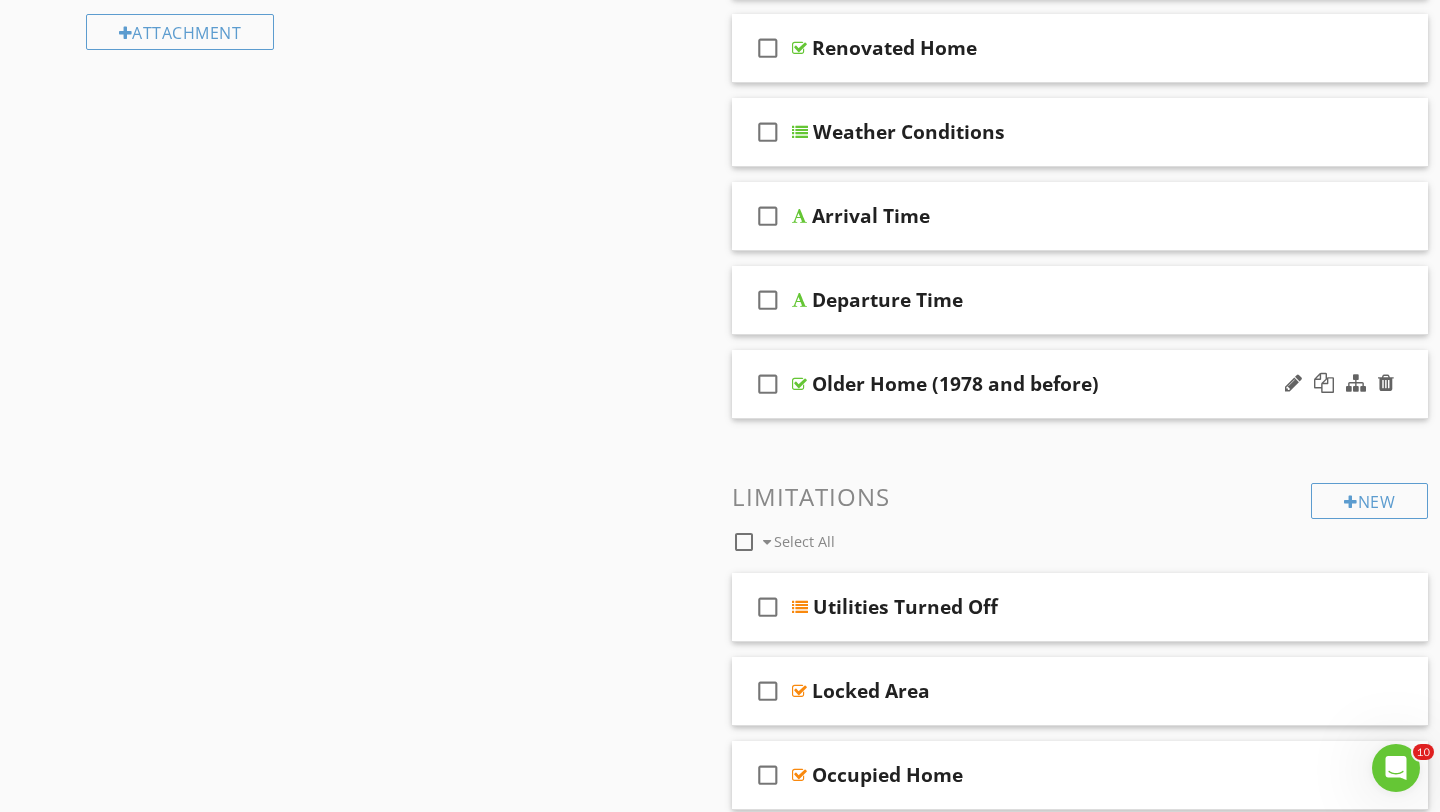 click on "Older Home (1978 and before)" at bounding box center (955, 384) 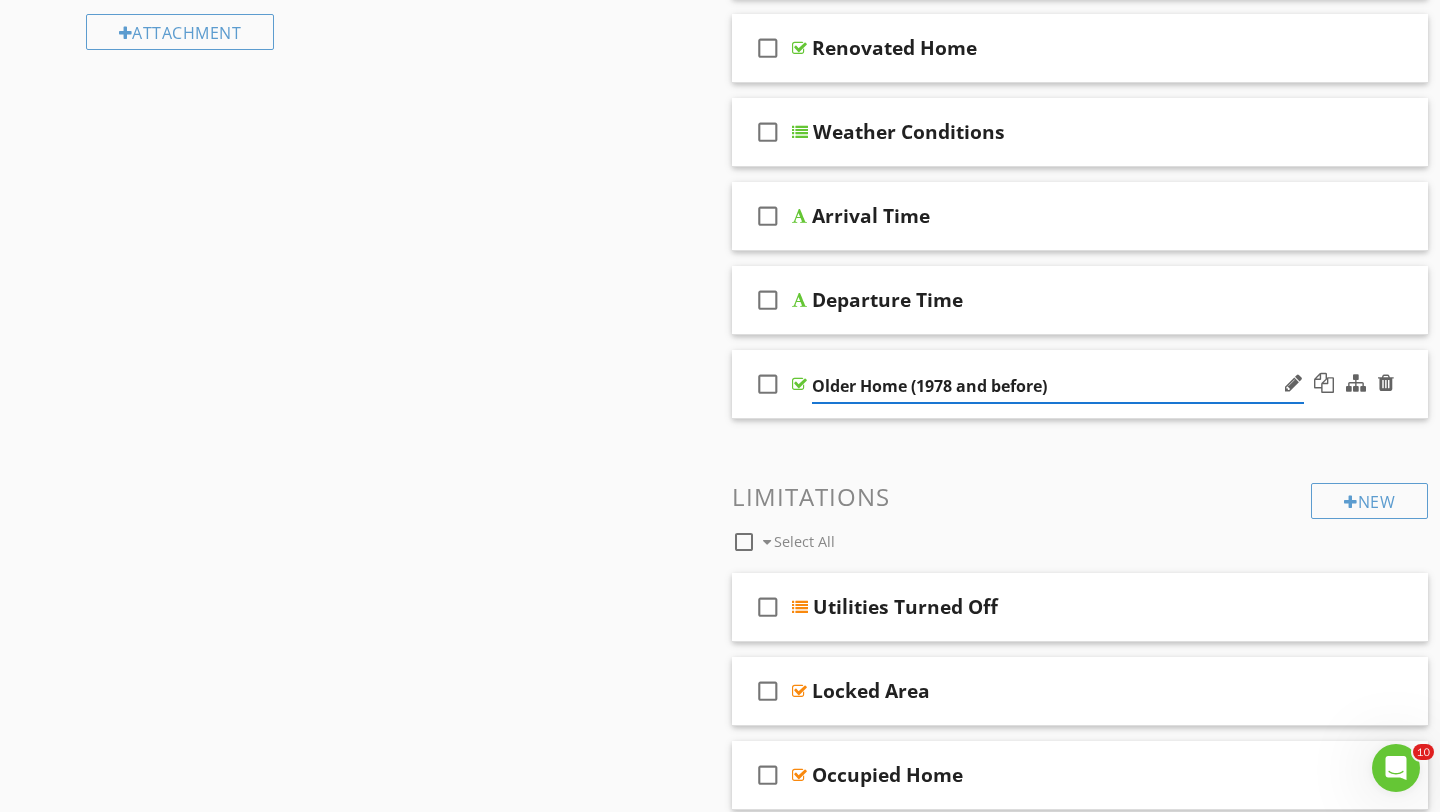 click on "check_box_outline_blank         Older Home (1978 and before)" at bounding box center [1080, 384] 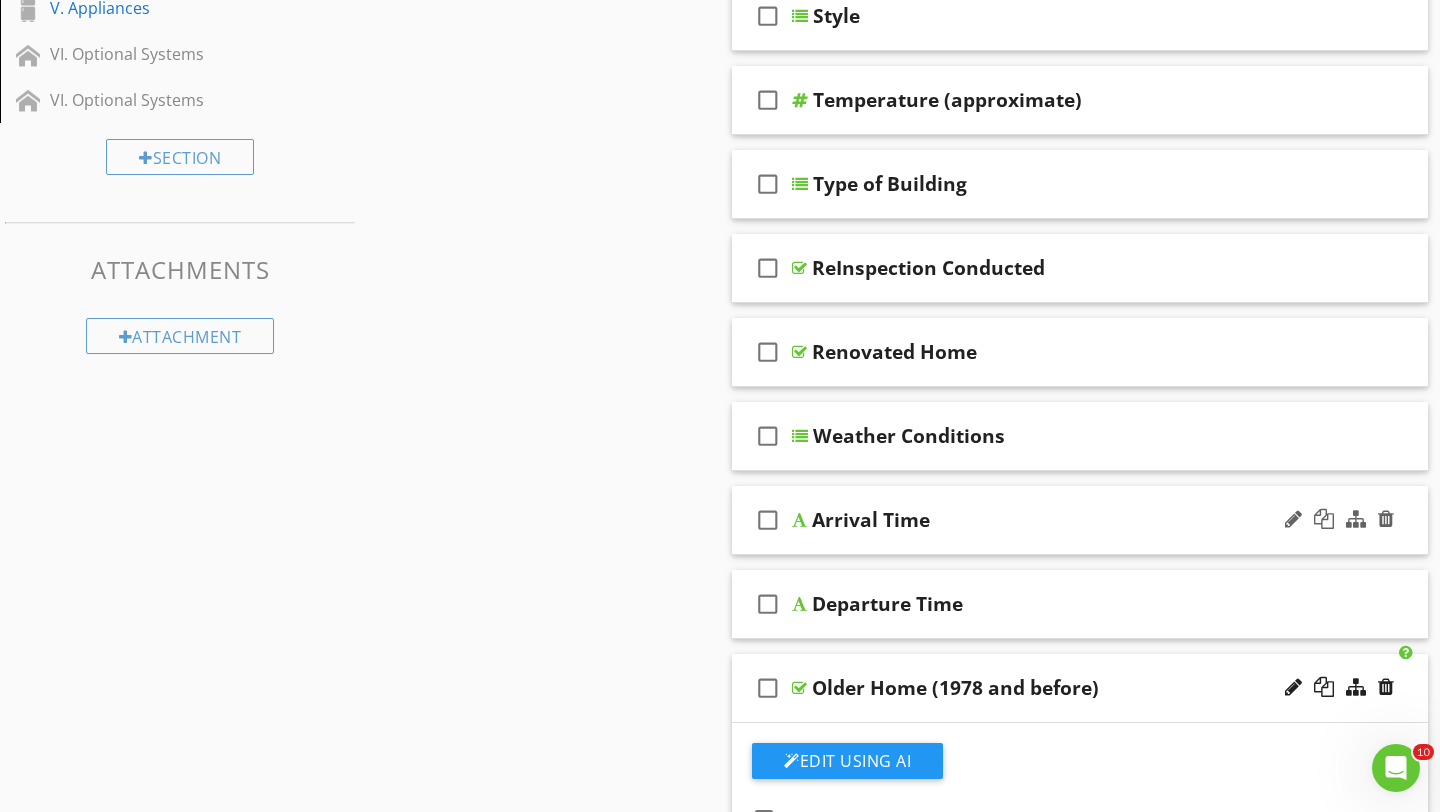 scroll, scrollTop: 437, scrollLeft: 0, axis: vertical 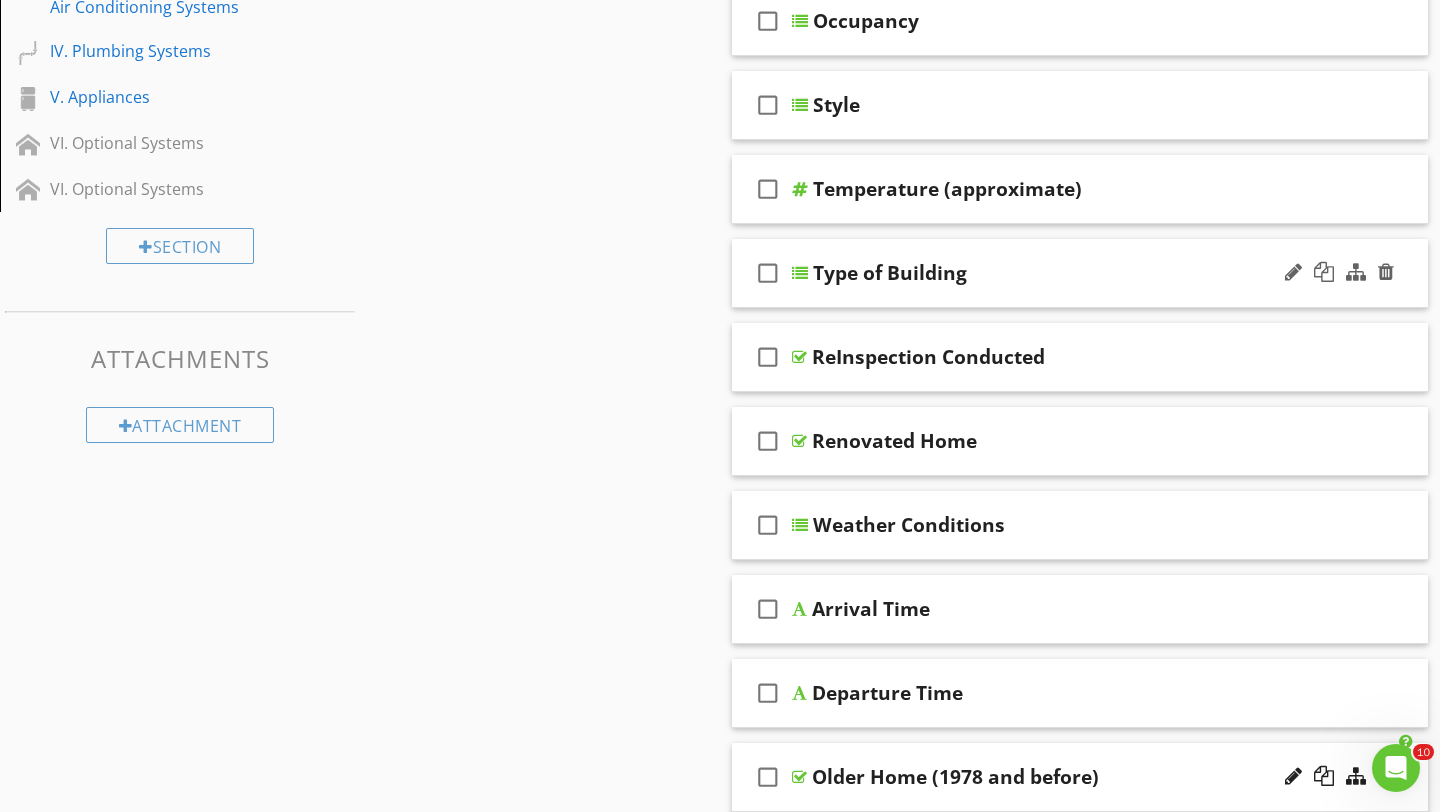 click on "check_box_outline_blank
Type of Building" at bounding box center (1080, 273) 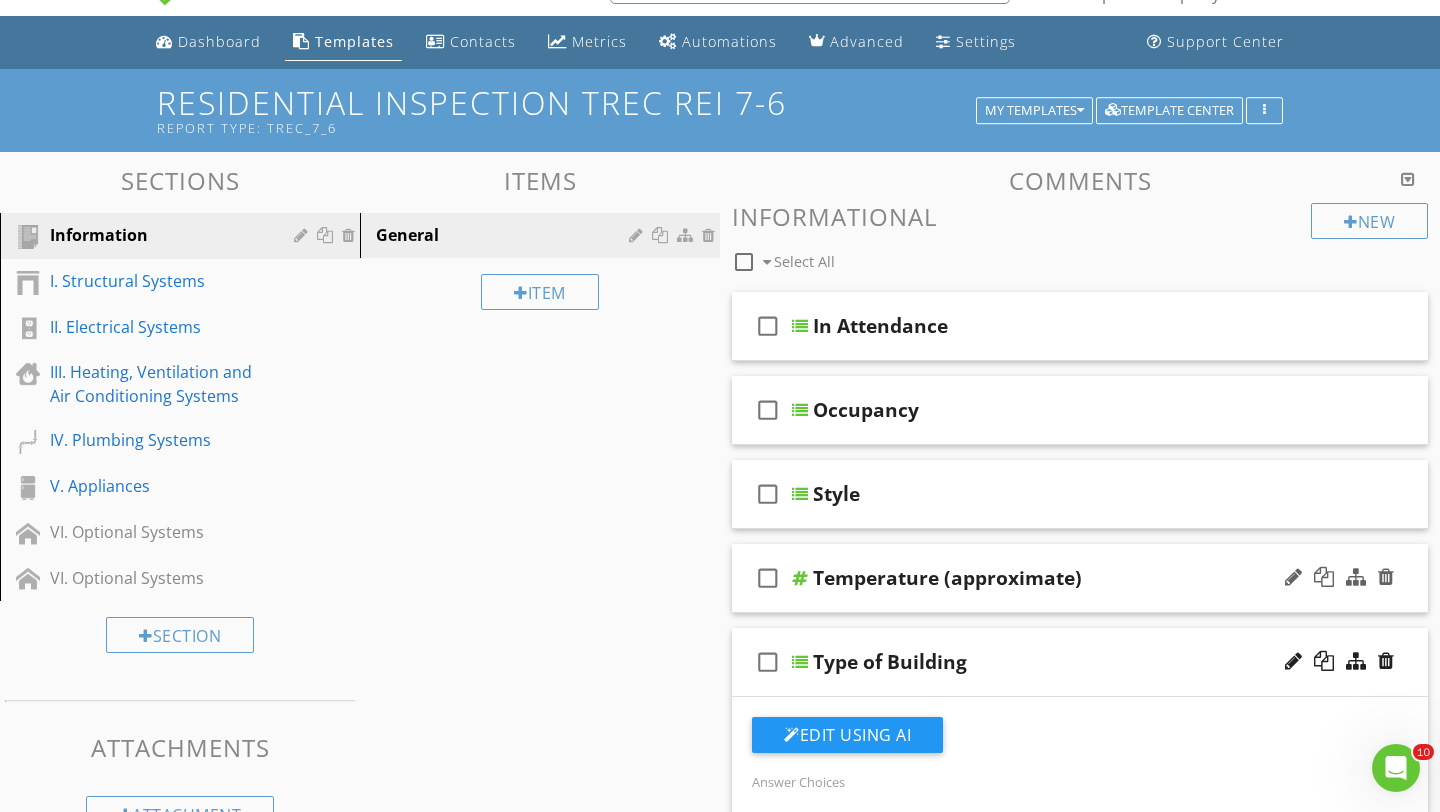 scroll, scrollTop: 40, scrollLeft: 0, axis: vertical 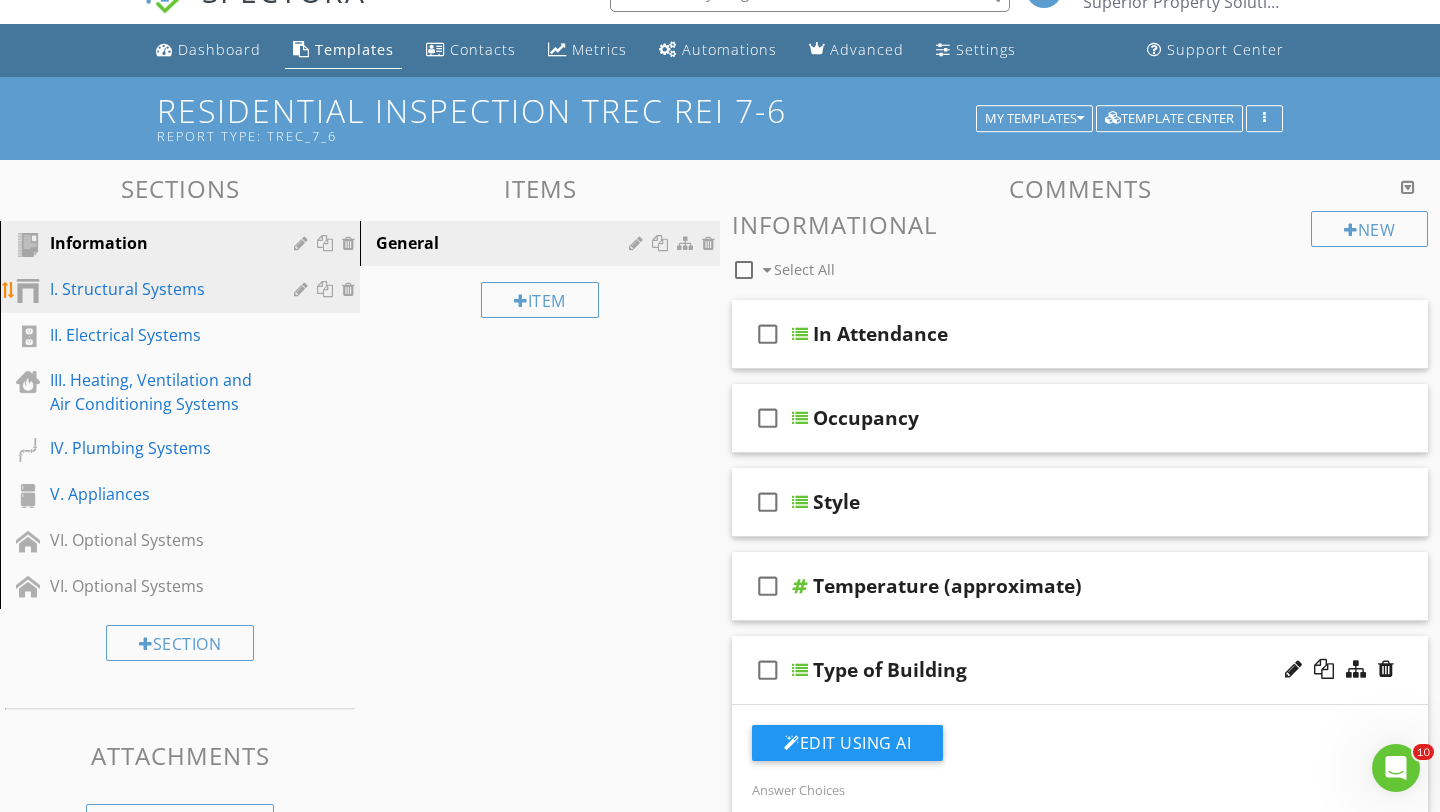 click on "I. Structural Systems" at bounding box center (183, 290) 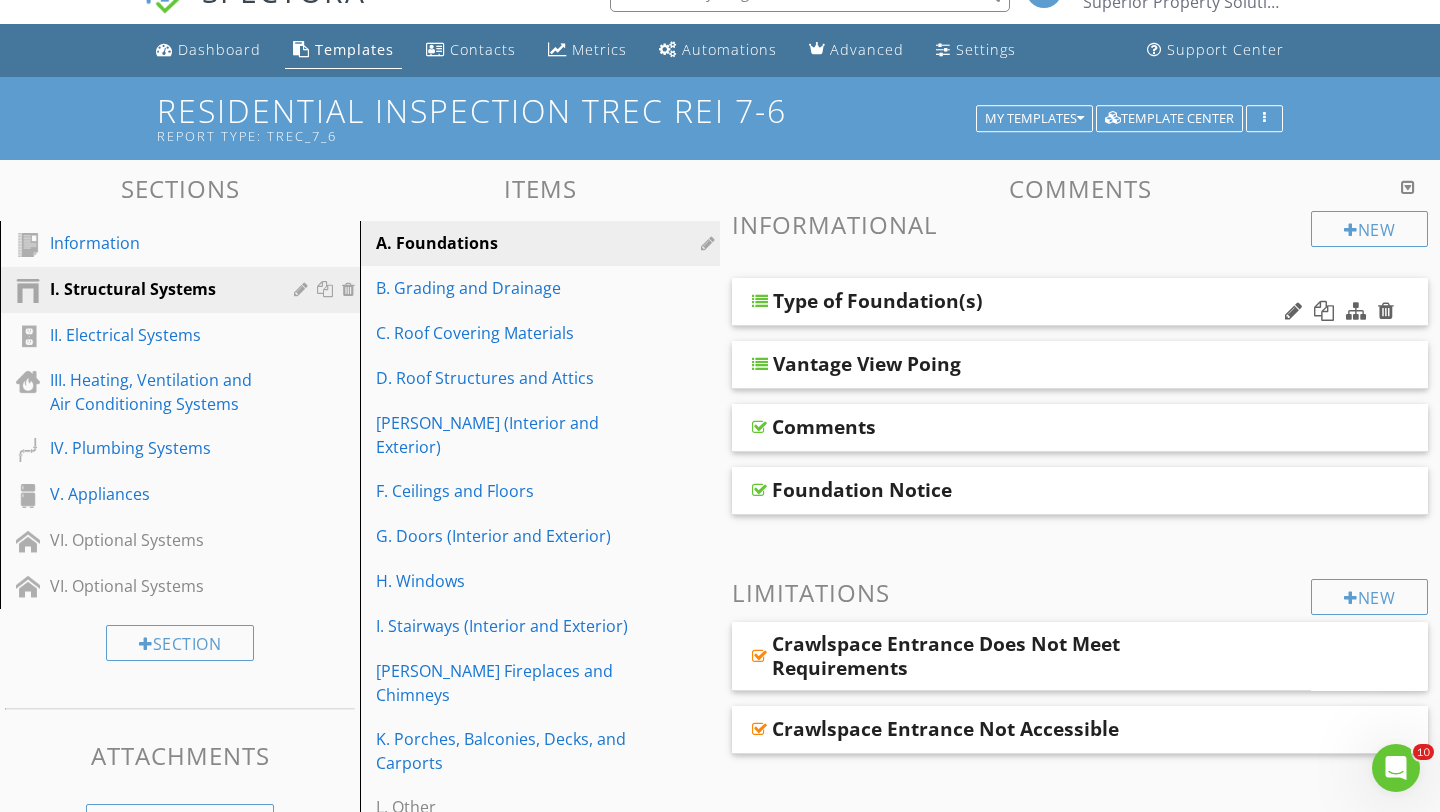 click on "Type of Foundation(s)" at bounding box center (878, 301) 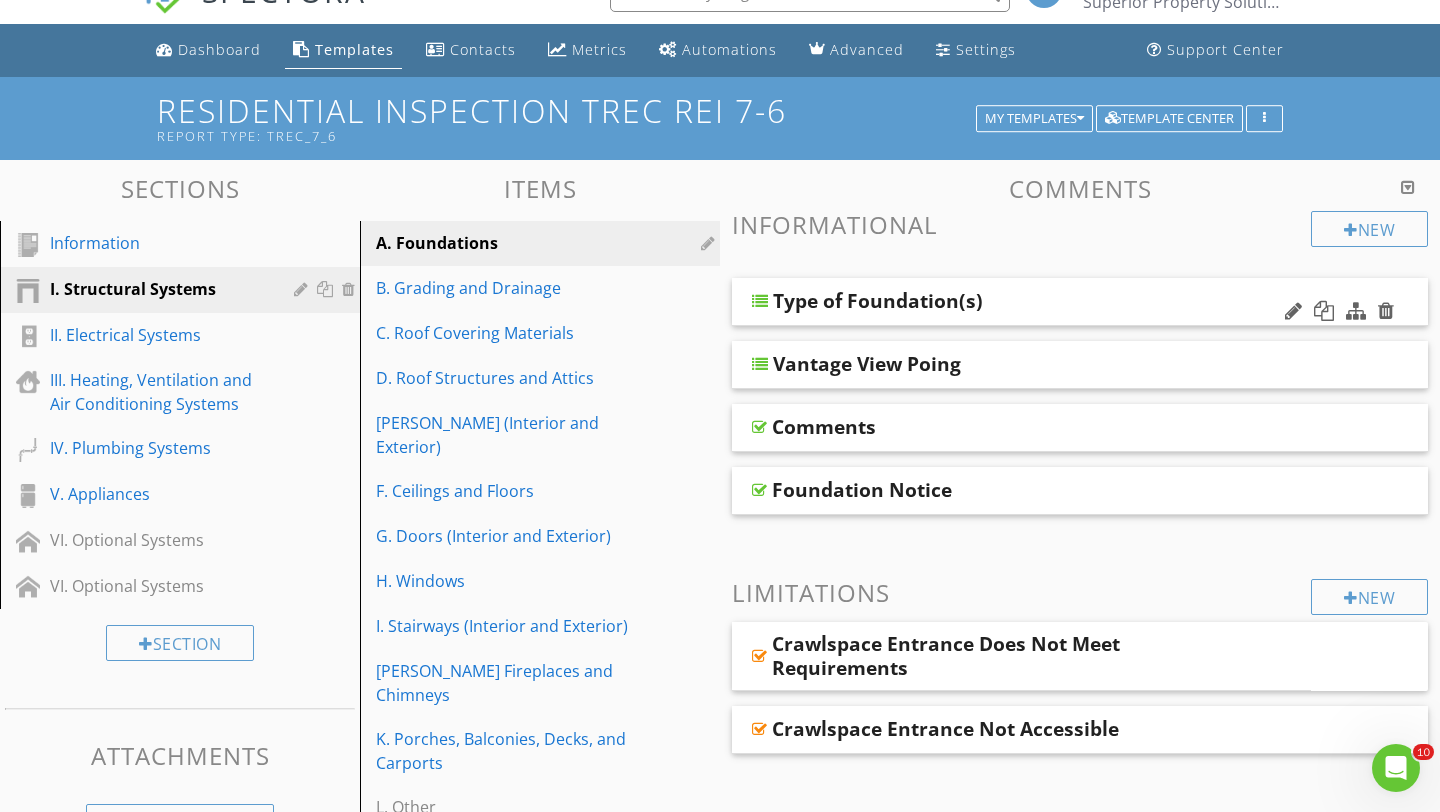 click on "Type of Foundation(s)" at bounding box center [1080, 302] 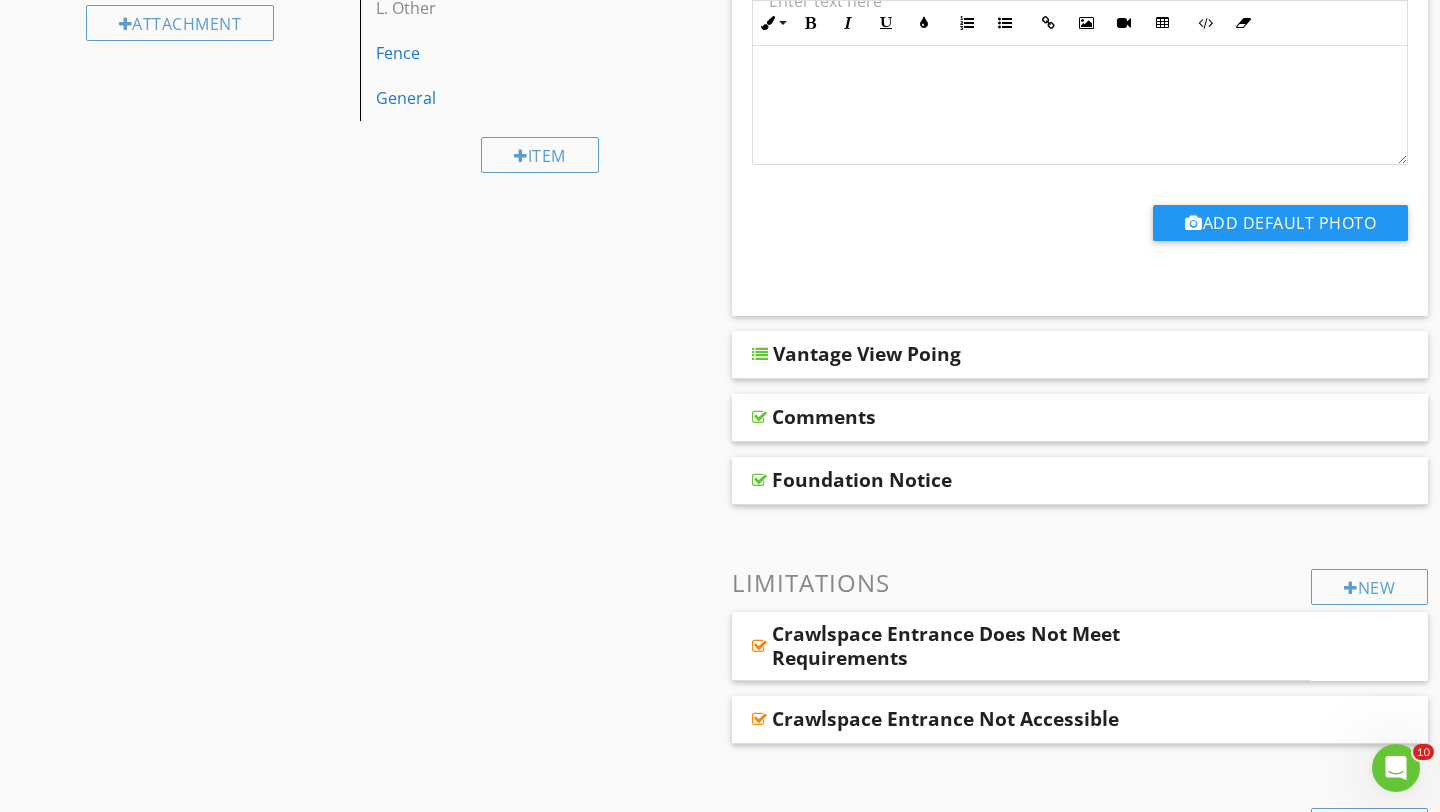 scroll, scrollTop: 842, scrollLeft: 0, axis: vertical 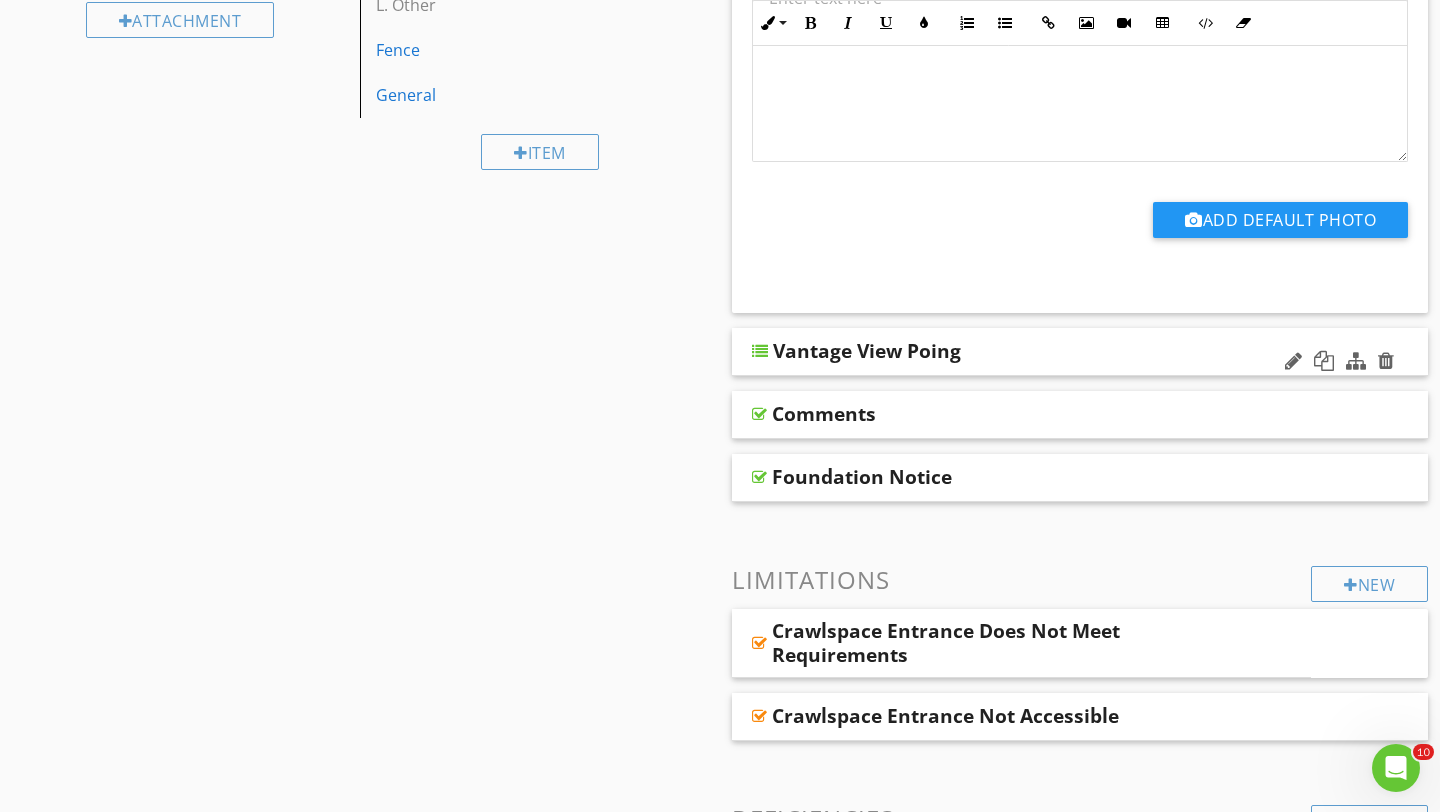 click on "Vantage View Poing" at bounding box center [867, 351] 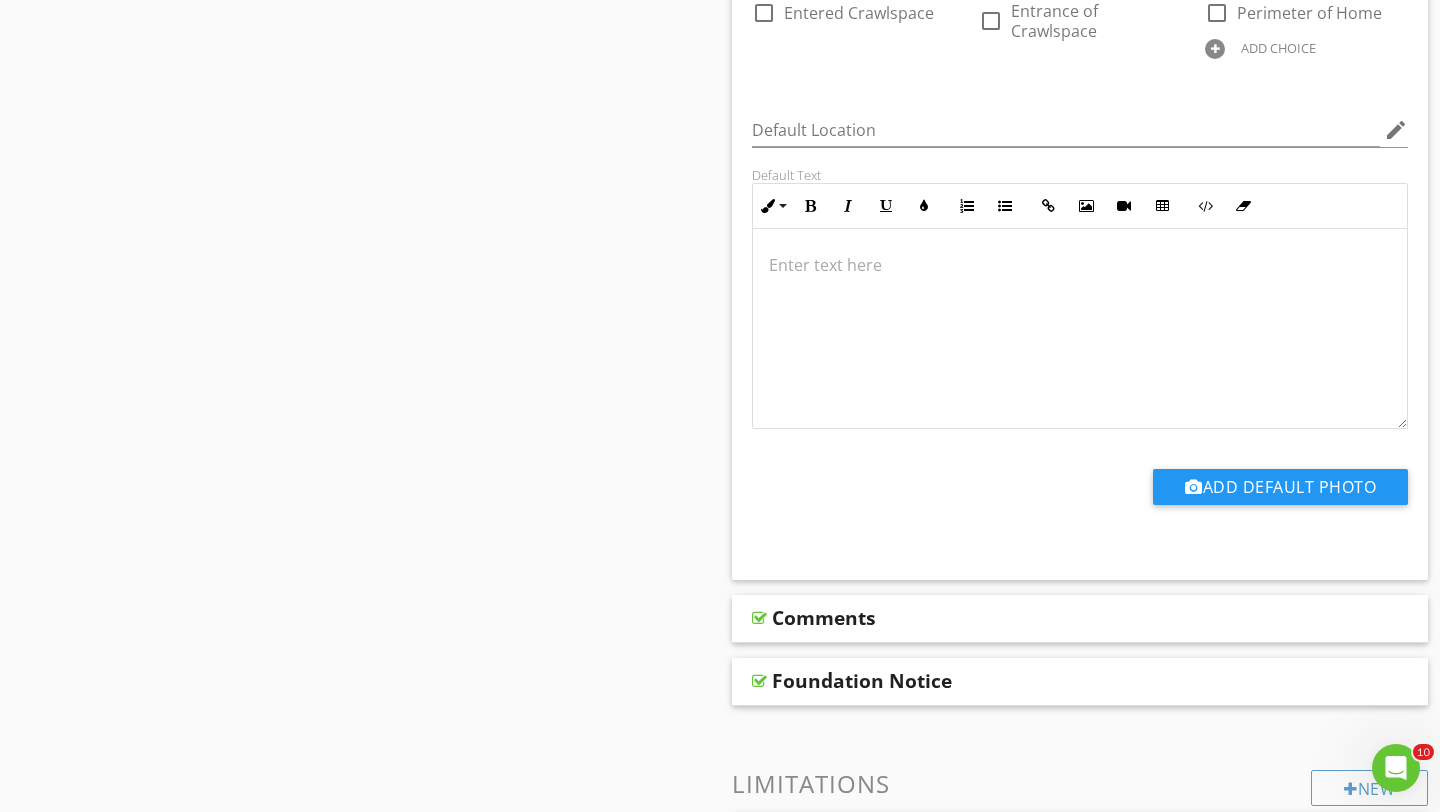 scroll, scrollTop: 1361, scrollLeft: 0, axis: vertical 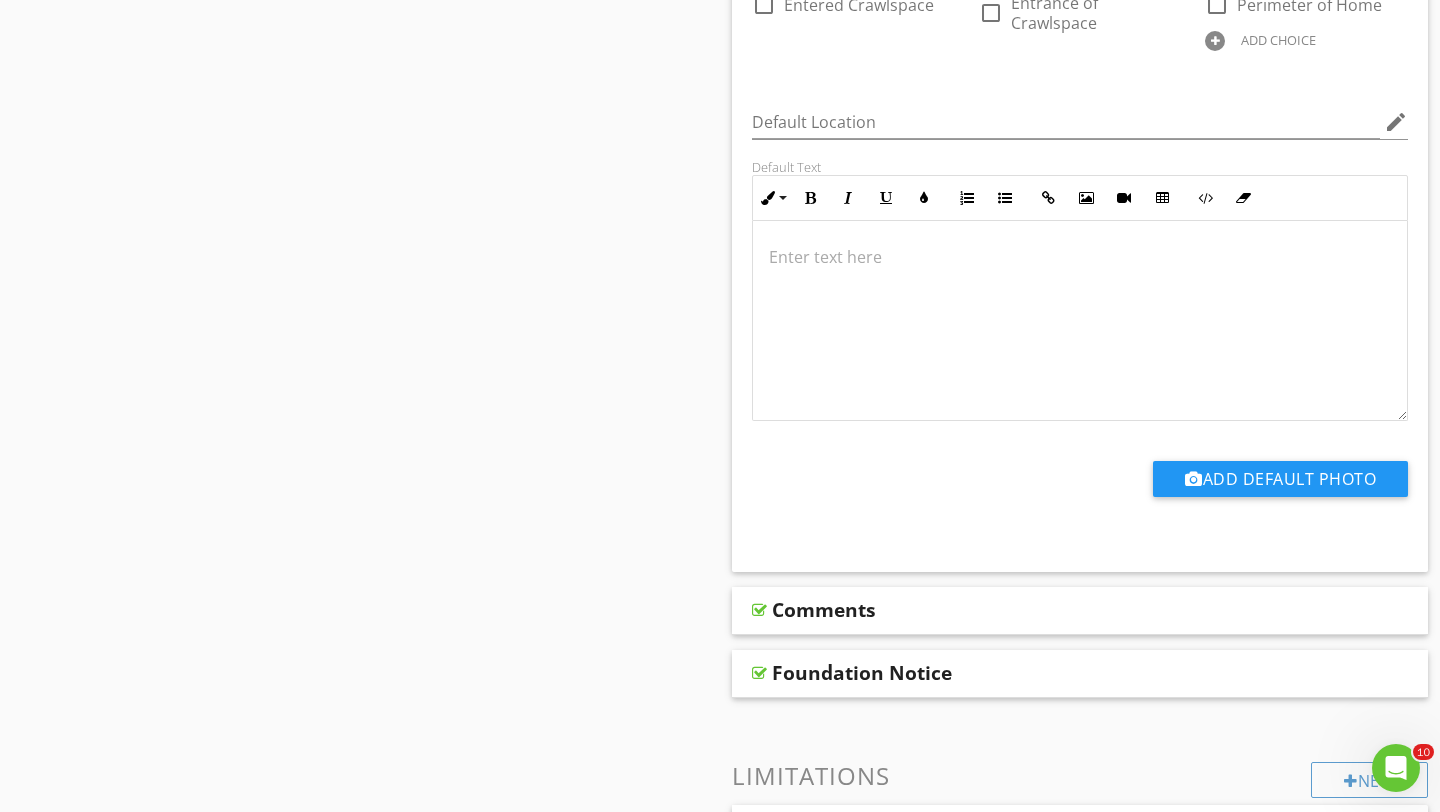 click on "Comments" at bounding box center [824, 610] 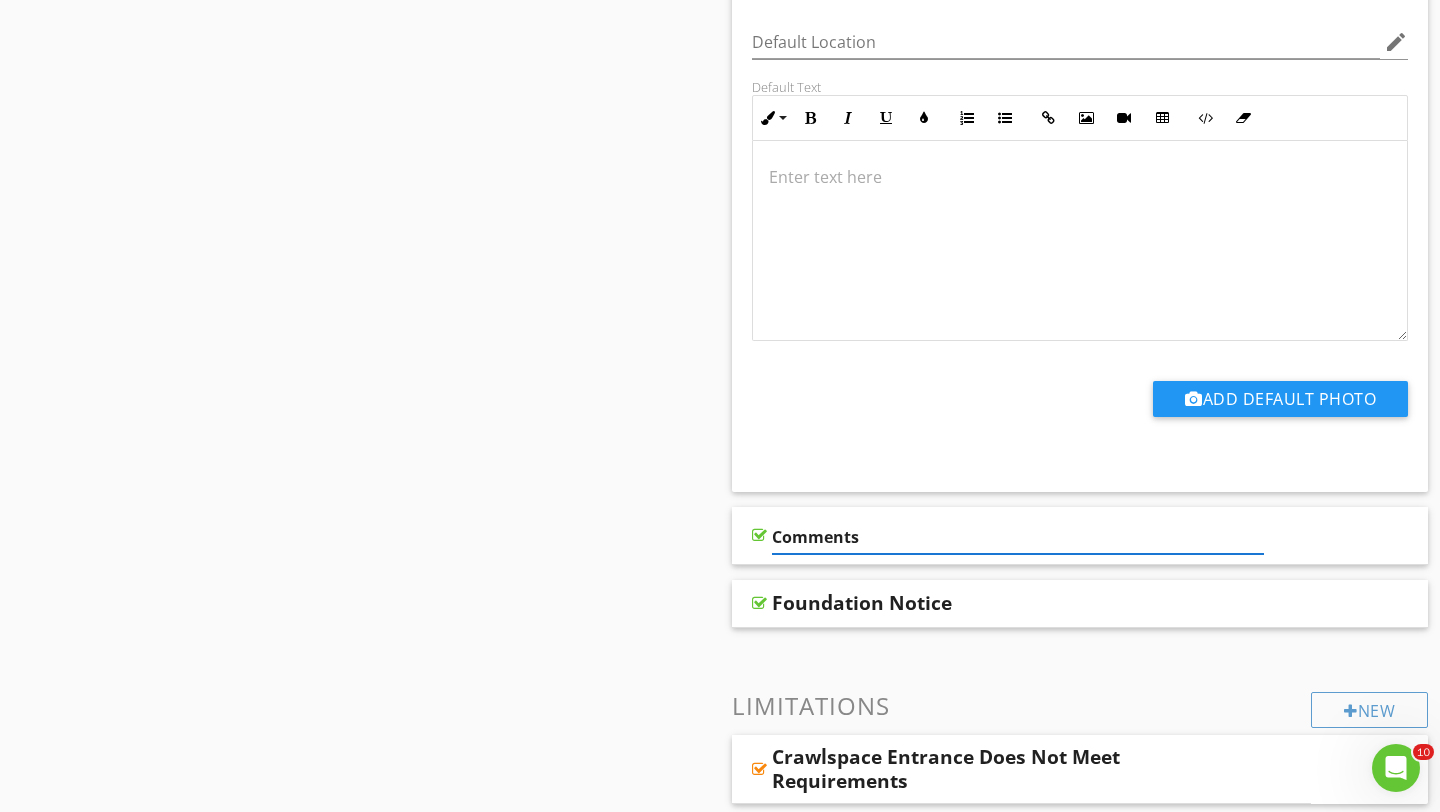 scroll, scrollTop: 1587, scrollLeft: 0, axis: vertical 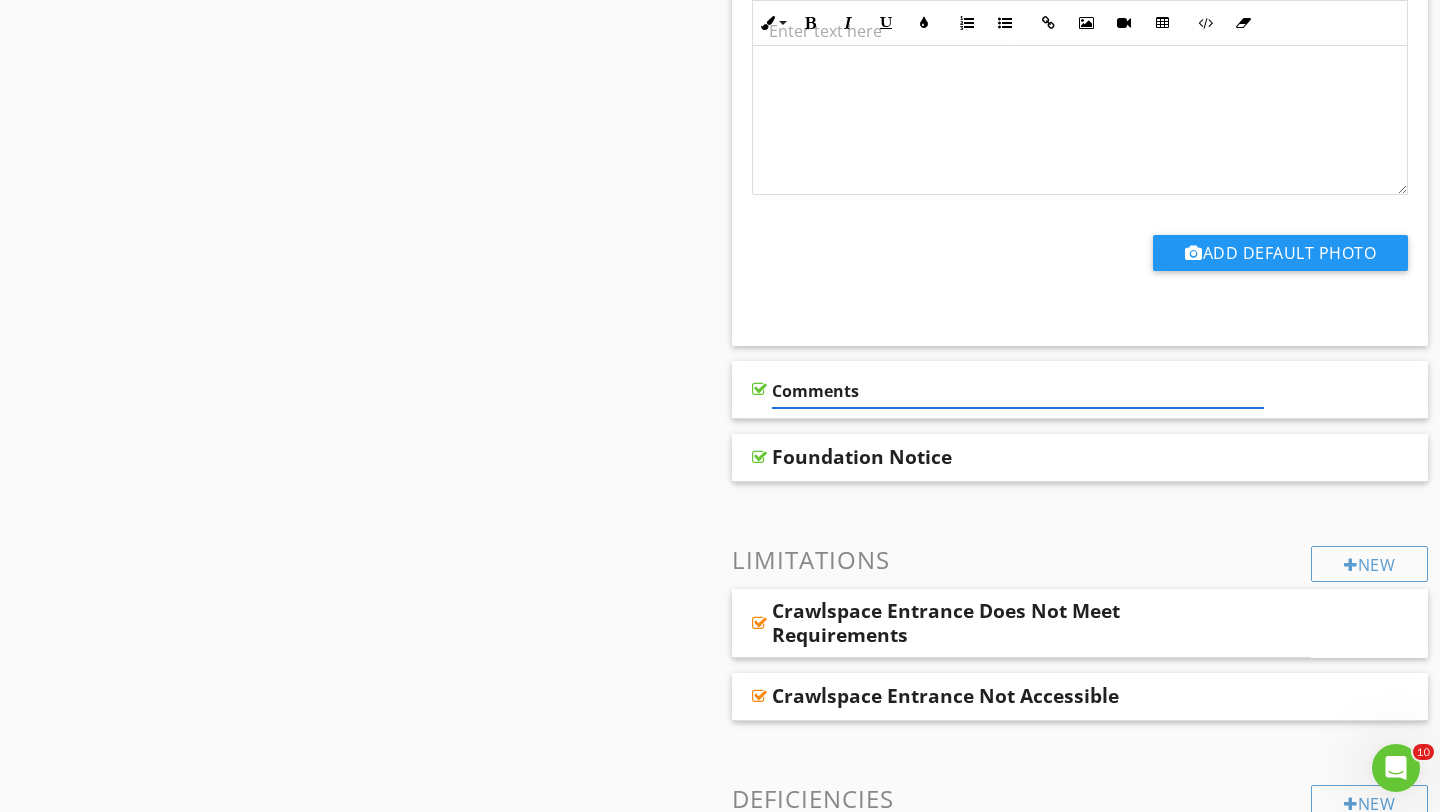 click on "Comments" at bounding box center (1080, 390) 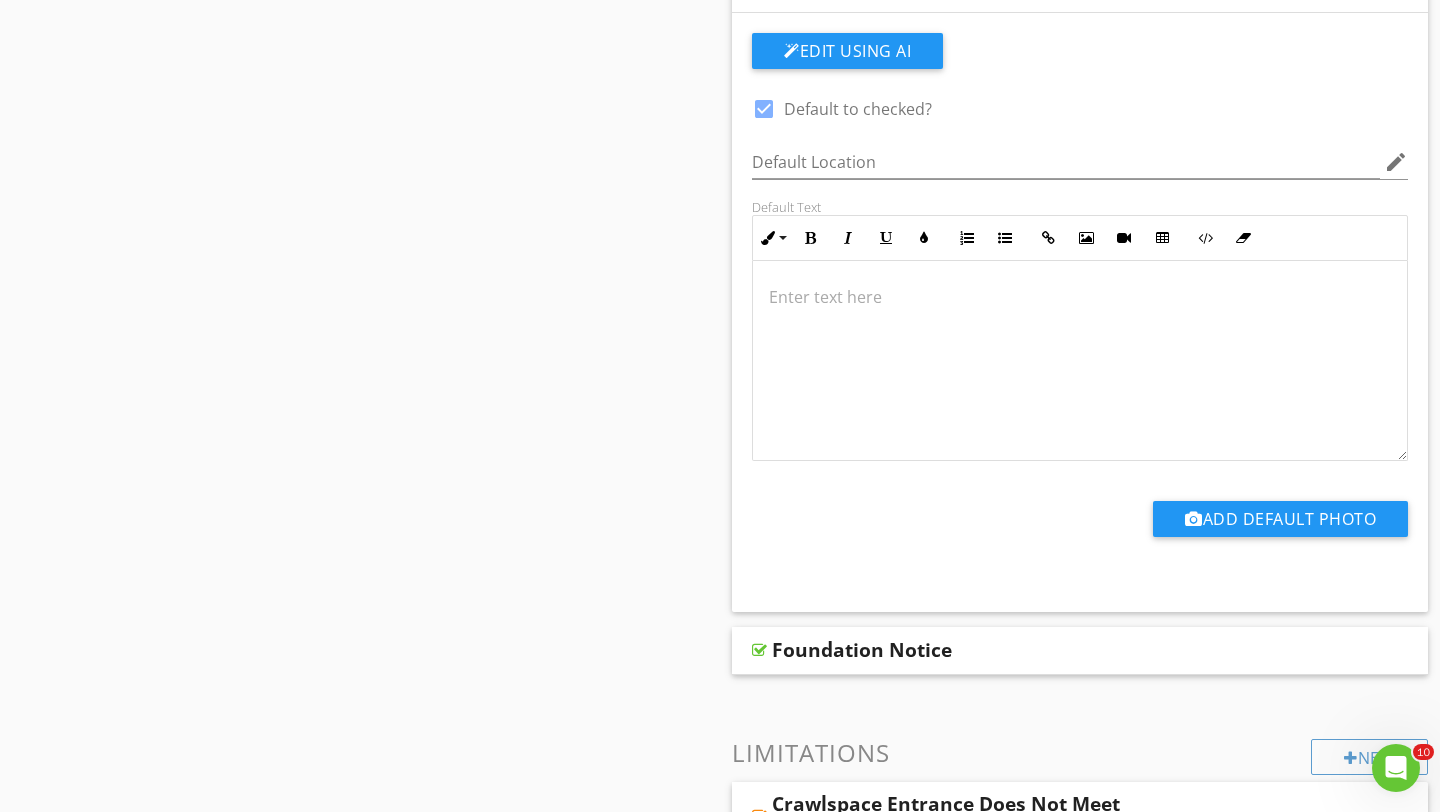 scroll, scrollTop: 2089, scrollLeft: 0, axis: vertical 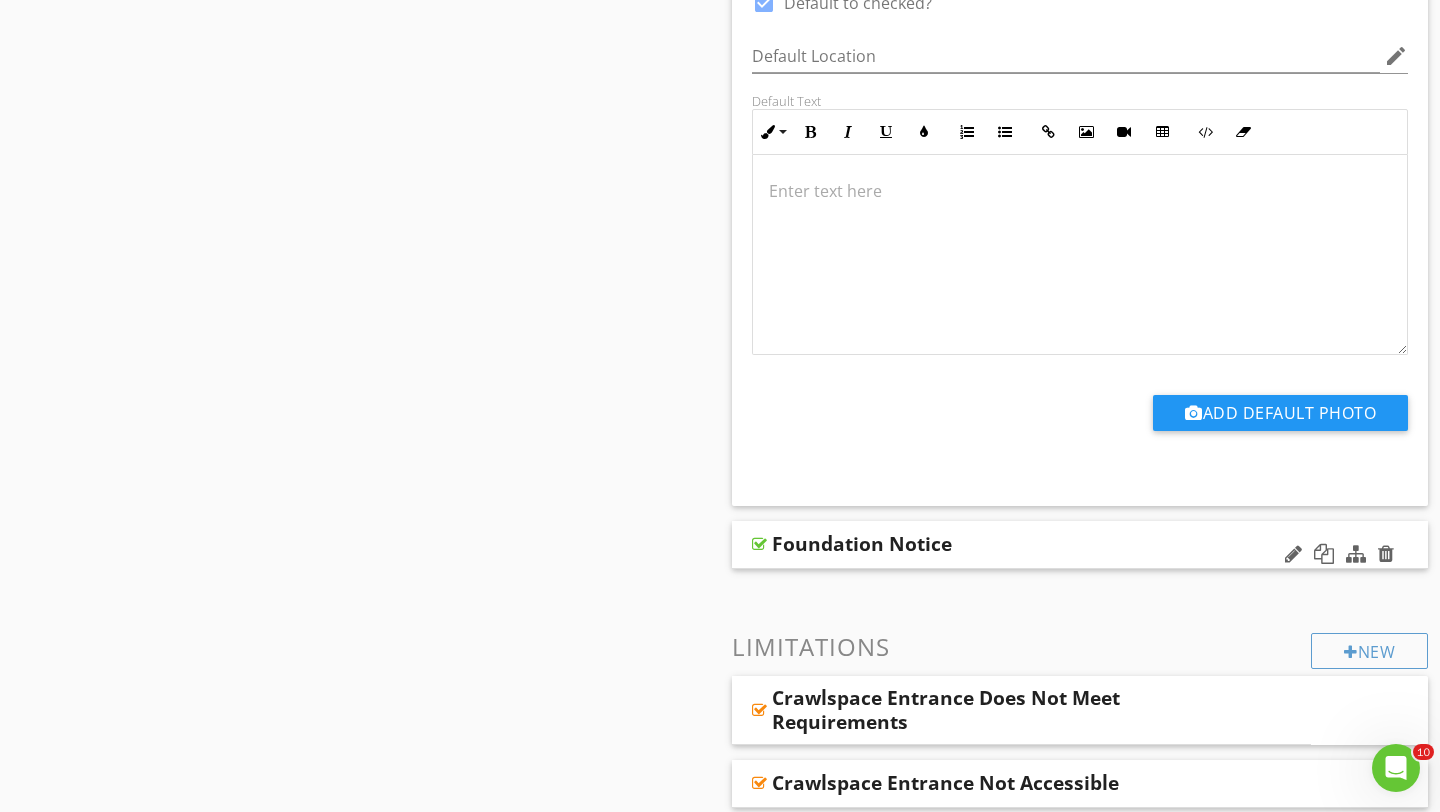 click on "Foundation Notice" at bounding box center (862, 544) 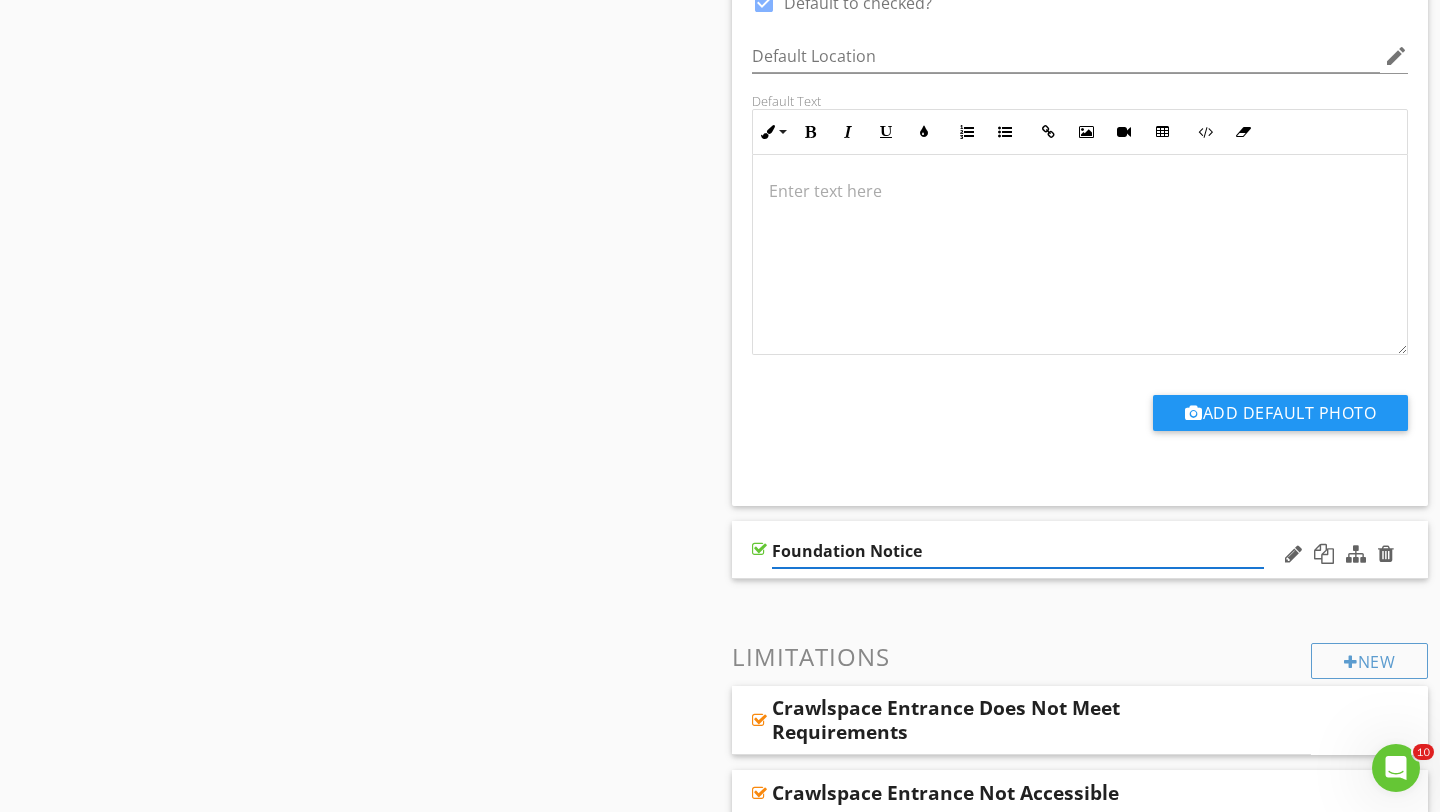 click on "Foundation Notice" at bounding box center [1080, 550] 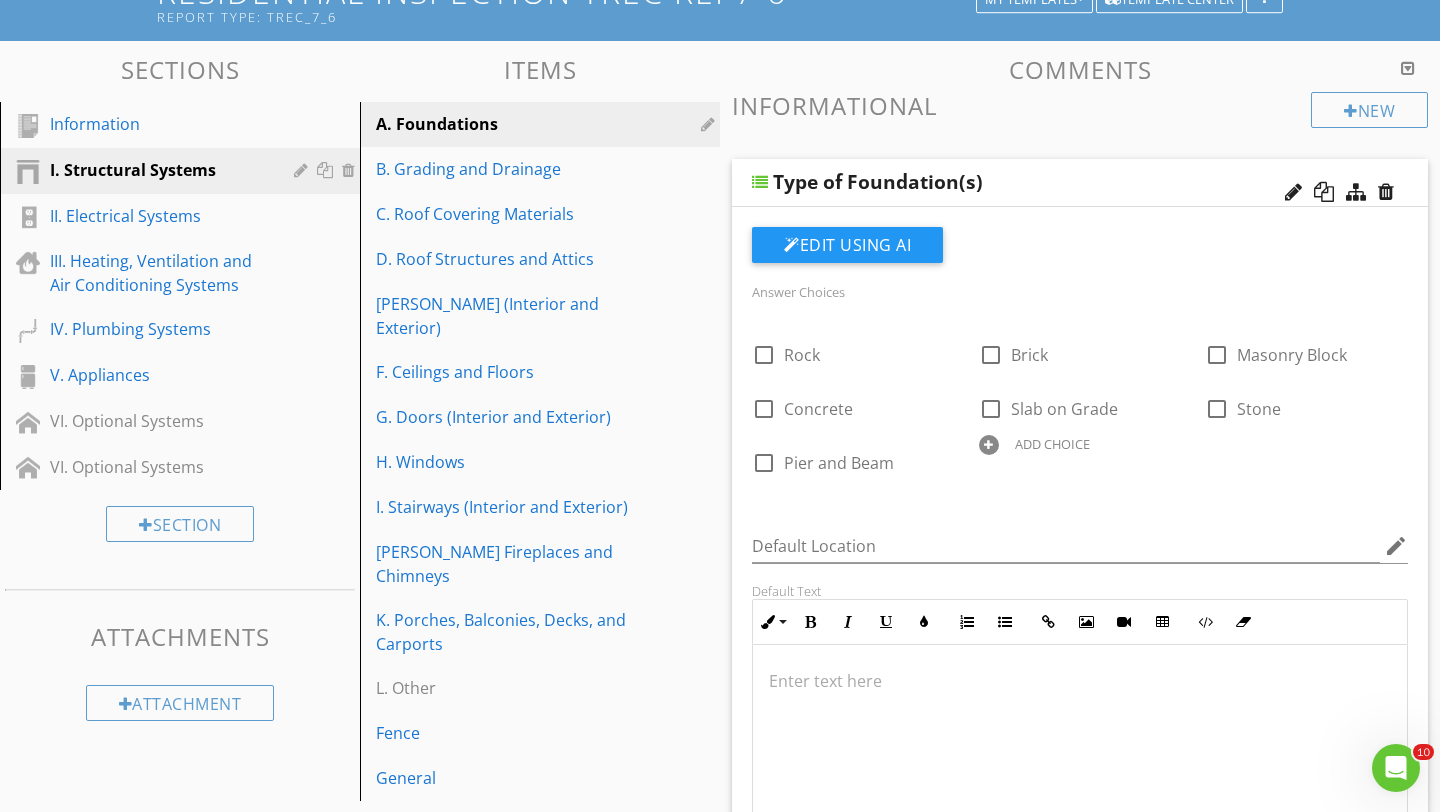 scroll, scrollTop: 0, scrollLeft: 0, axis: both 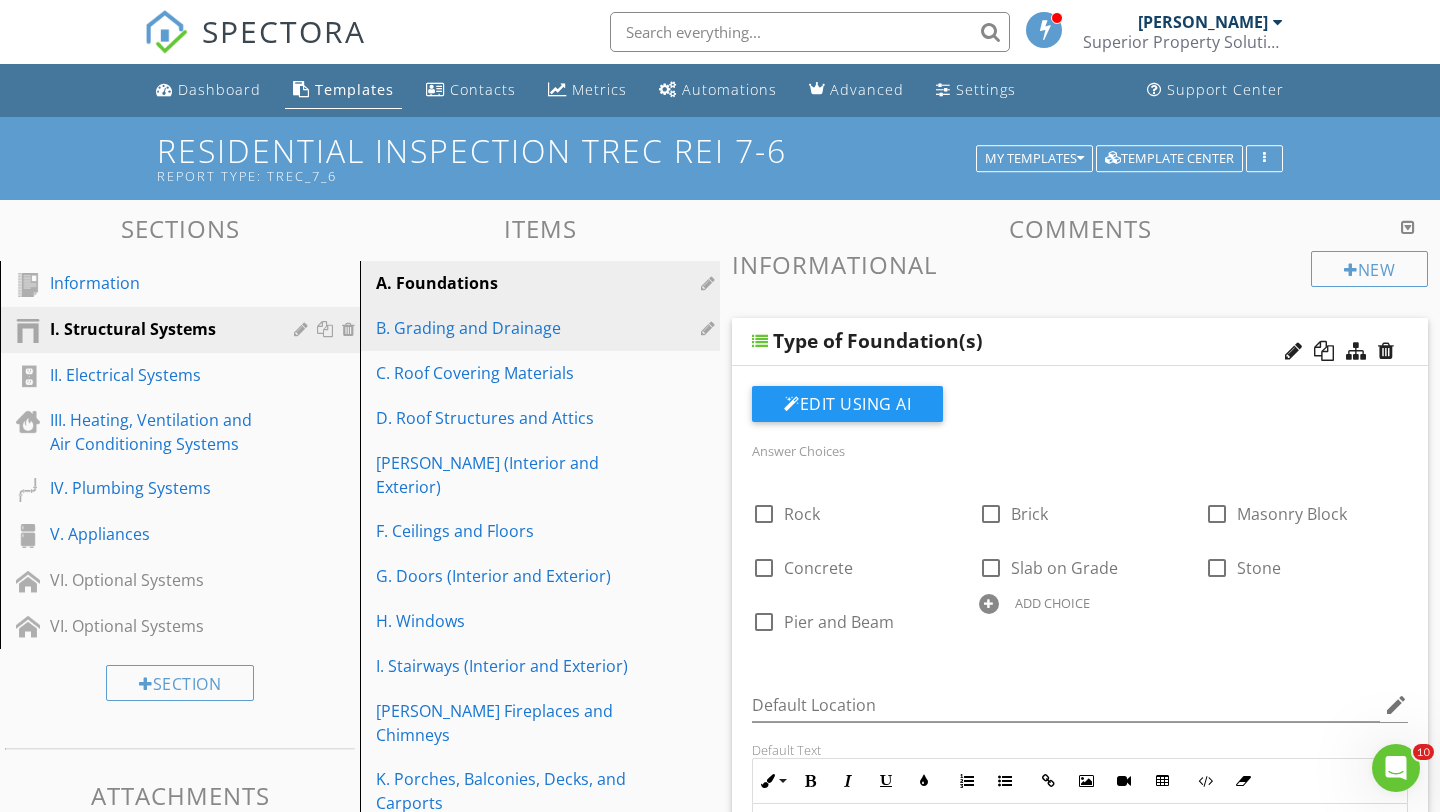 click on "B. Grading and Drainage" at bounding box center [543, 328] 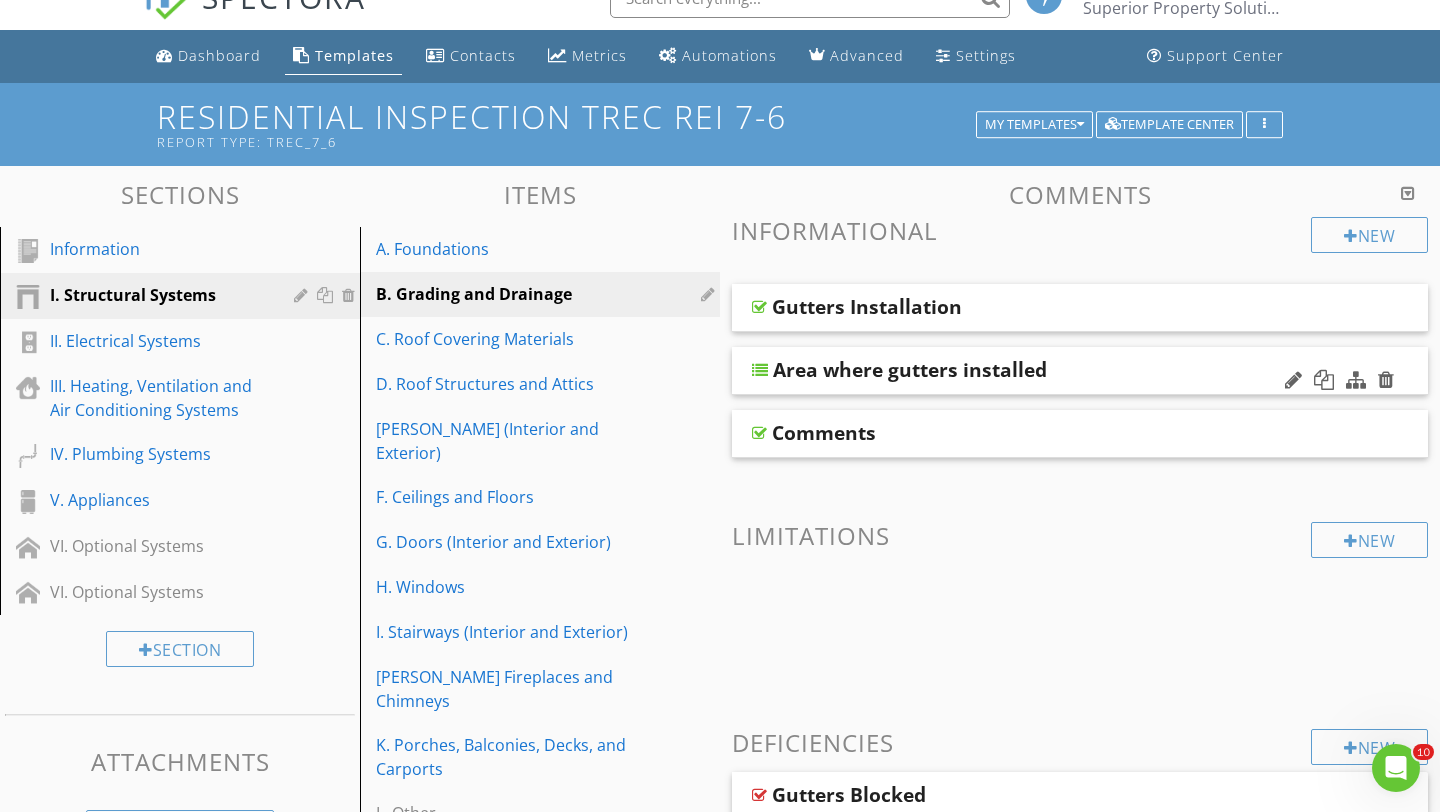 scroll, scrollTop: 0, scrollLeft: 0, axis: both 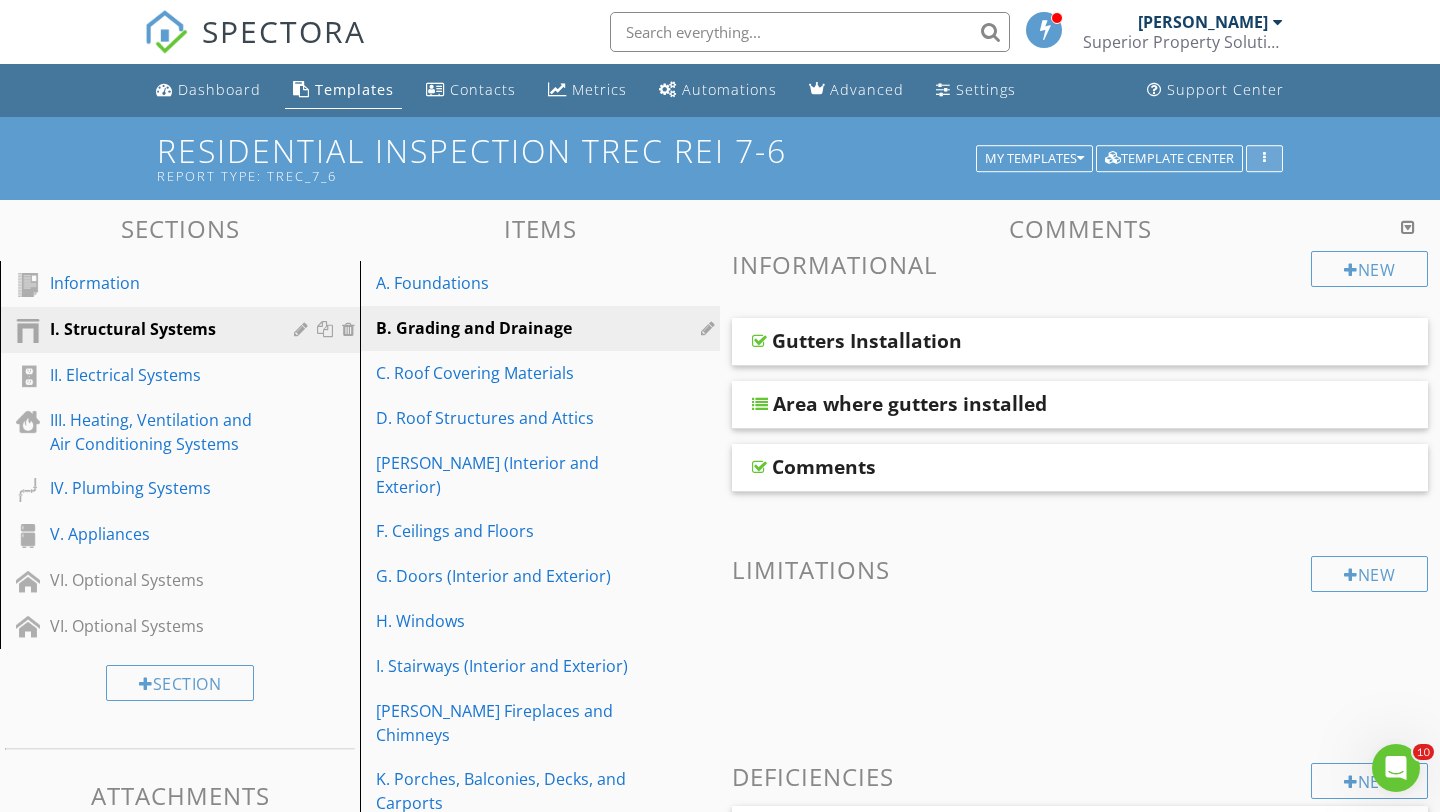 click at bounding box center [1264, 159] 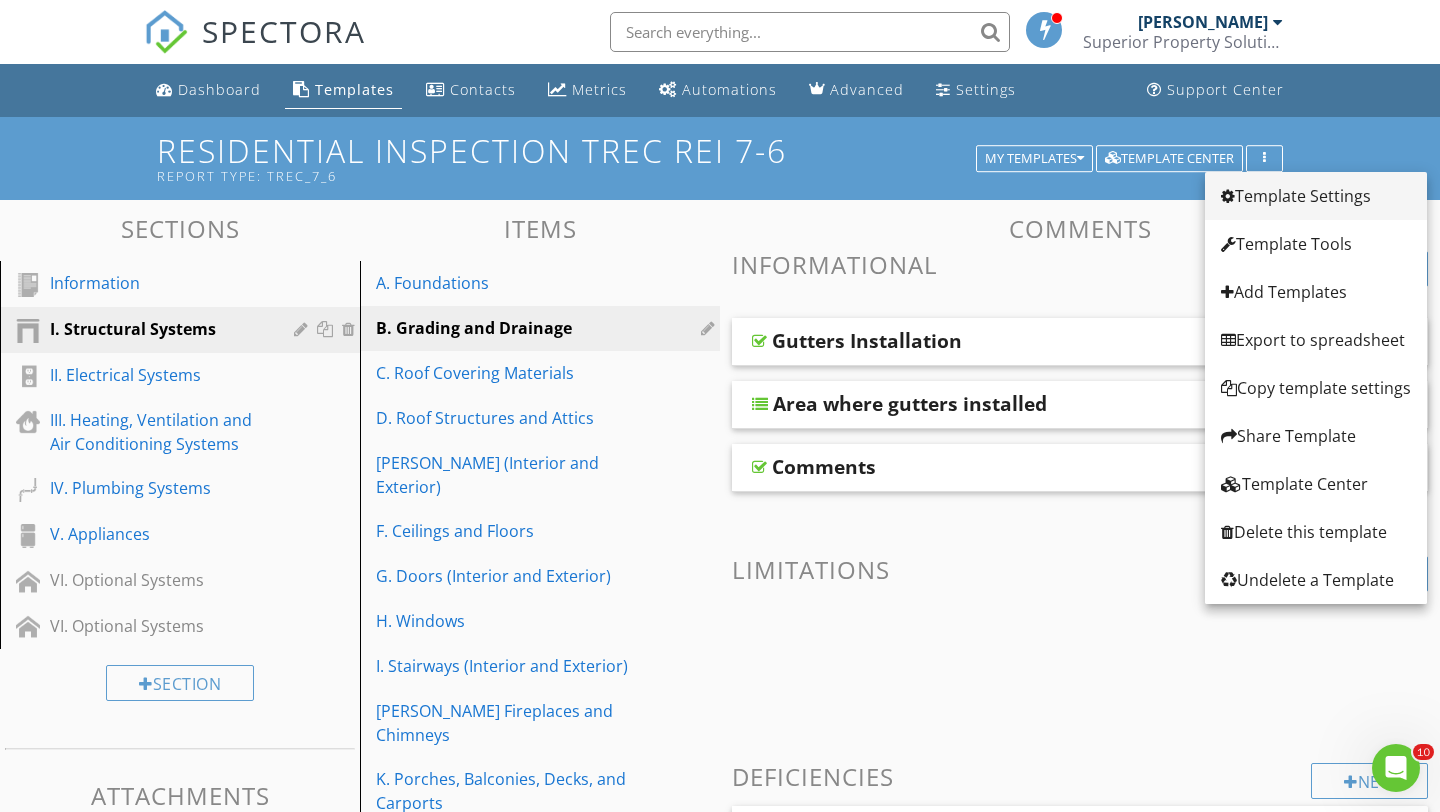 click on "Template Settings" at bounding box center (1316, 196) 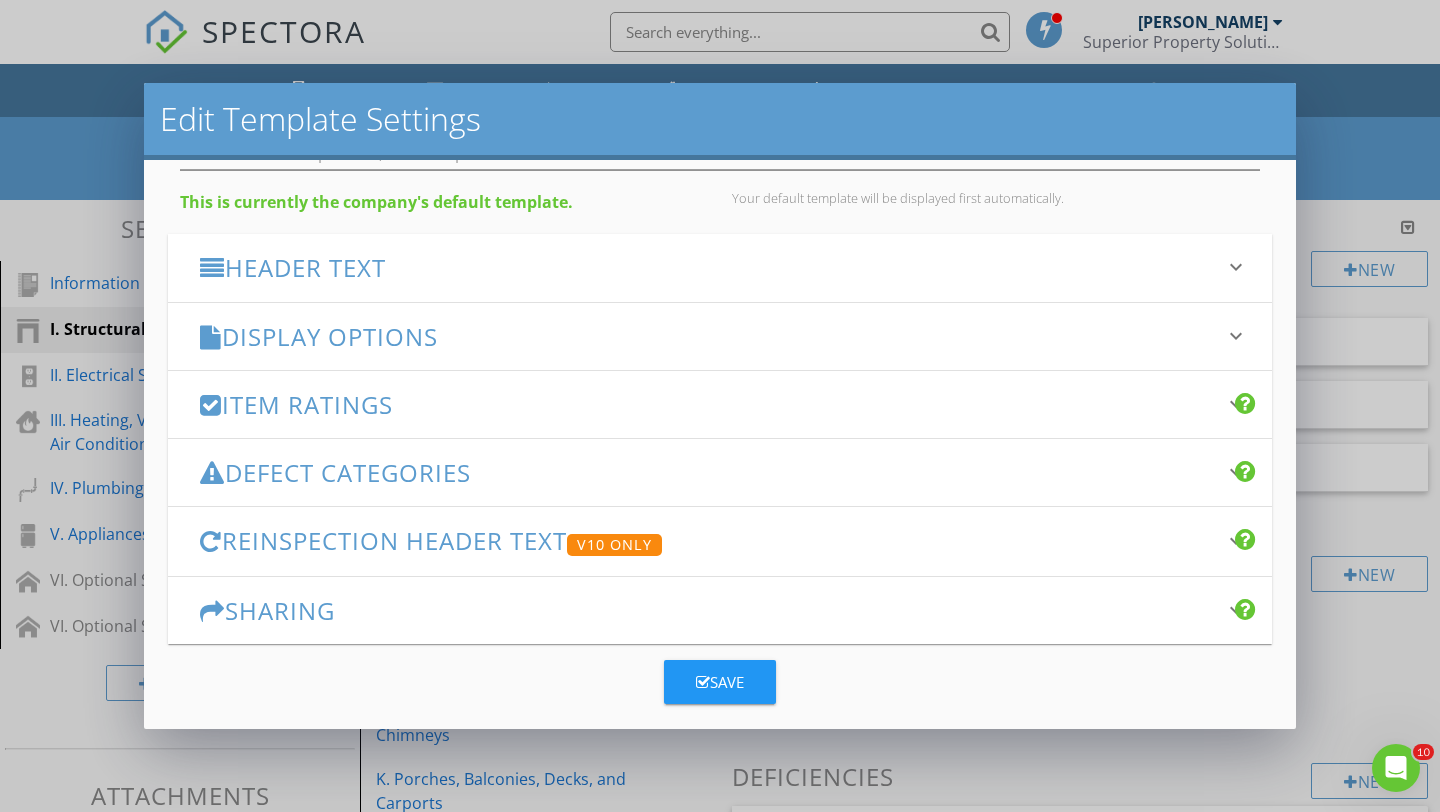 scroll, scrollTop: 189, scrollLeft: 0, axis: vertical 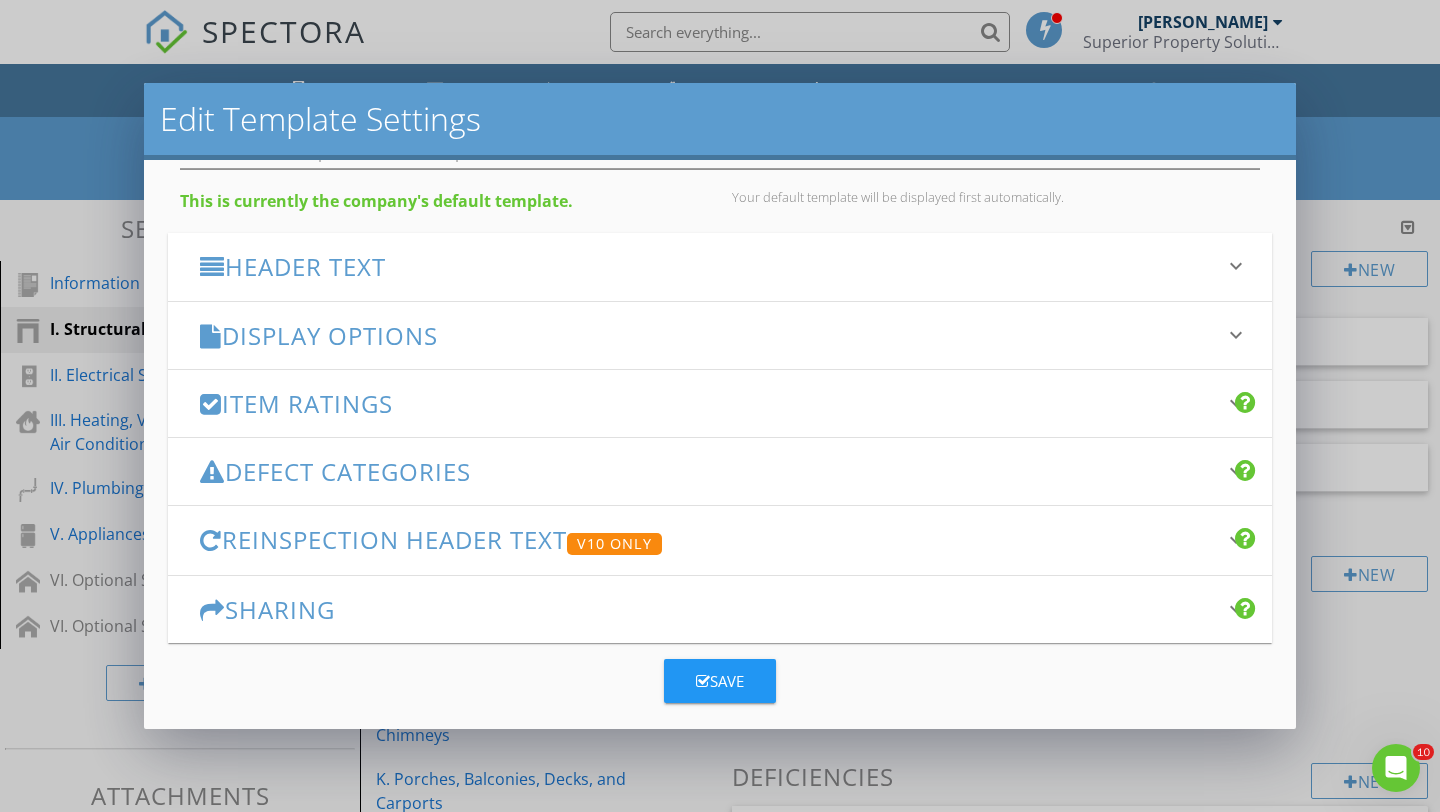 click on "Display Options
keyboard_arrow_down" at bounding box center [720, 335] 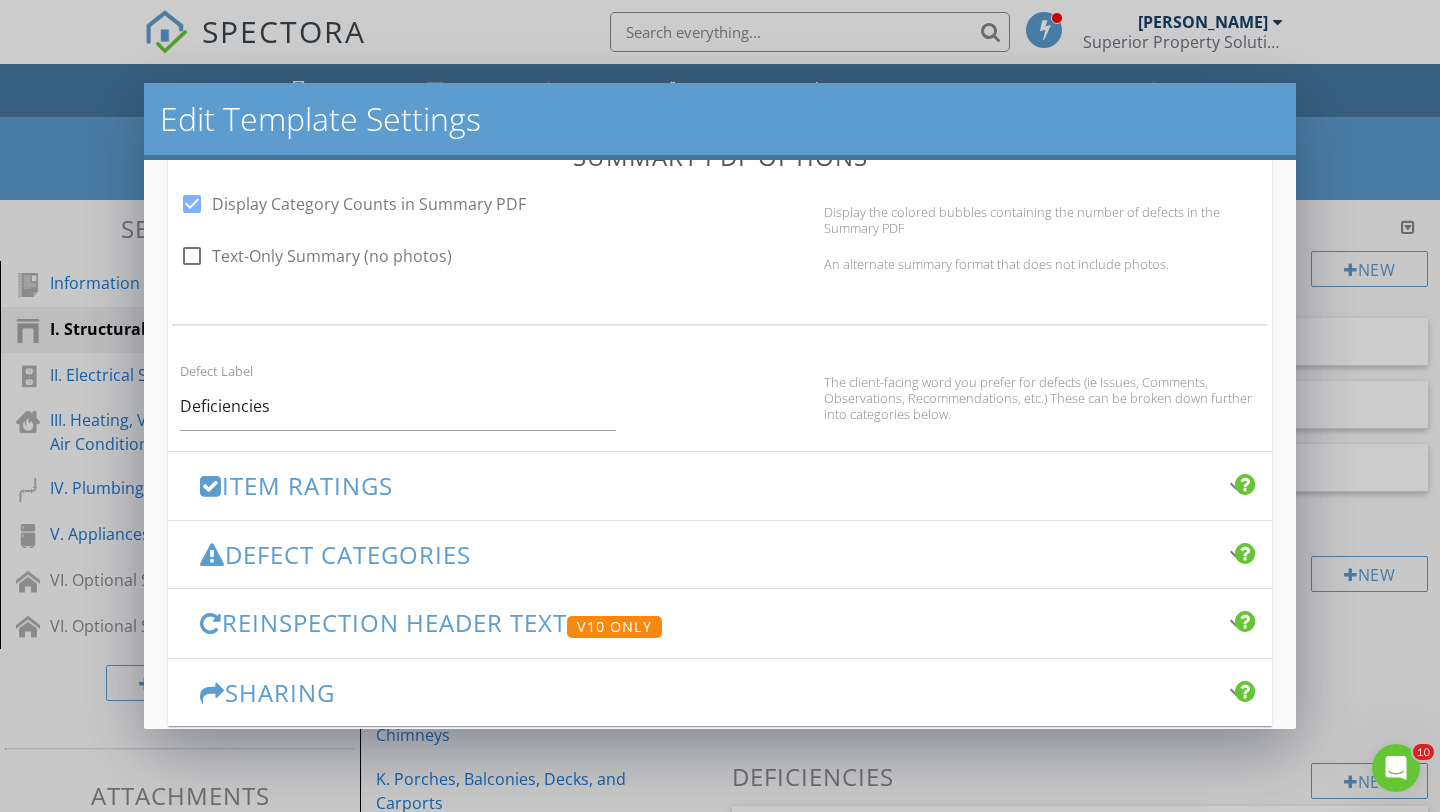 scroll, scrollTop: 1109, scrollLeft: 0, axis: vertical 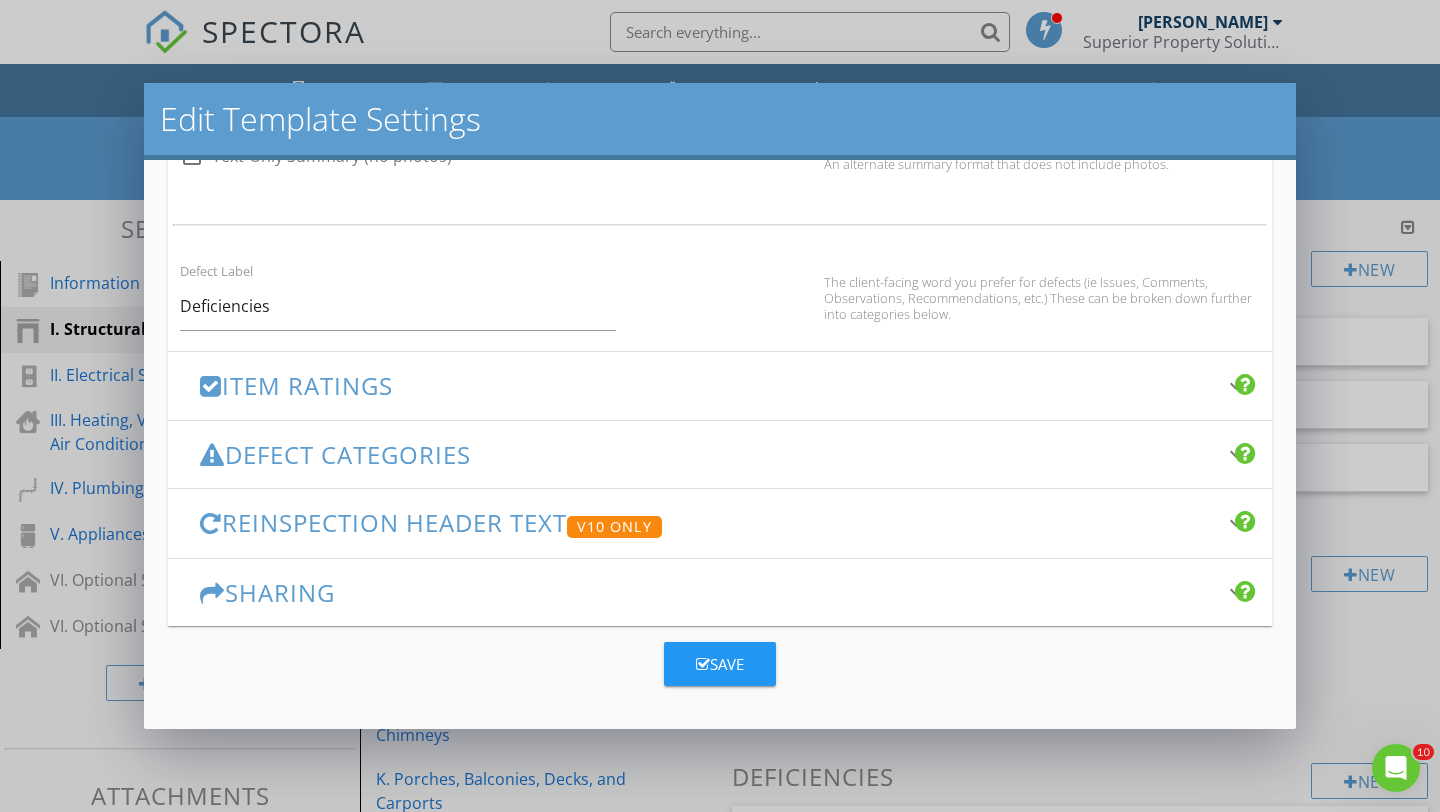 click on "Item Ratings" at bounding box center (708, 385) 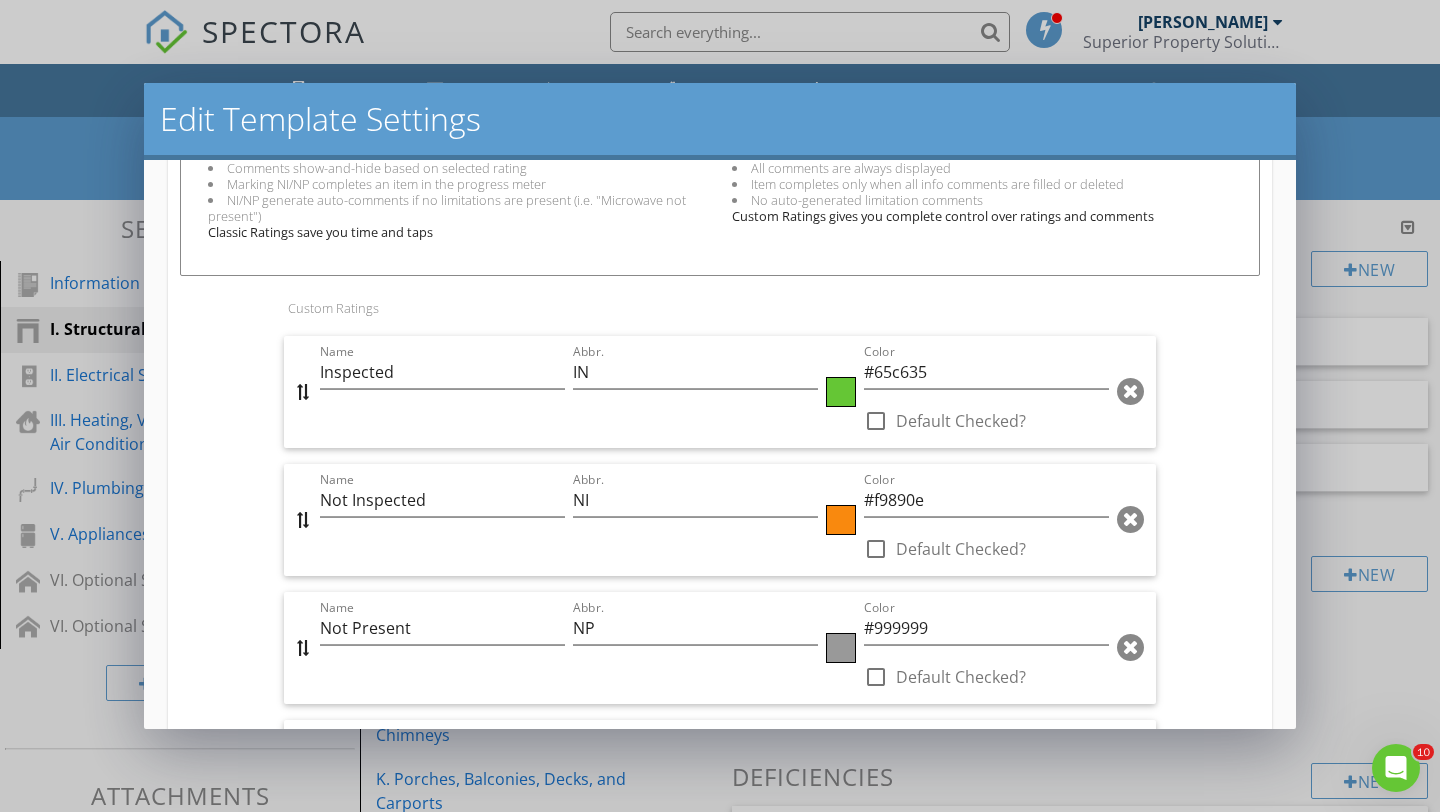 scroll, scrollTop: 1283, scrollLeft: 0, axis: vertical 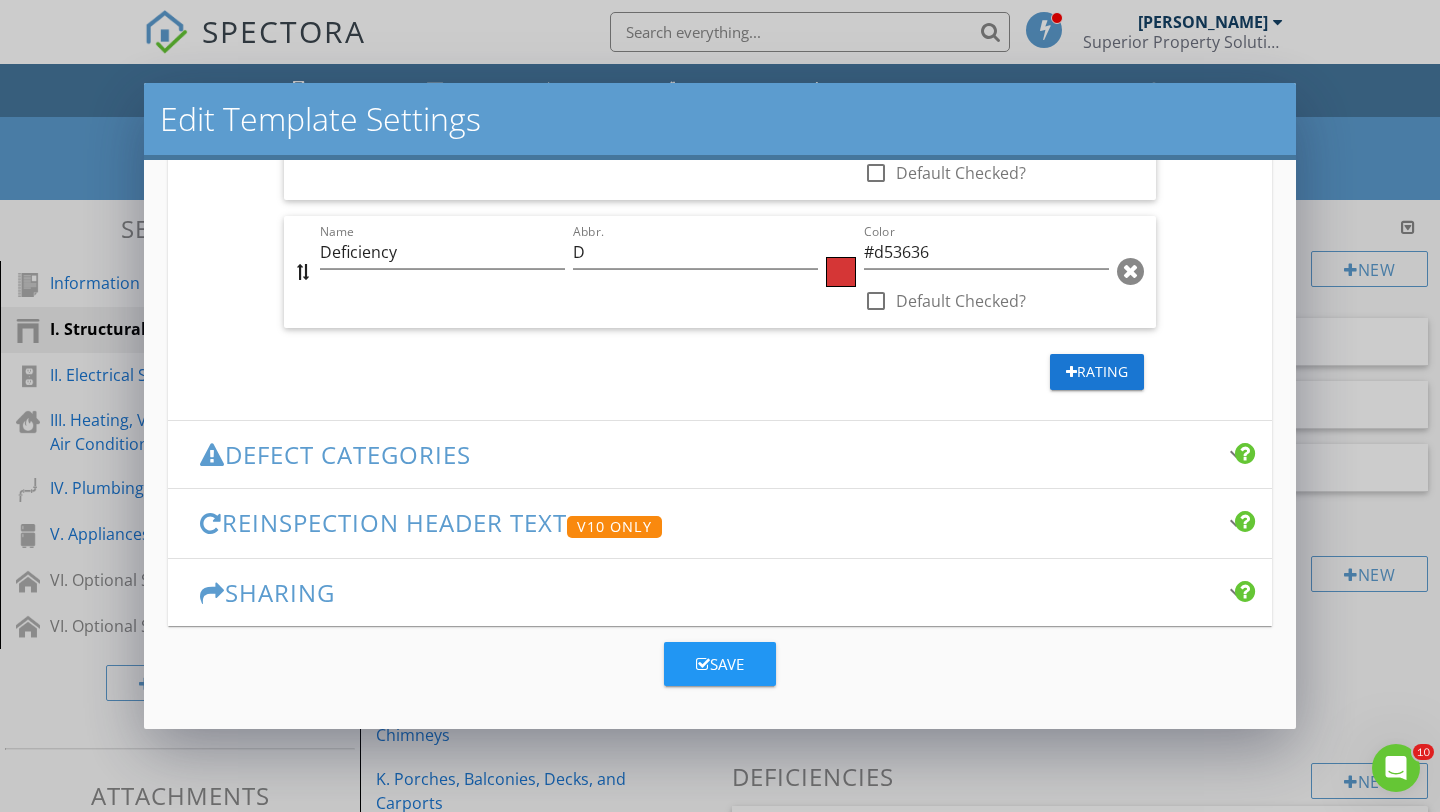 click on "Defect Categories" at bounding box center [708, 454] 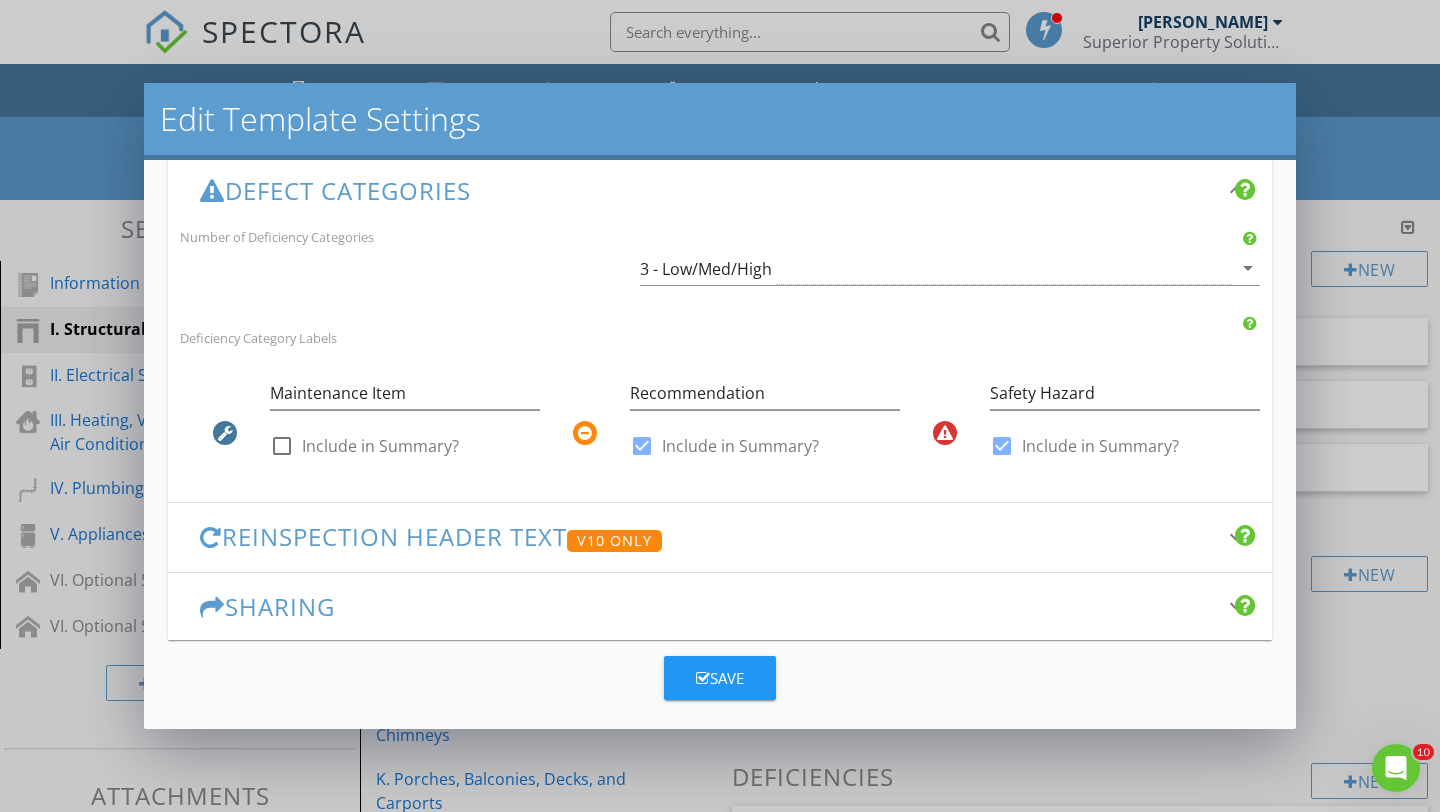 scroll, scrollTop: 466, scrollLeft: 0, axis: vertical 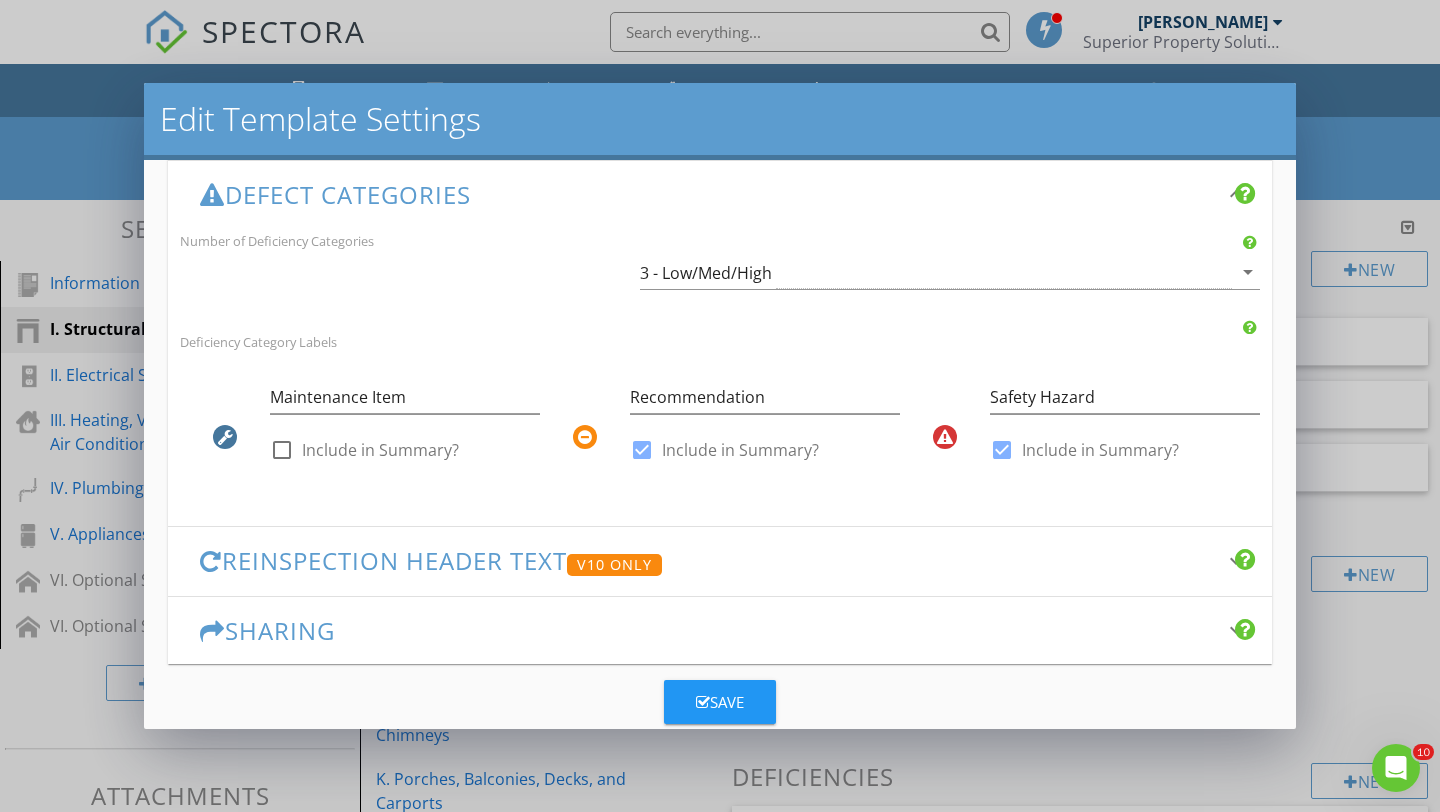 click on "Edit Template Settings   Changes to these settings only affect future reports.     Name Residential Inspection TREC REI 7-6     Friendly Display Name
This is currently the company's default template.
Your default template will be displayed first
automatically.
Header Text
keyboard_arrow_down   Full Report Header Text   Inline Style XLarge Large Normal Small Light Small/Light Bold Italic Underline Colors Ordered List Unordered List Align Align Left Align Center Align Right Align Justify Insert Link Insert Image Insert Video Insert Table Code View Clear Formatting This text will be displayed at the top of every report, both in the PDF and HTML format.   Summary Header Text   Inline Style XLarge Large Normal Small Light Small/Light Bold Italic Underline Colors Ordered List Unordered List Align Align Left Align Center Align Right Align Justify Insert Link Insert Image Insert Video Insert Table Code View Clear Formatting" at bounding box center [720, 406] 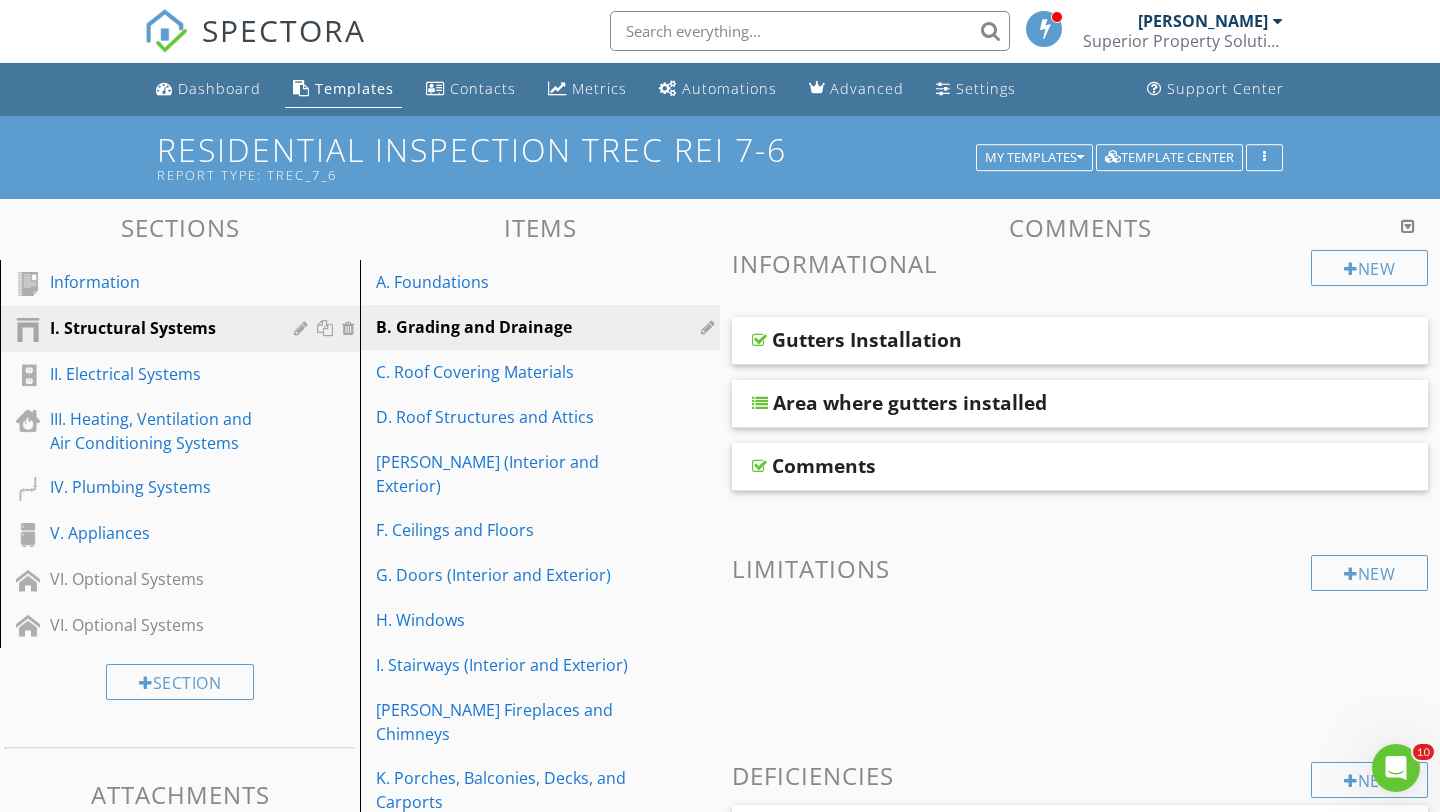 scroll, scrollTop: 0, scrollLeft: 0, axis: both 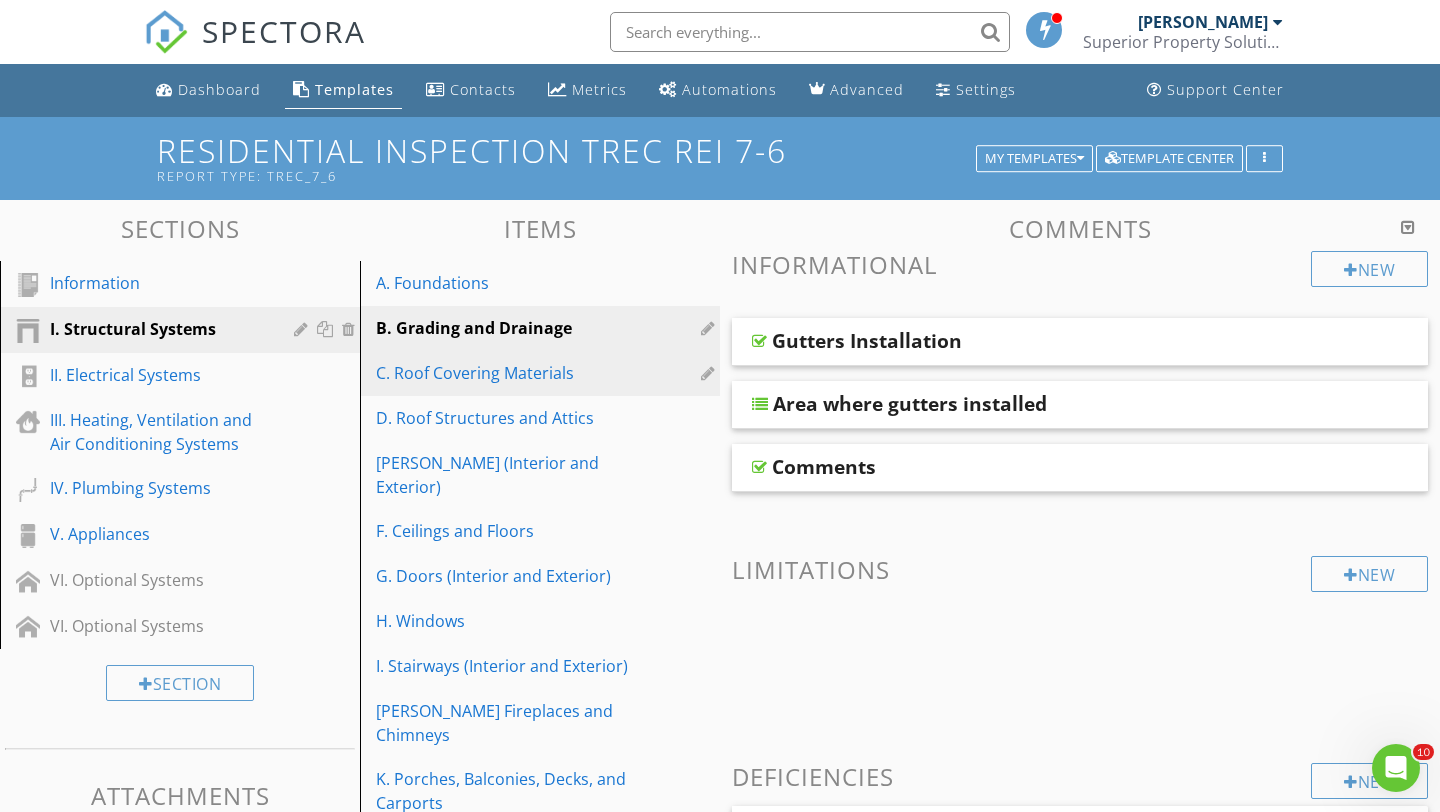 click on "C. Roof Covering Materials" at bounding box center [505, 373] 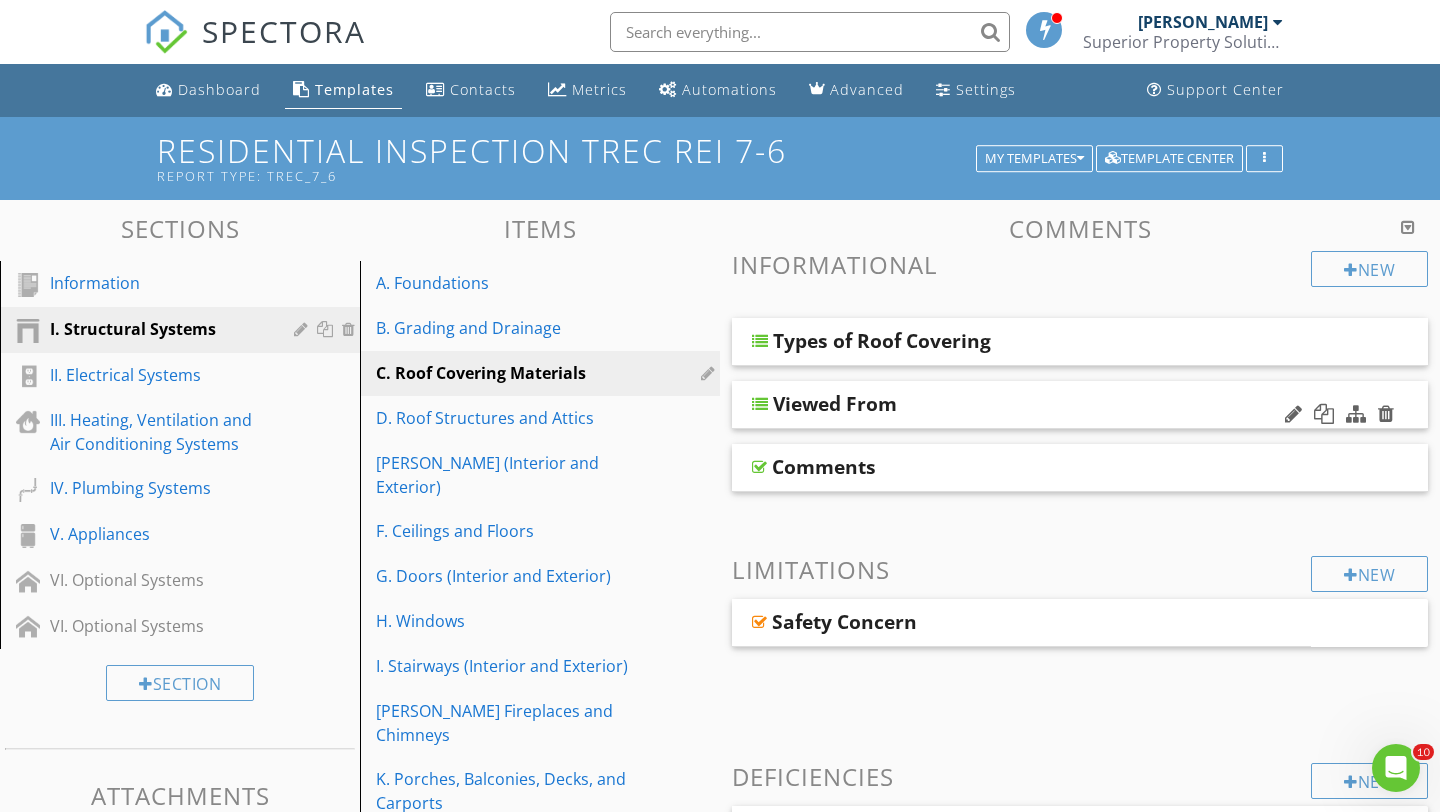 click on "Viewed From" at bounding box center [835, 404] 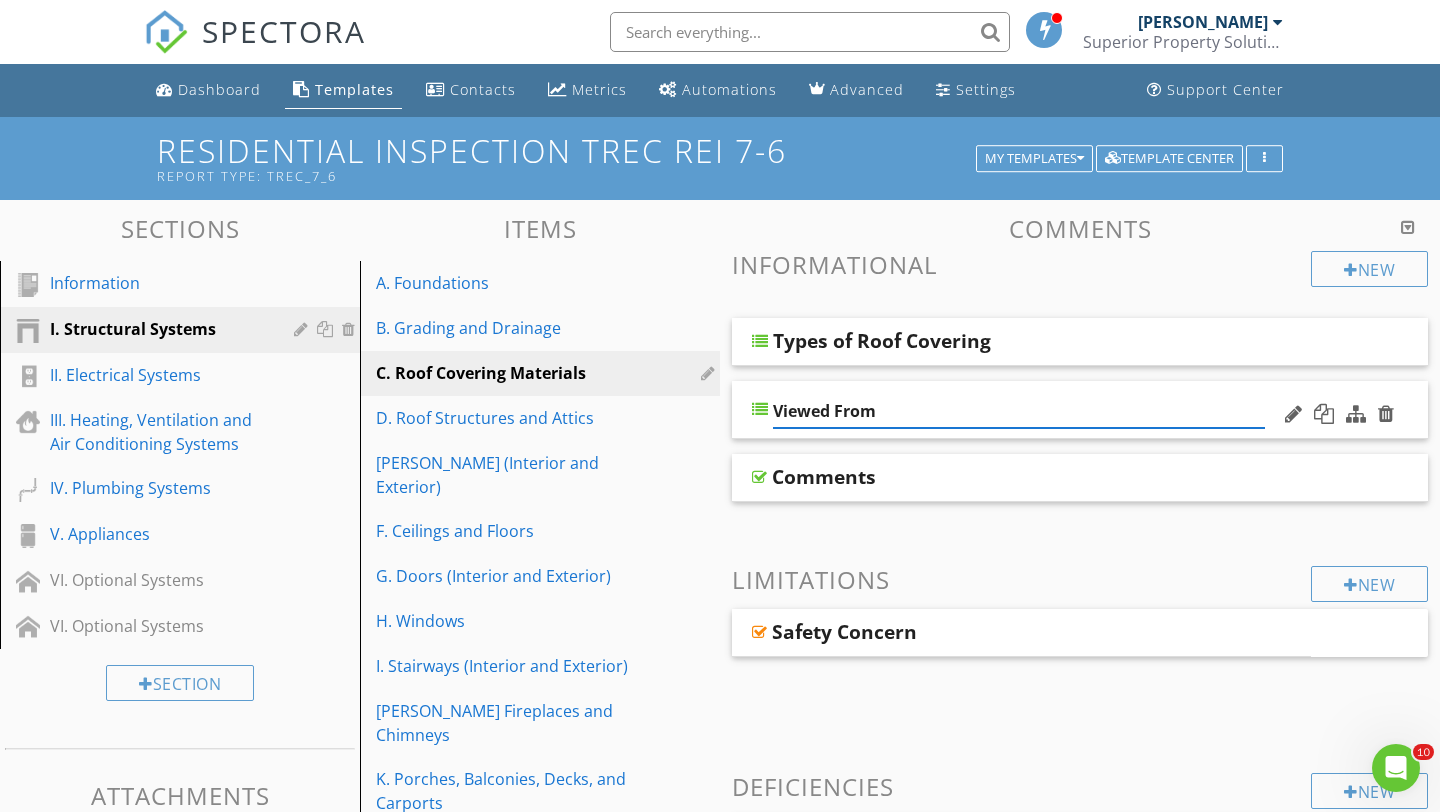 click on "Viewed From" at bounding box center [1019, 411] 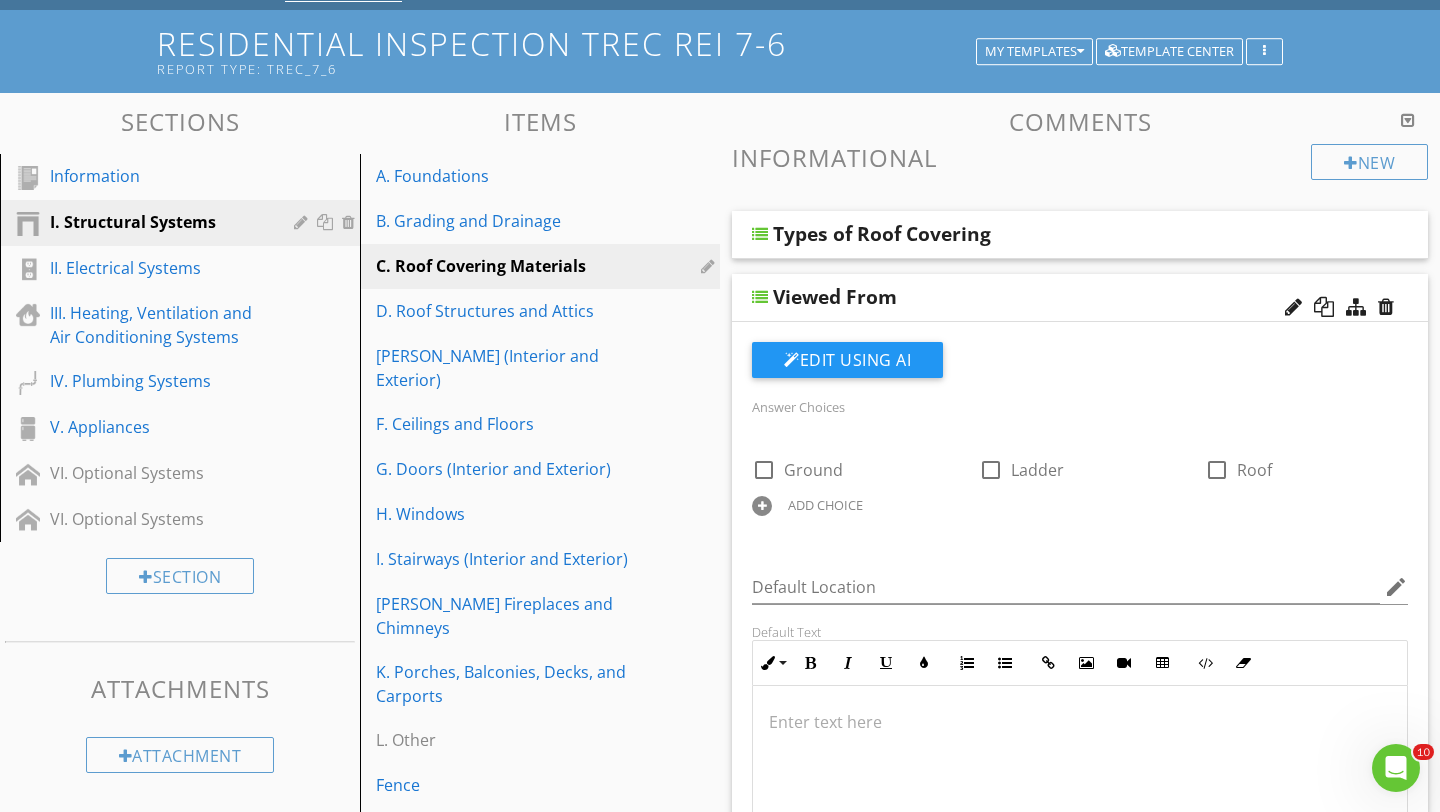 scroll, scrollTop: 412, scrollLeft: 0, axis: vertical 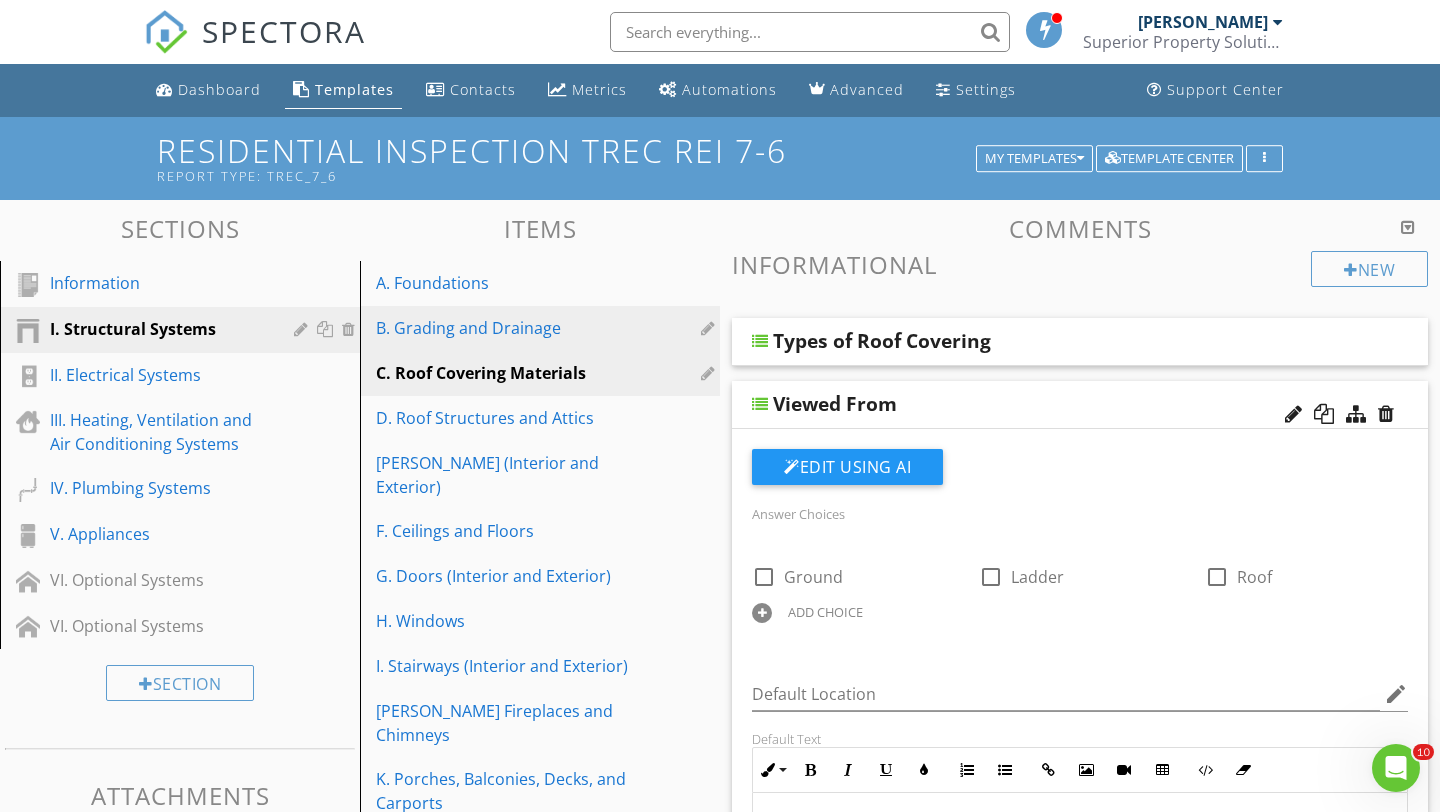 click on "B. Grading and Drainage" at bounding box center [505, 328] 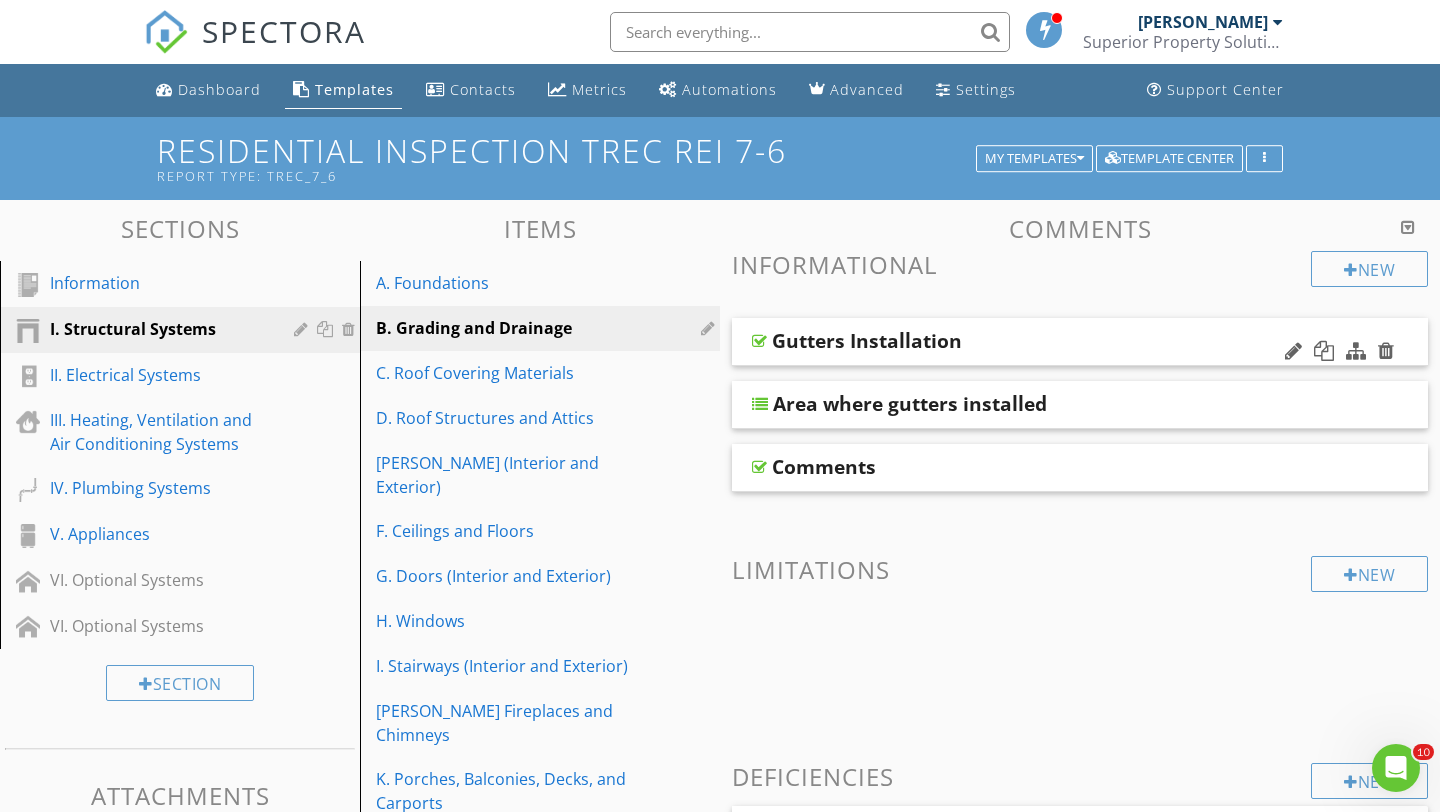 click on "Gutters Installation" at bounding box center [1080, 342] 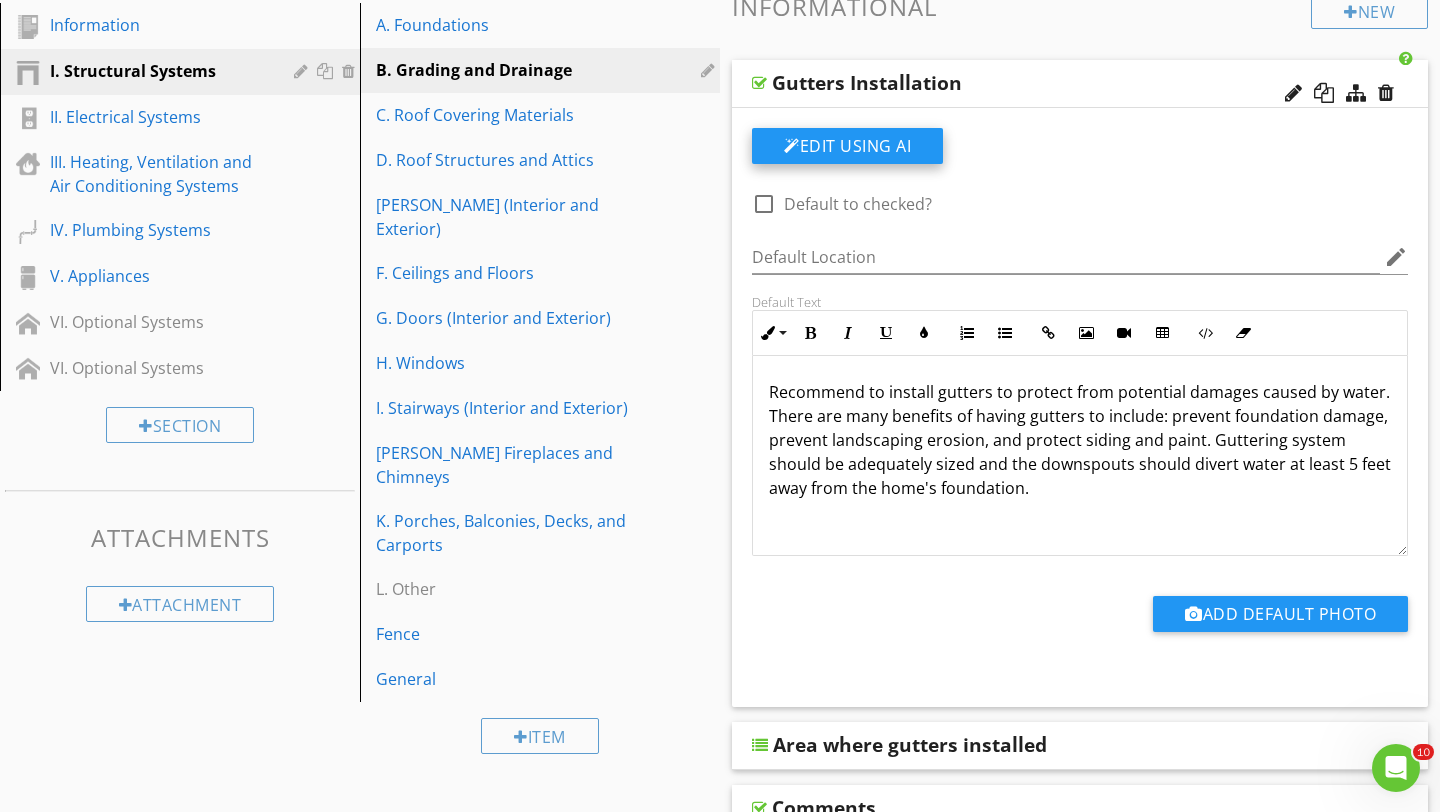 scroll, scrollTop: 263, scrollLeft: 0, axis: vertical 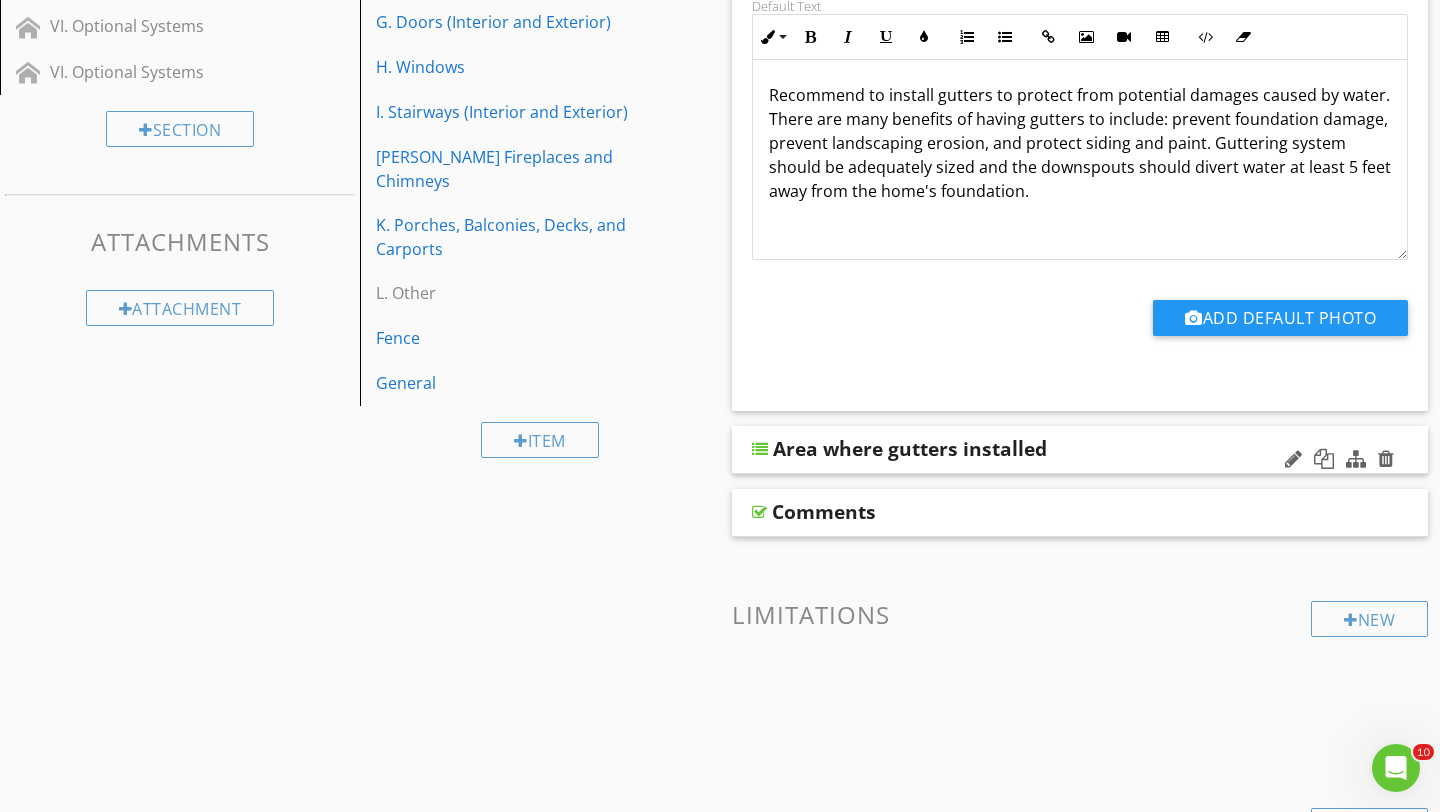 click on "Area where gutters installed" at bounding box center [1080, 450] 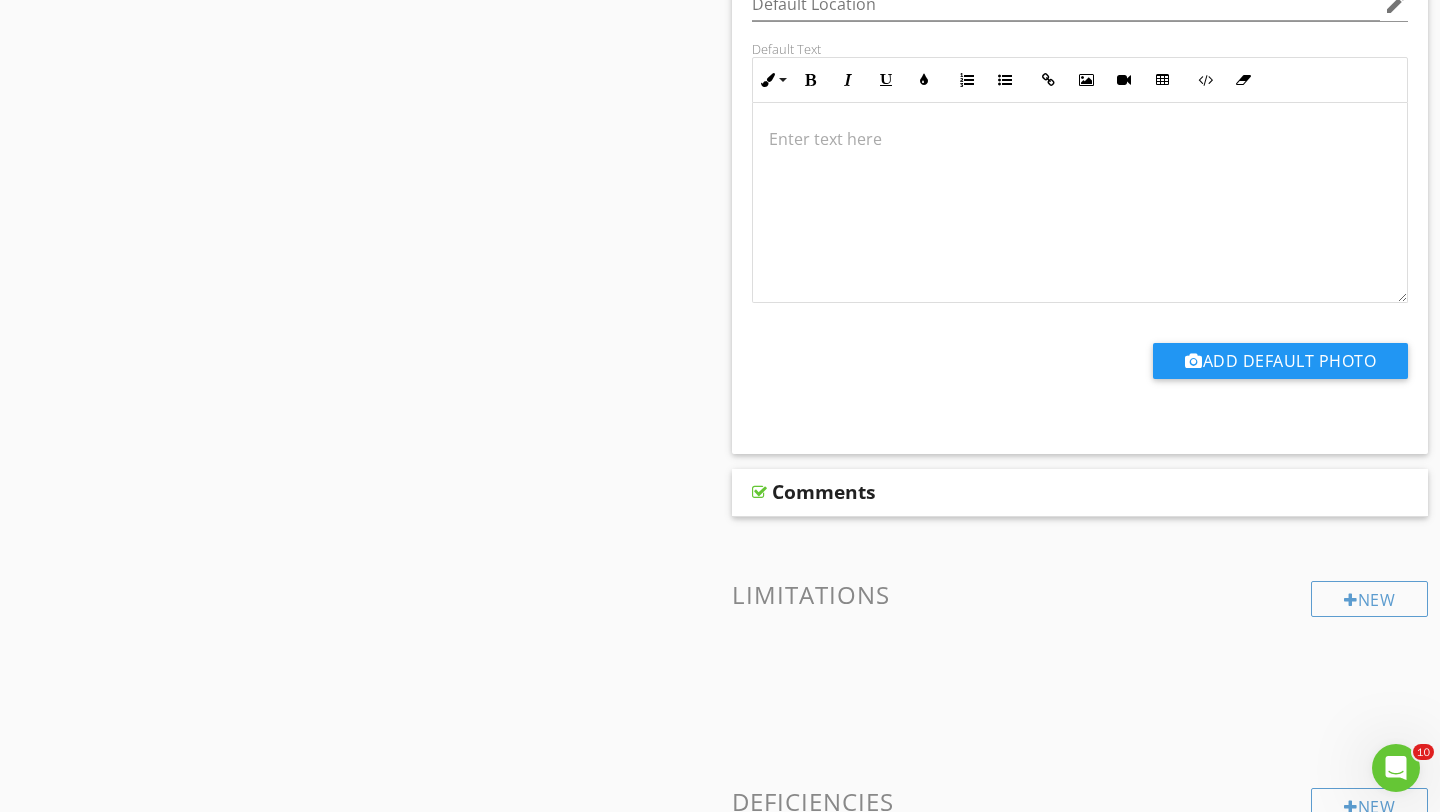 scroll, scrollTop: 1310, scrollLeft: 0, axis: vertical 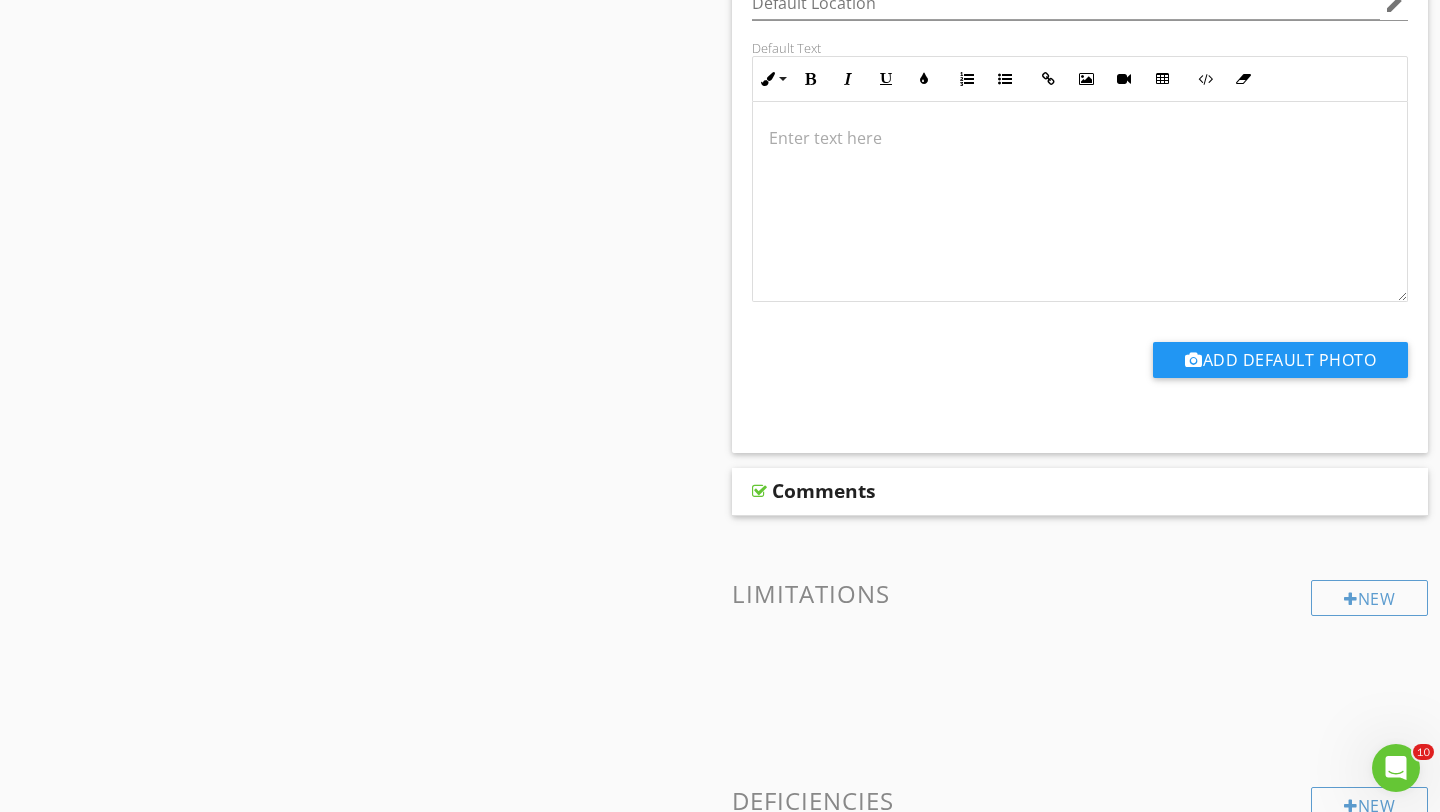 click on "Comments" at bounding box center [824, 491] 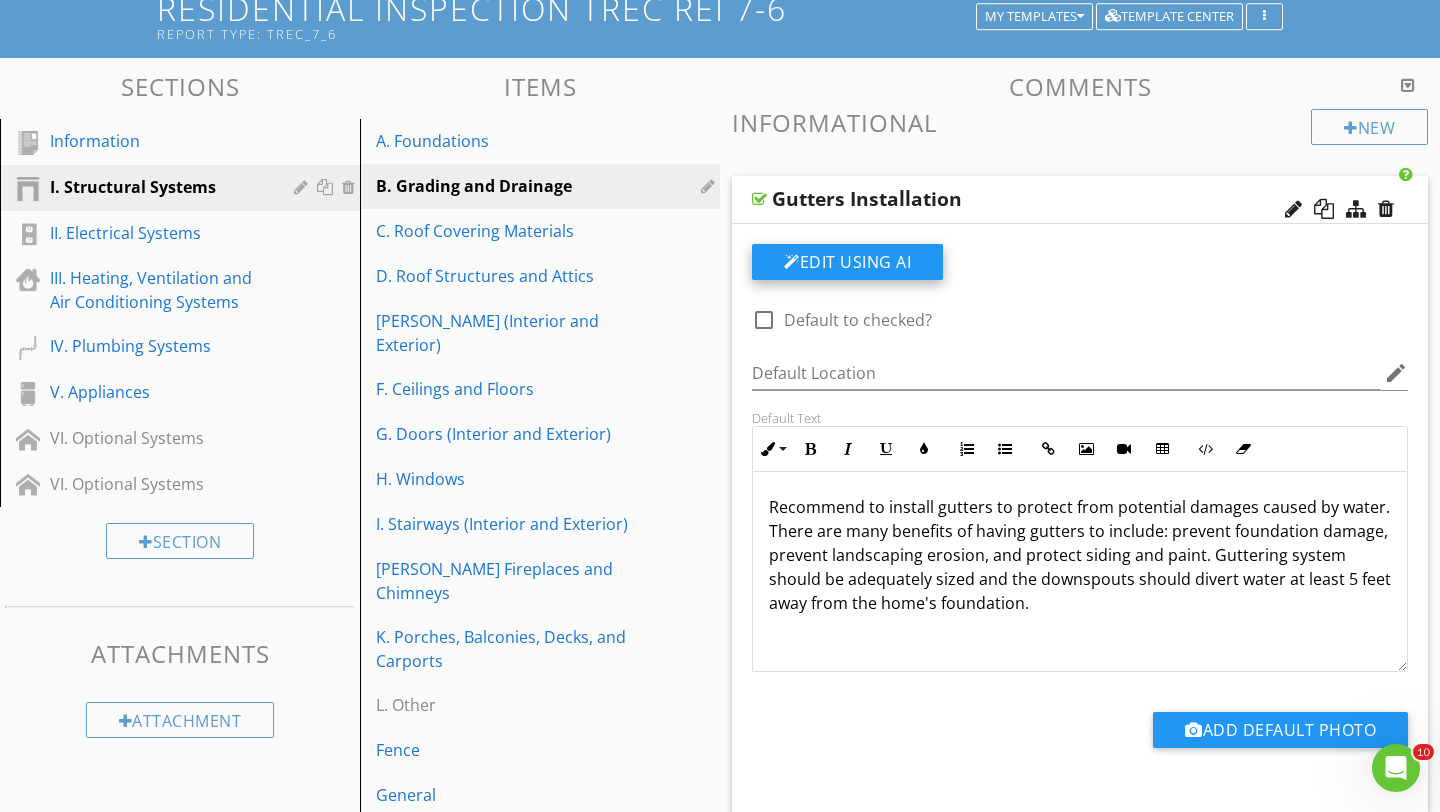 scroll, scrollTop: 140, scrollLeft: 0, axis: vertical 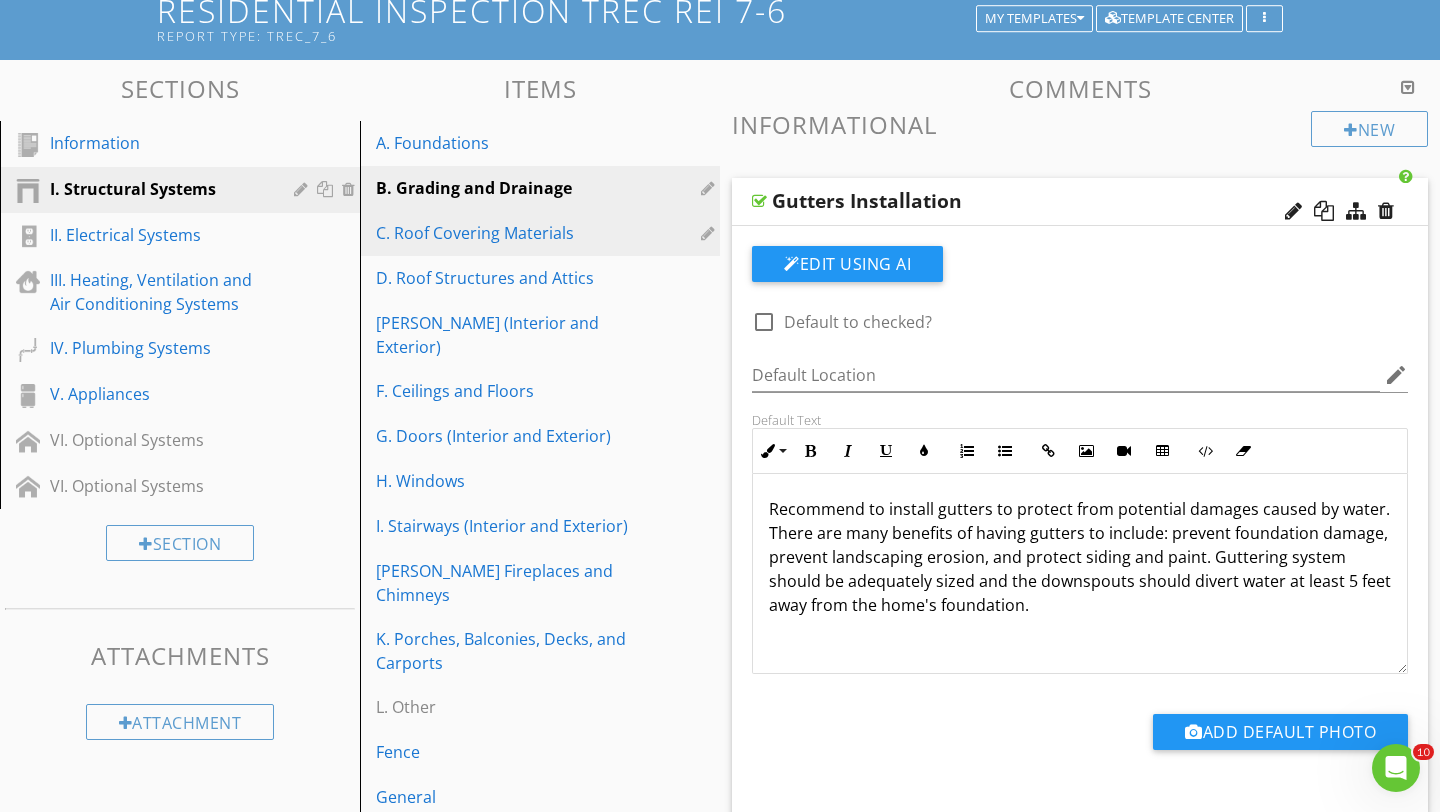 click on "C. Roof Covering Materials" at bounding box center (505, 233) 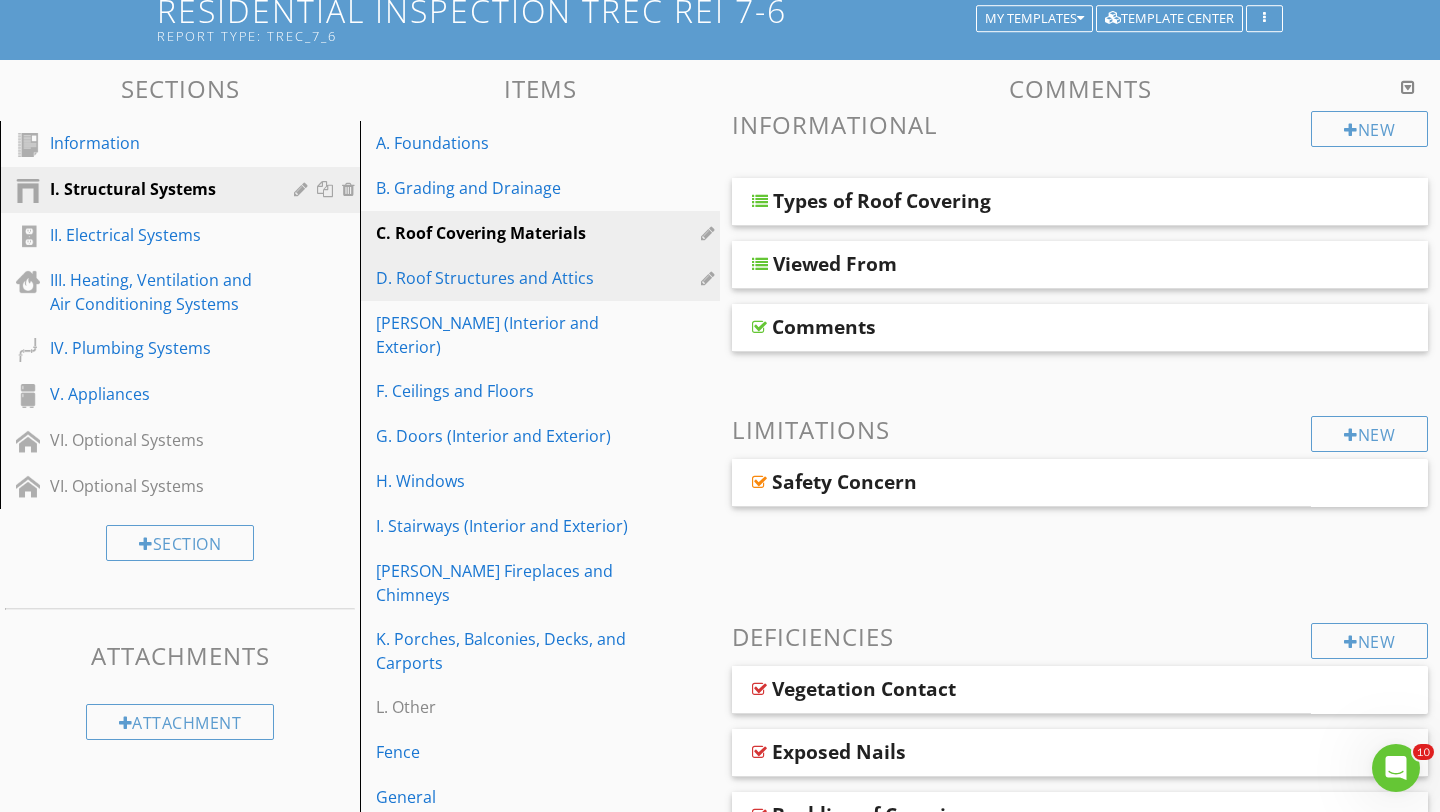 click on "D. Roof Structures and Attics" at bounding box center [505, 278] 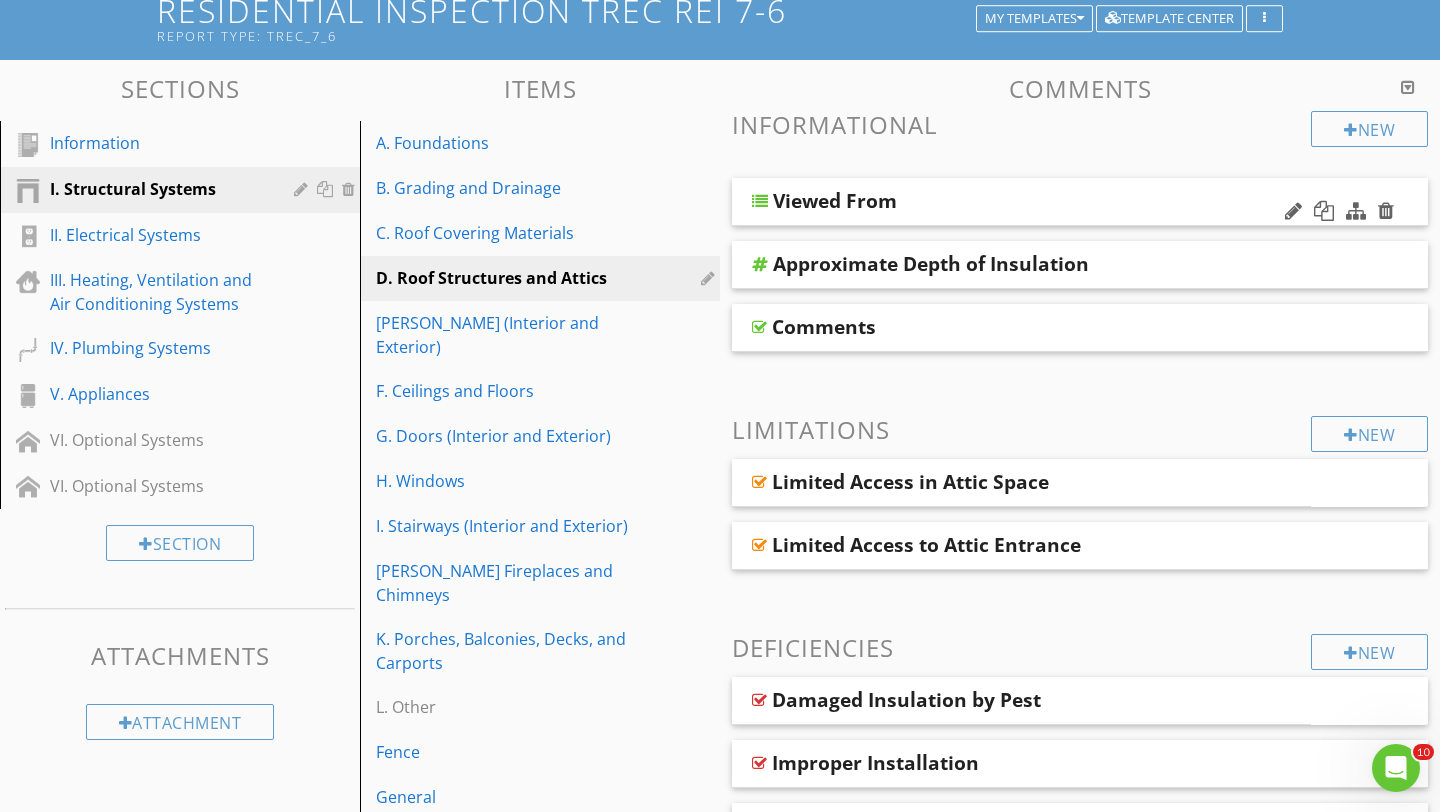 click on "Viewed From" at bounding box center [1080, 202] 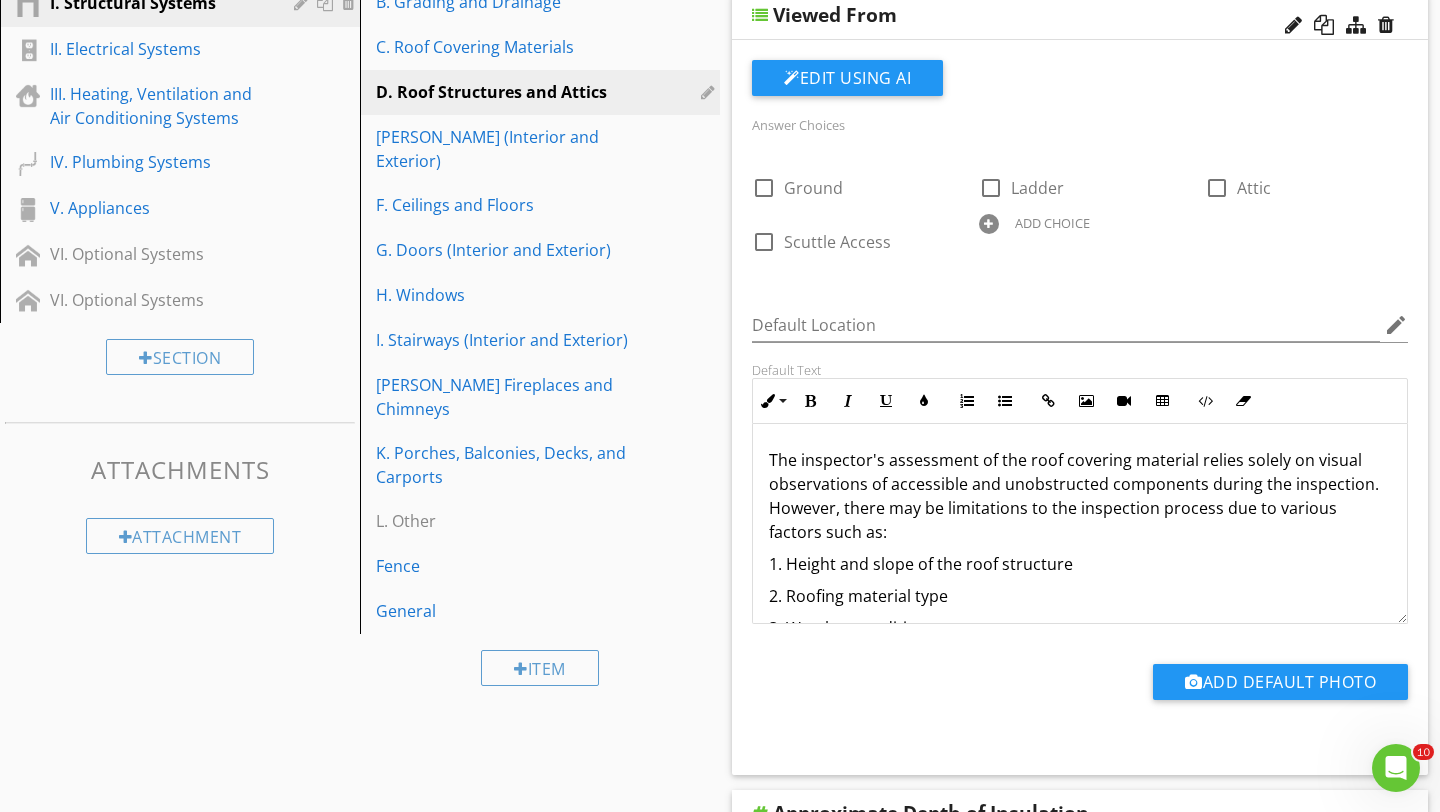 scroll, scrollTop: 387, scrollLeft: 0, axis: vertical 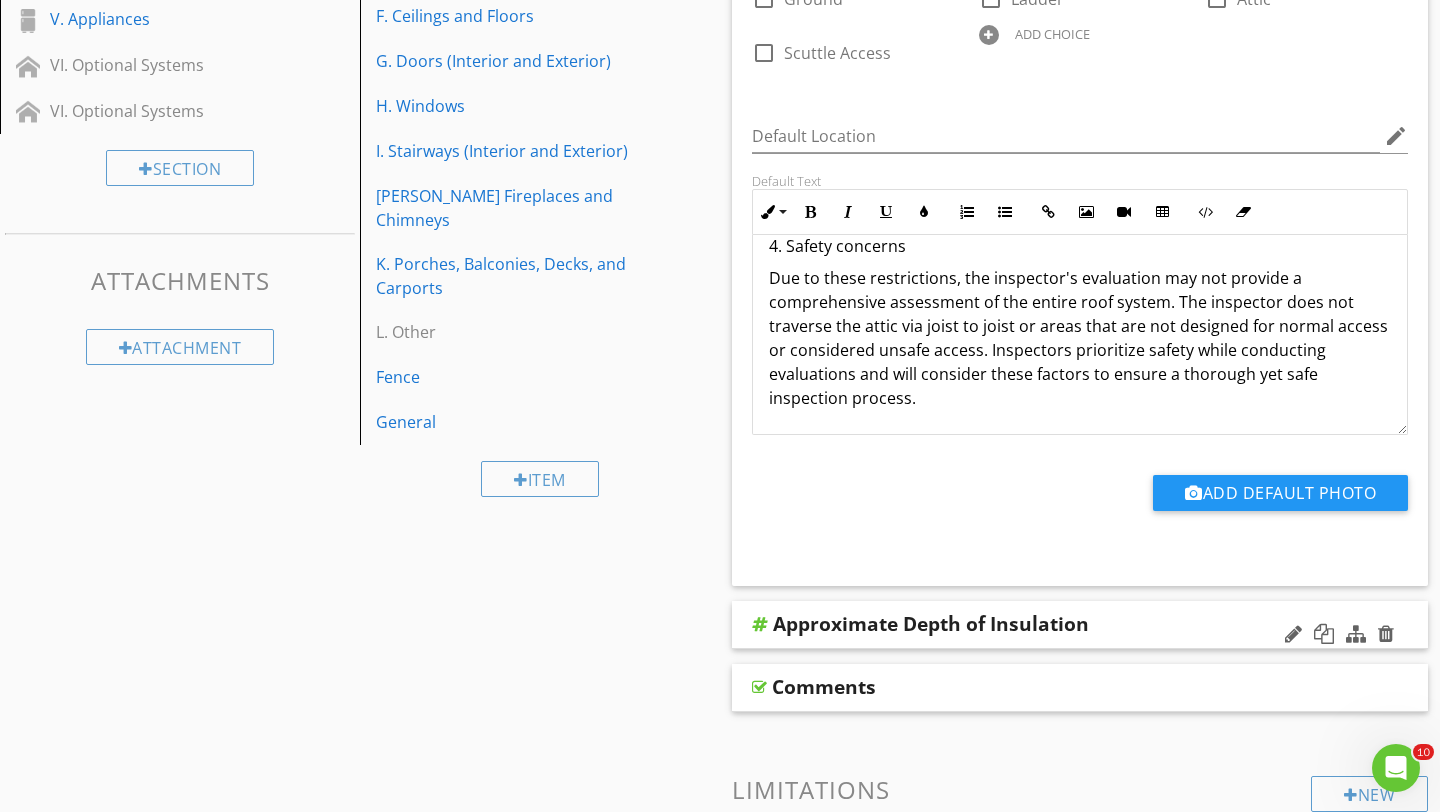 click on "Approximate Depth of Insulation" at bounding box center (931, 624) 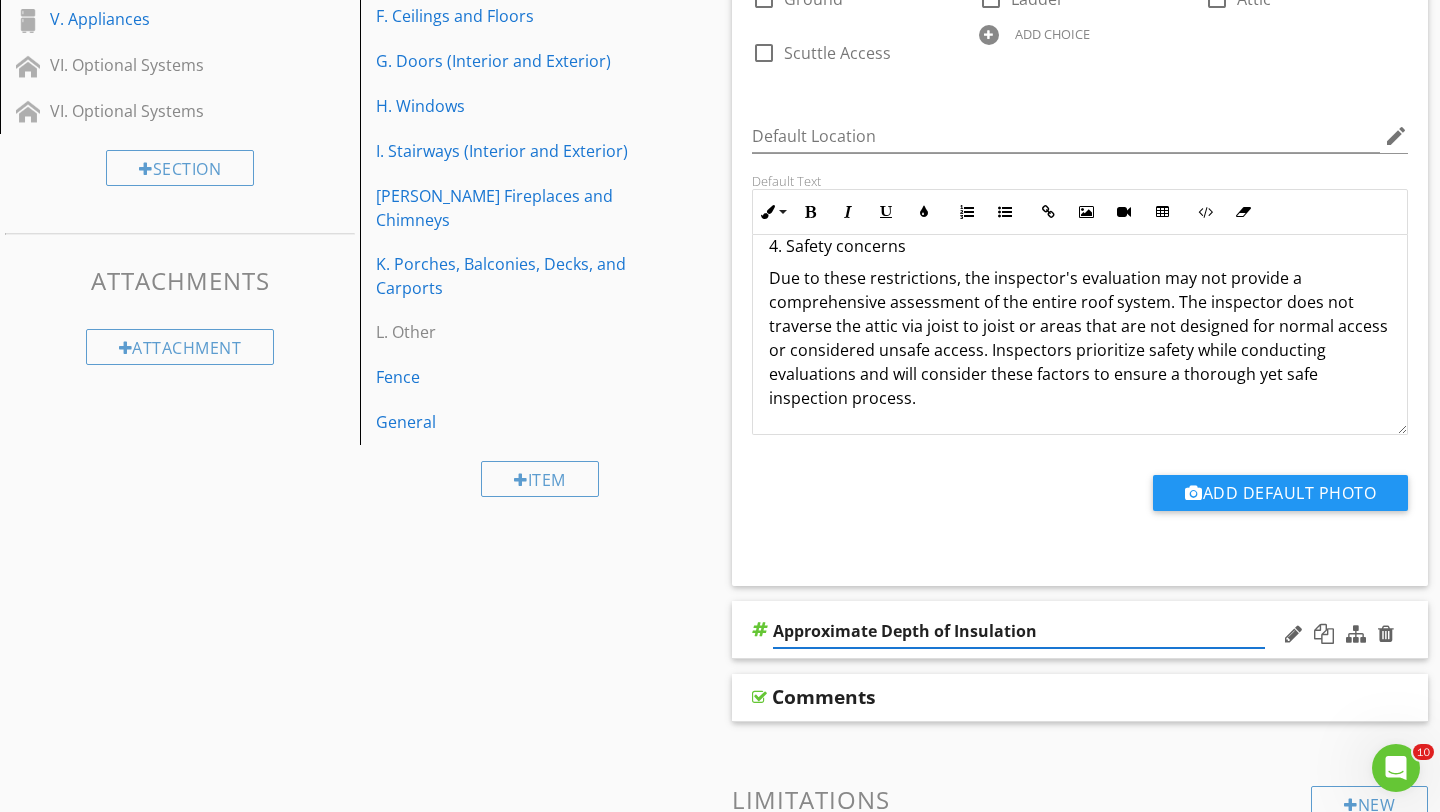scroll, scrollTop: 527, scrollLeft: 0, axis: vertical 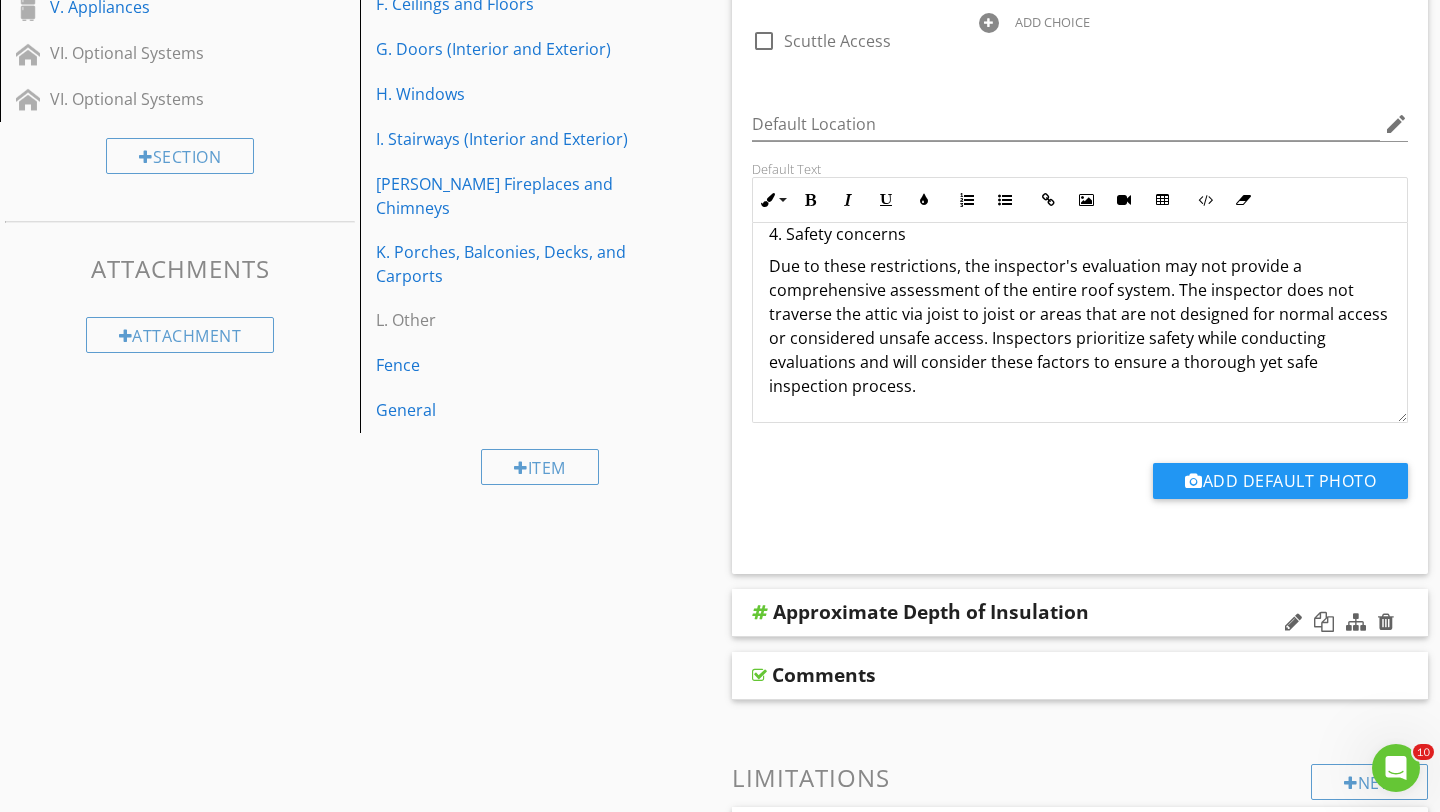 click on "Approximate Depth of Insulation" at bounding box center (1019, 612) 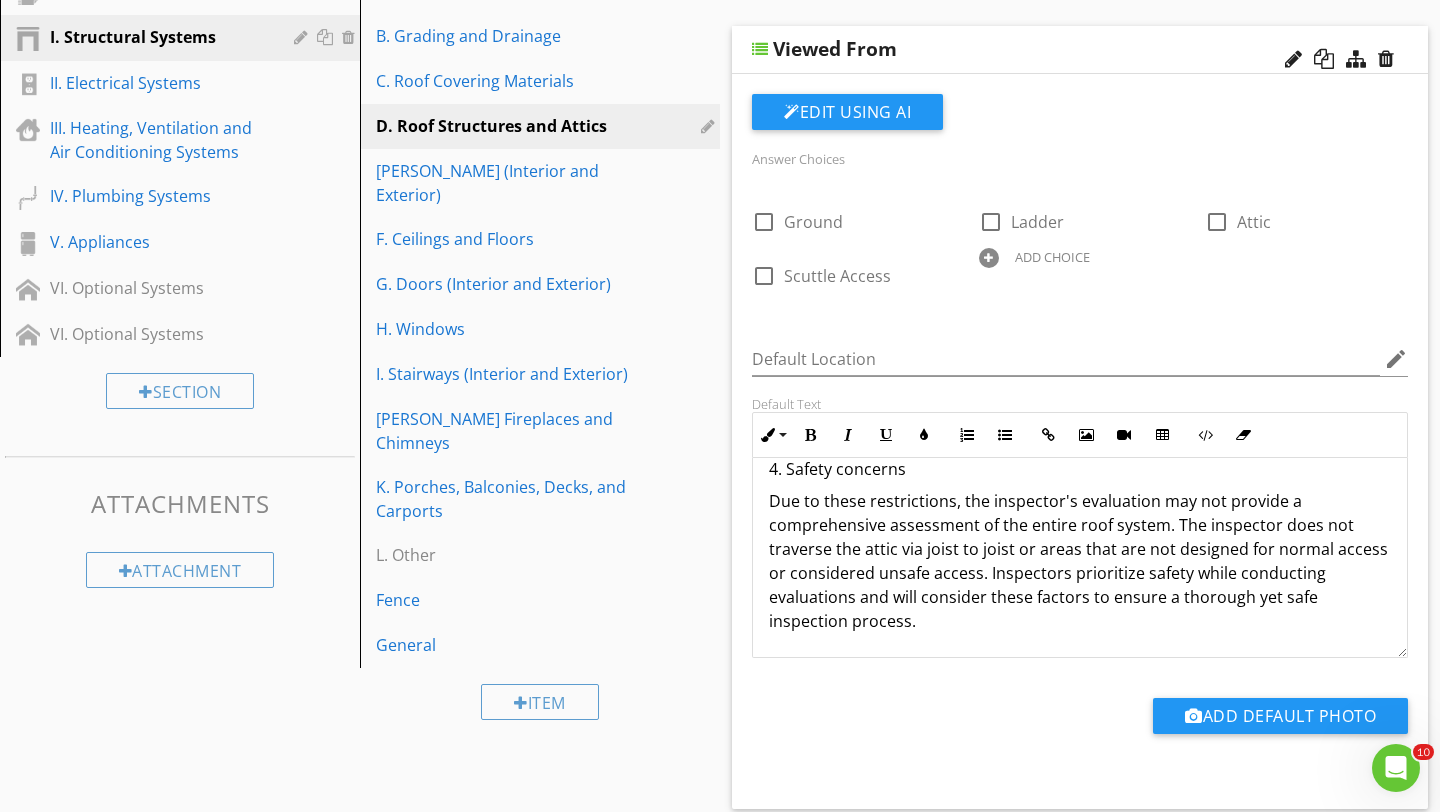 scroll, scrollTop: 138, scrollLeft: 0, axis: vertical 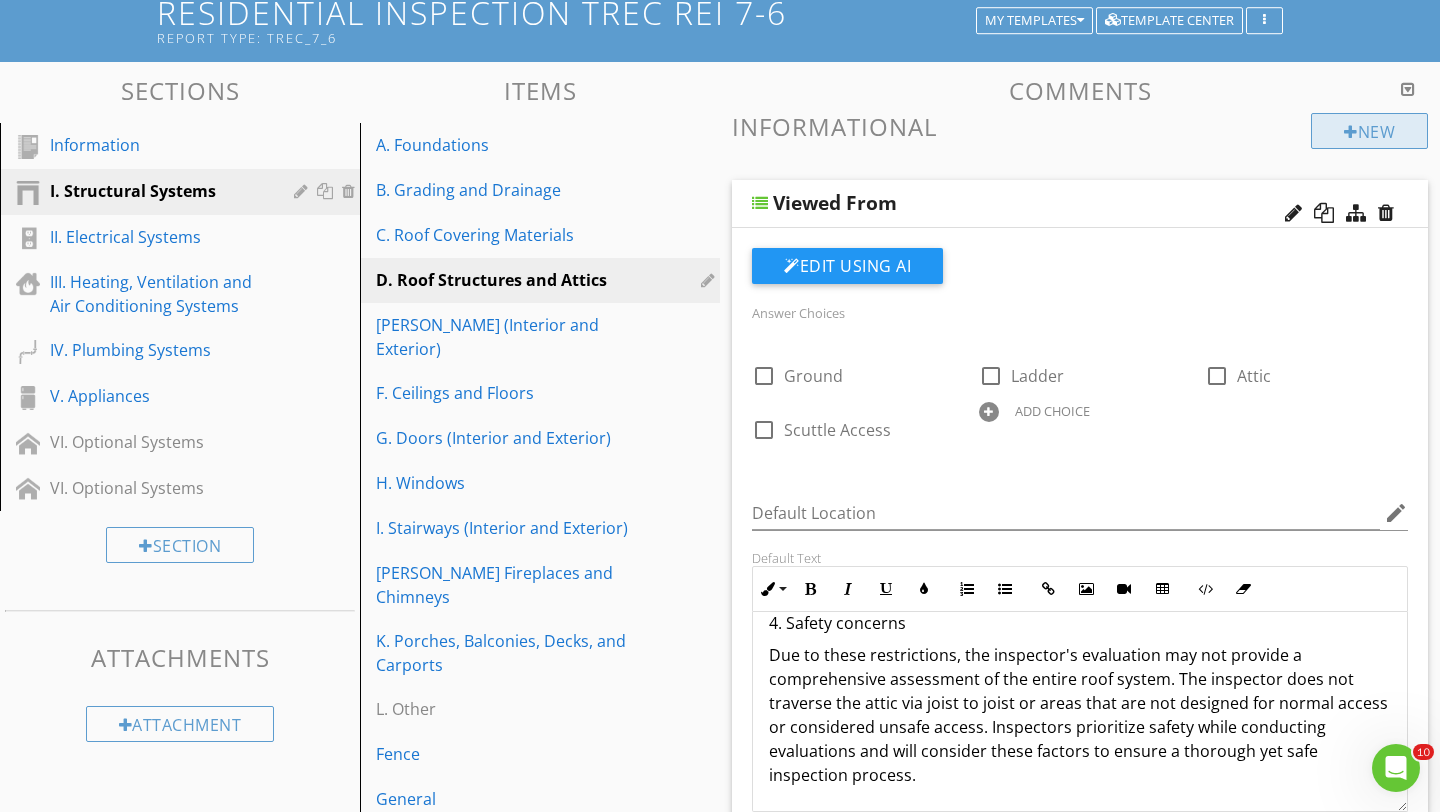 click at bounding box center [1351, 132] 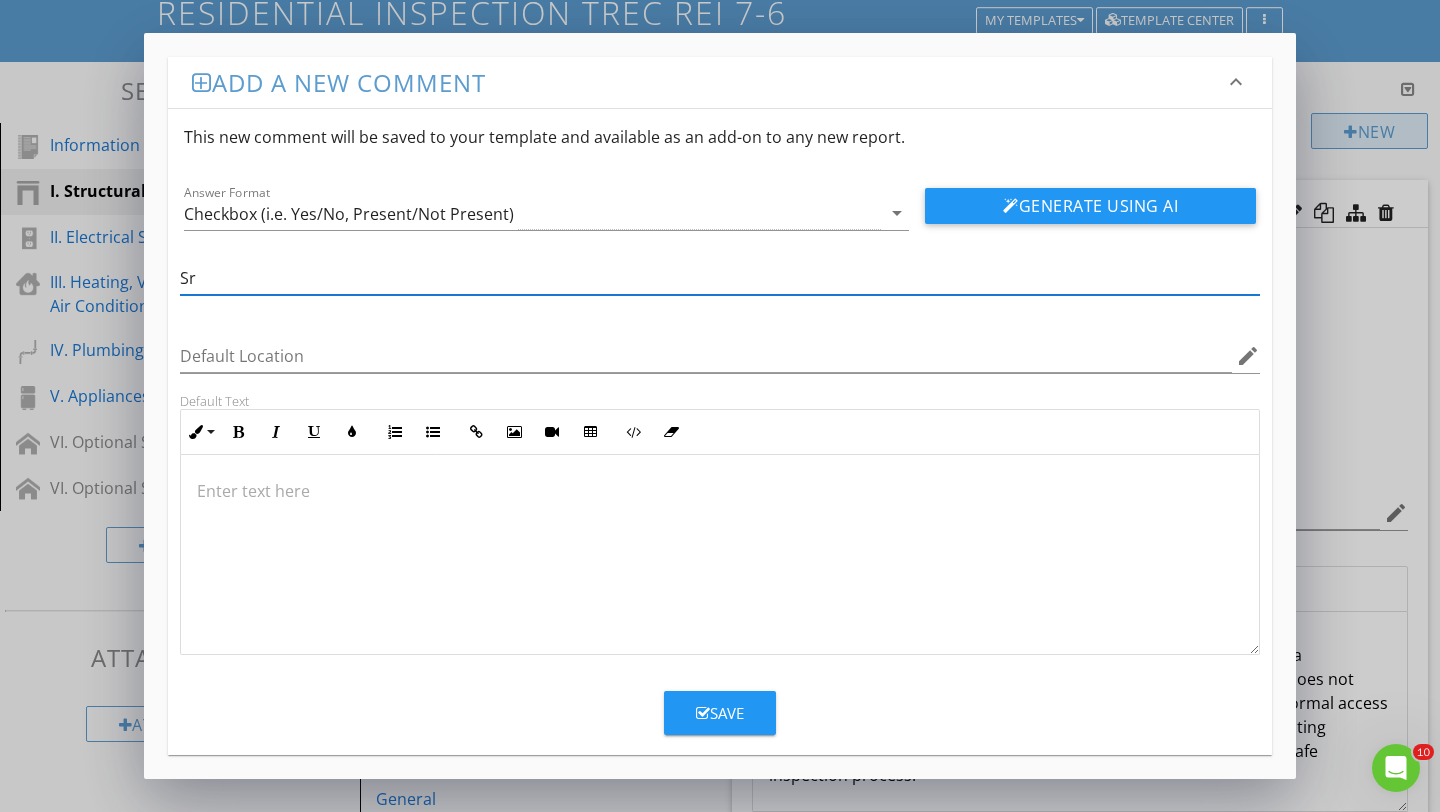 type on "S" 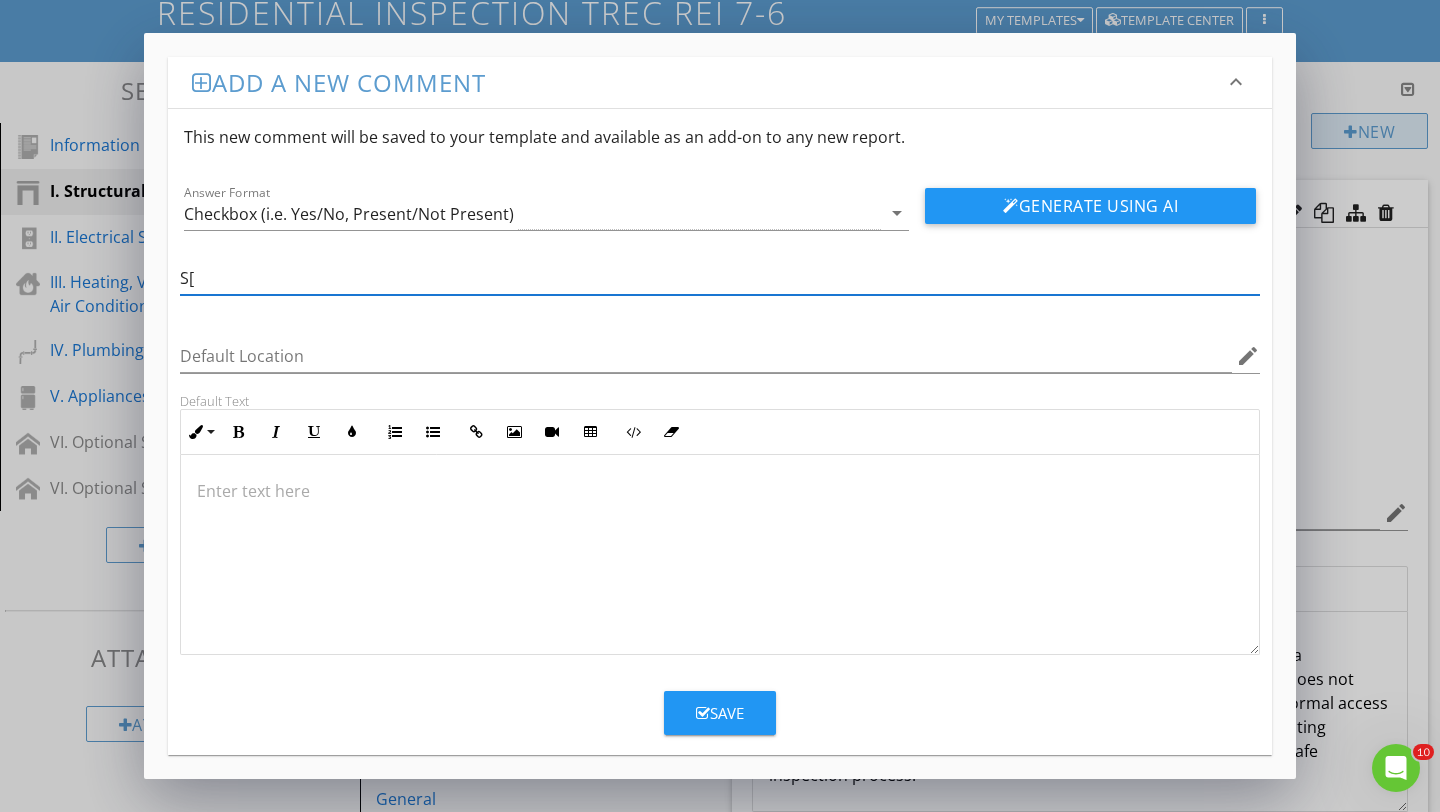 type on "S" 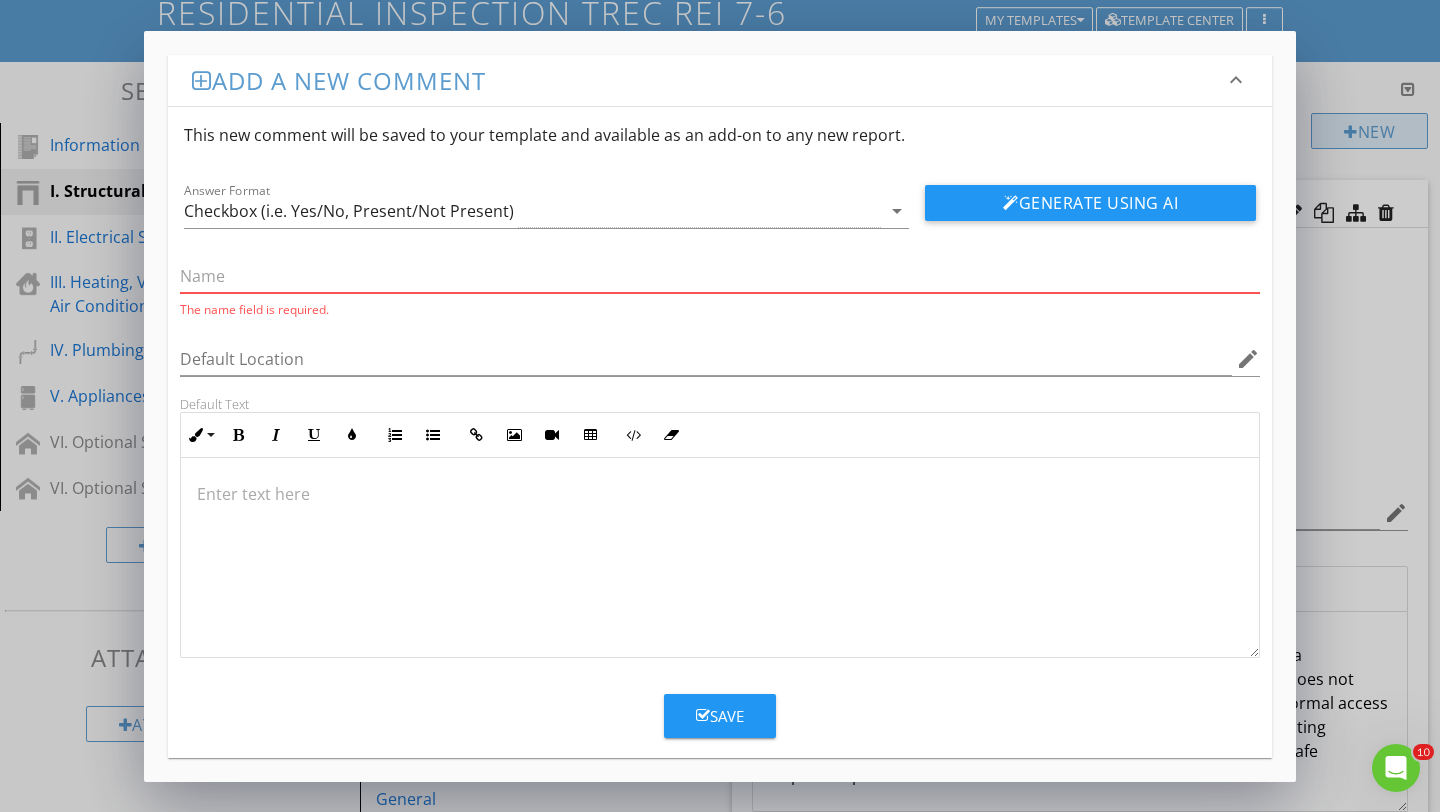 type on "P" 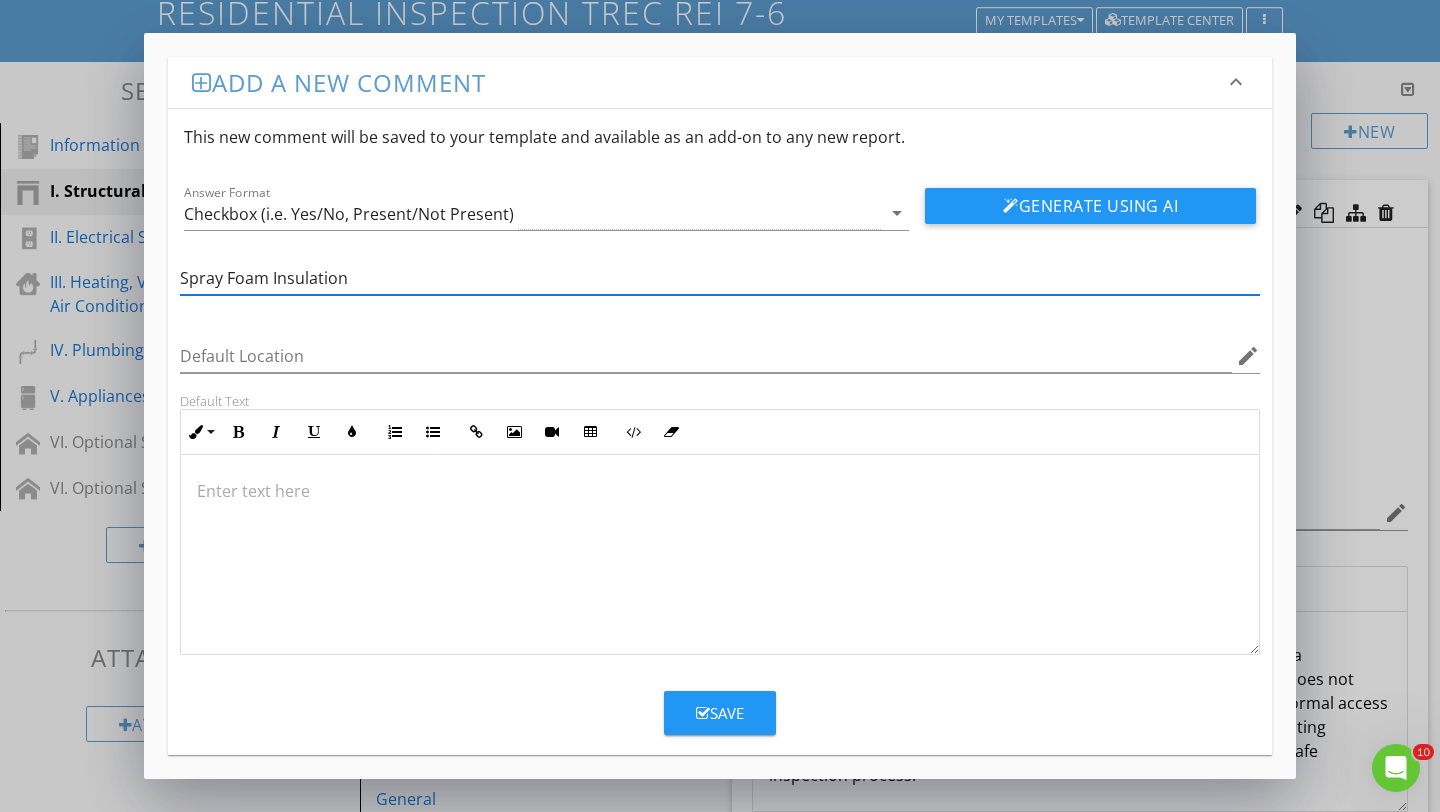 type on "Spray Foam Insulation" 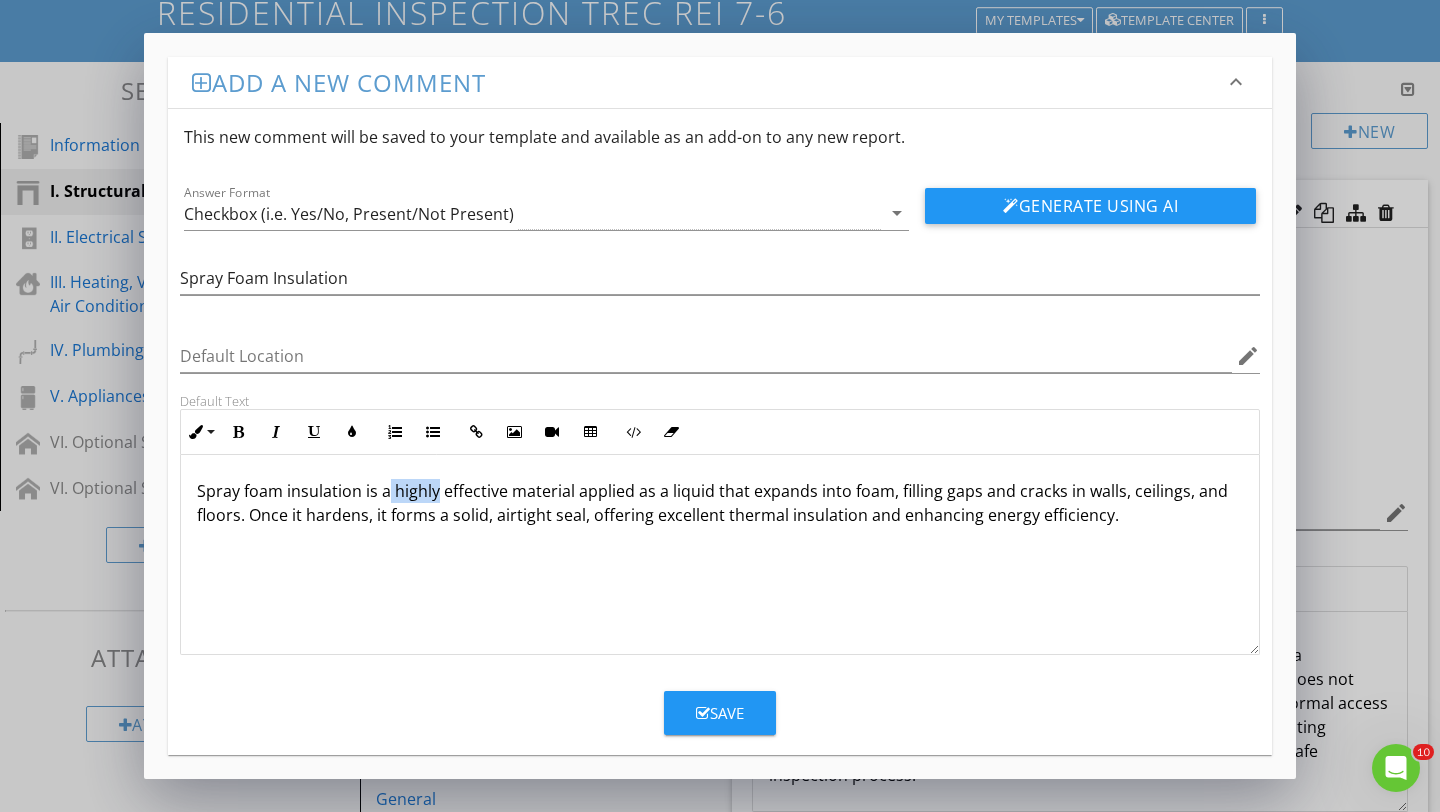 drag, startPoint x: 437, startPoint y: 492, endPoint x: 387, endPoint y: 496, distance: 50.159744 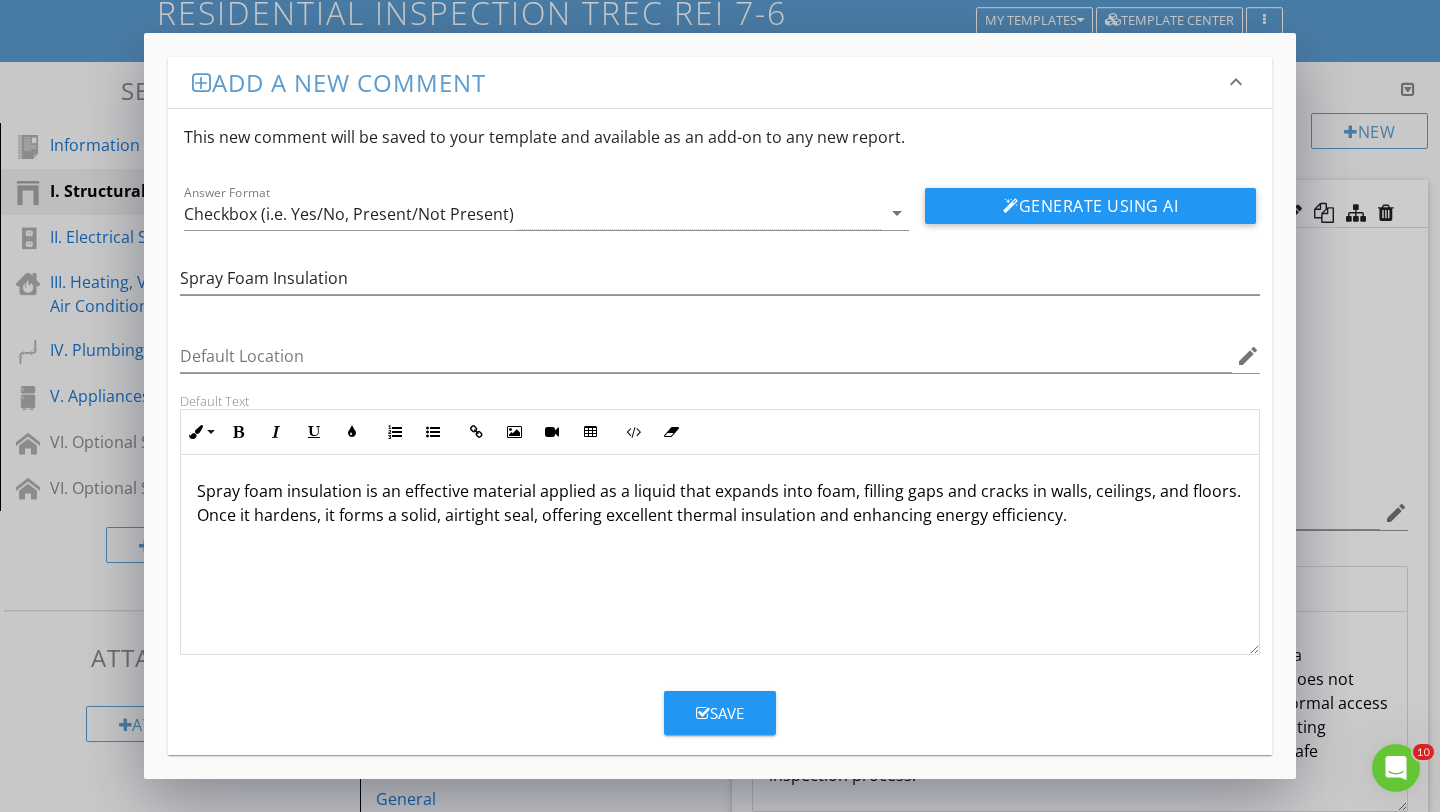 click on "Spray foam insulation is an effective material applied as a liquid that expands into foam, filling gaps and cracks in walls, ceilings, and floors. Once it hardens, it forms a solid, airtight seal, offering excellent thermal insulation and enhancing energy efficiency." at bounding box center [720, 503] 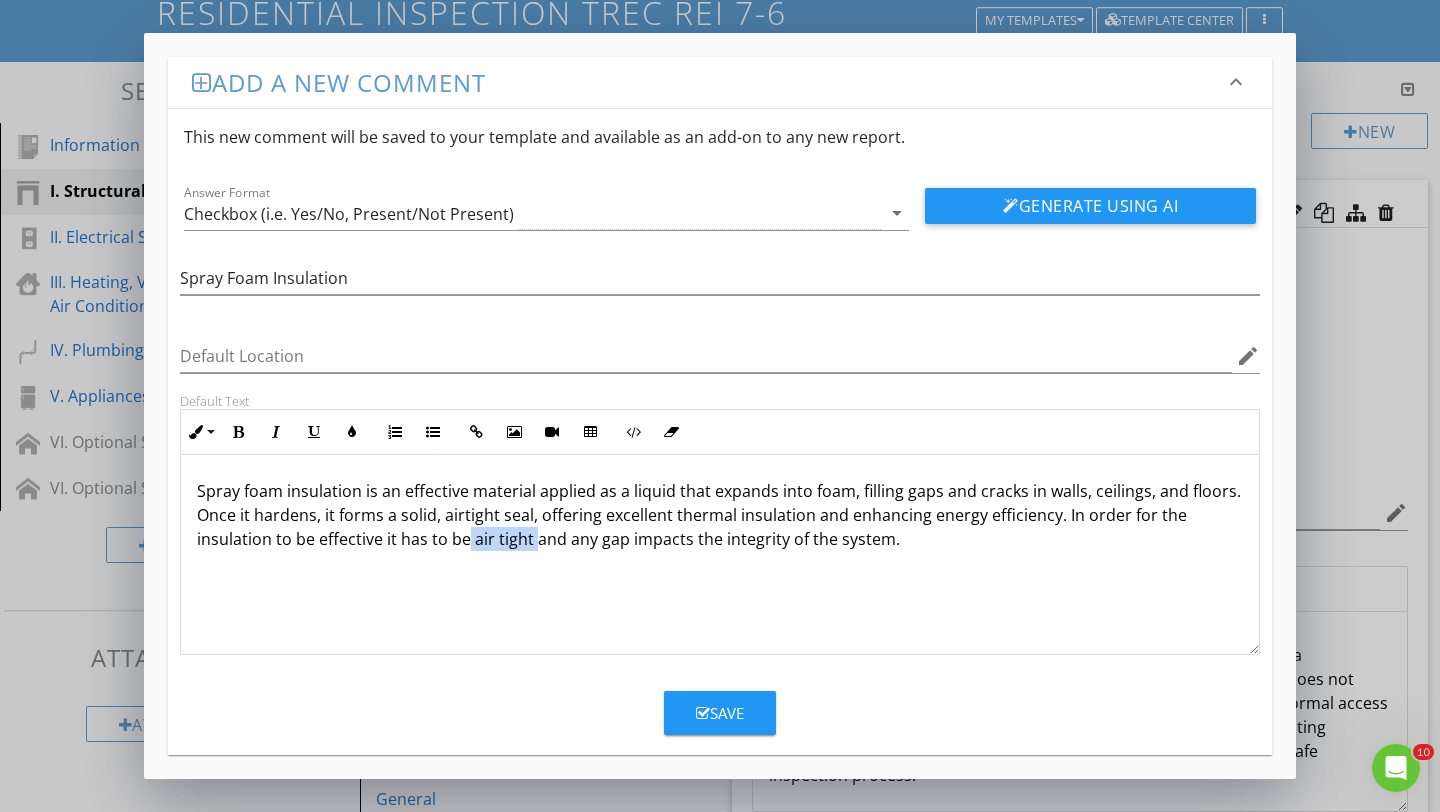 drag, startPoint x: 533, startPoint y: 542, endPoint x: 469, endPoint y: 546, distance: 64.12488 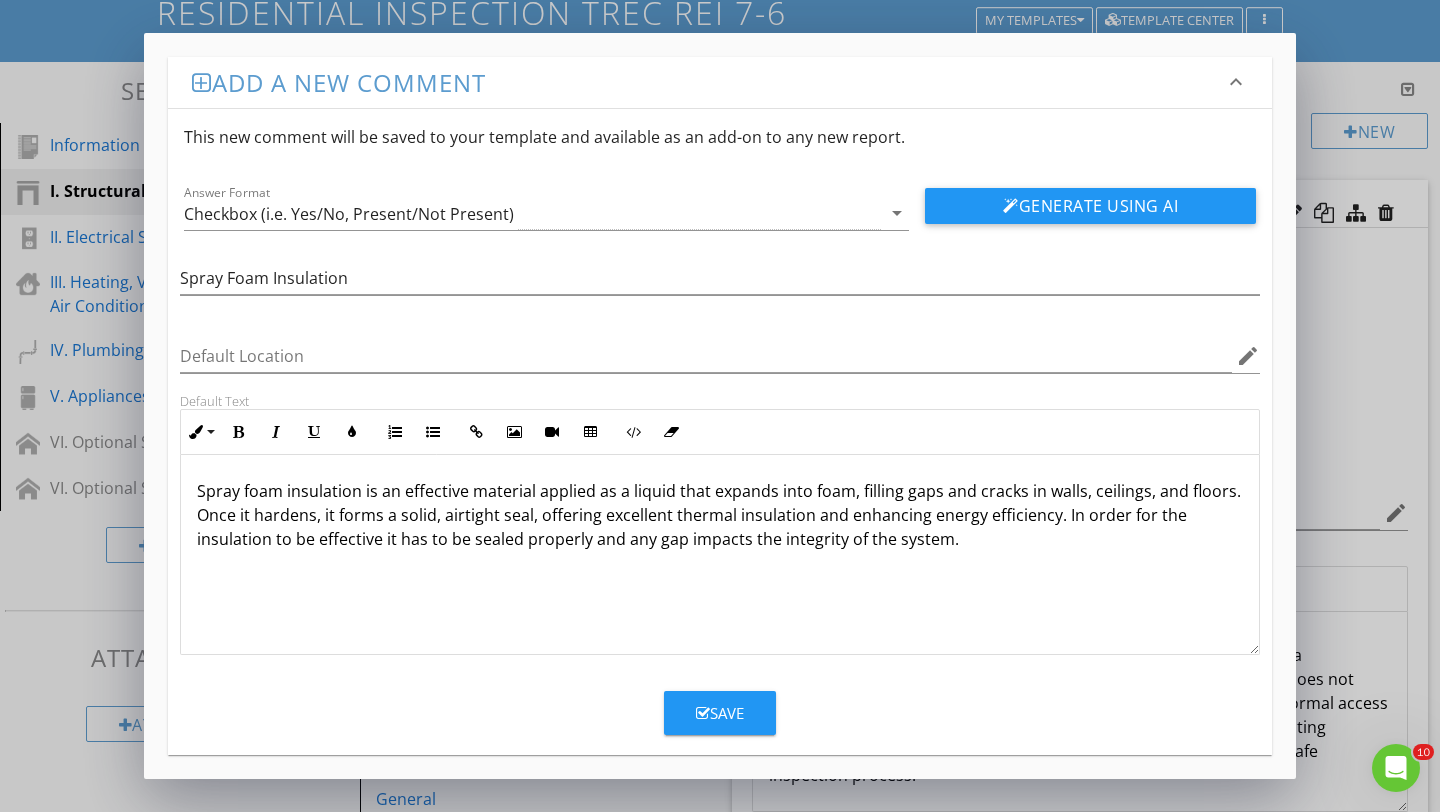 click on "Spray foam insulation is an effective material applied as a liquid that expands into foam, filling gaps and cracks in walls, ceilings, and floors. Once it hardens, it forms a solid, airtight seal, offering excellent thermal insulation and enhancing energy efficiency. In order for the insulation to be effective it has to be sealed properly and any gap impacts the integrity of the system." at bounding box center (720, 515) 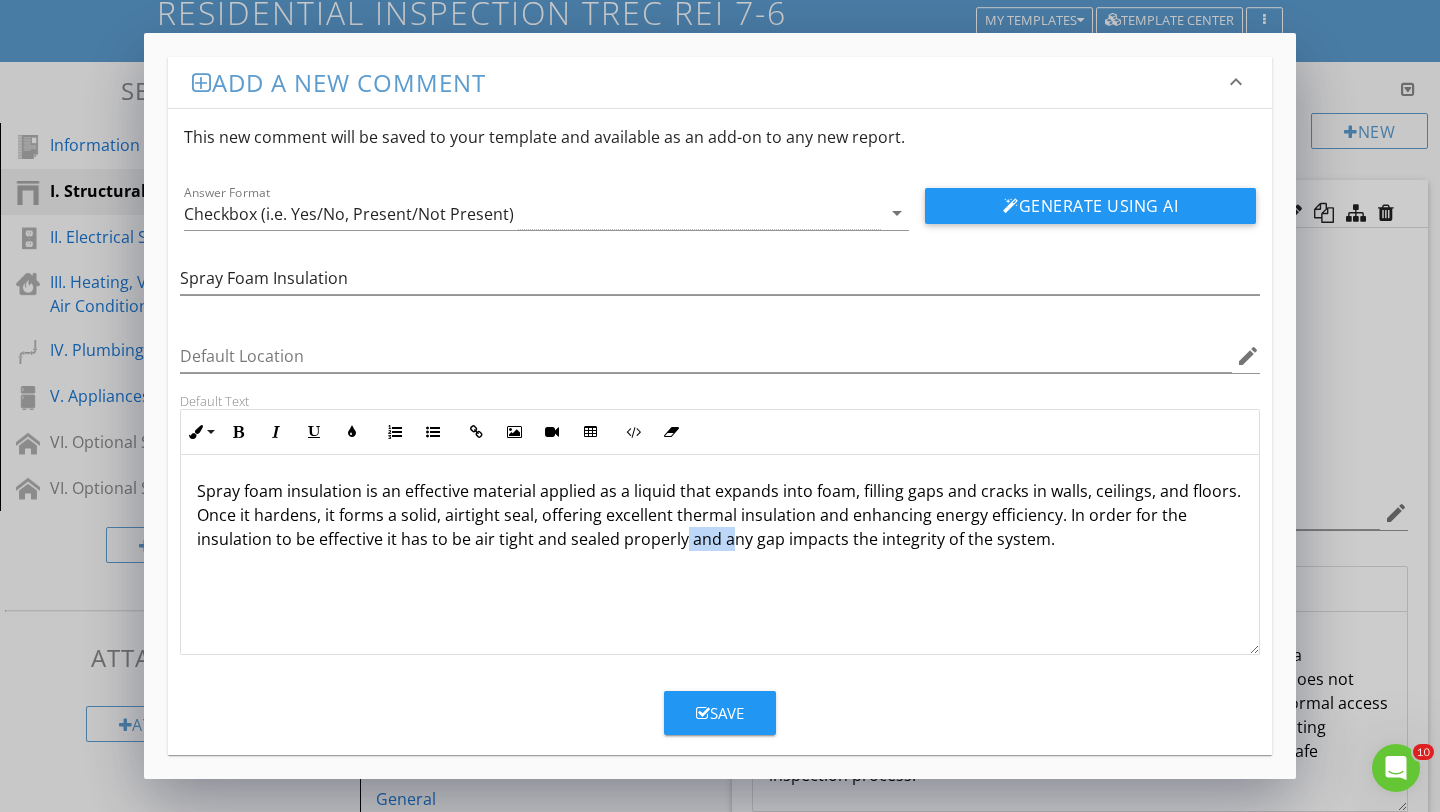 drag, startPoint x: 725, startPoint y: 544, endPoint x: 678, endPoint y: 548, distance: 47.169907 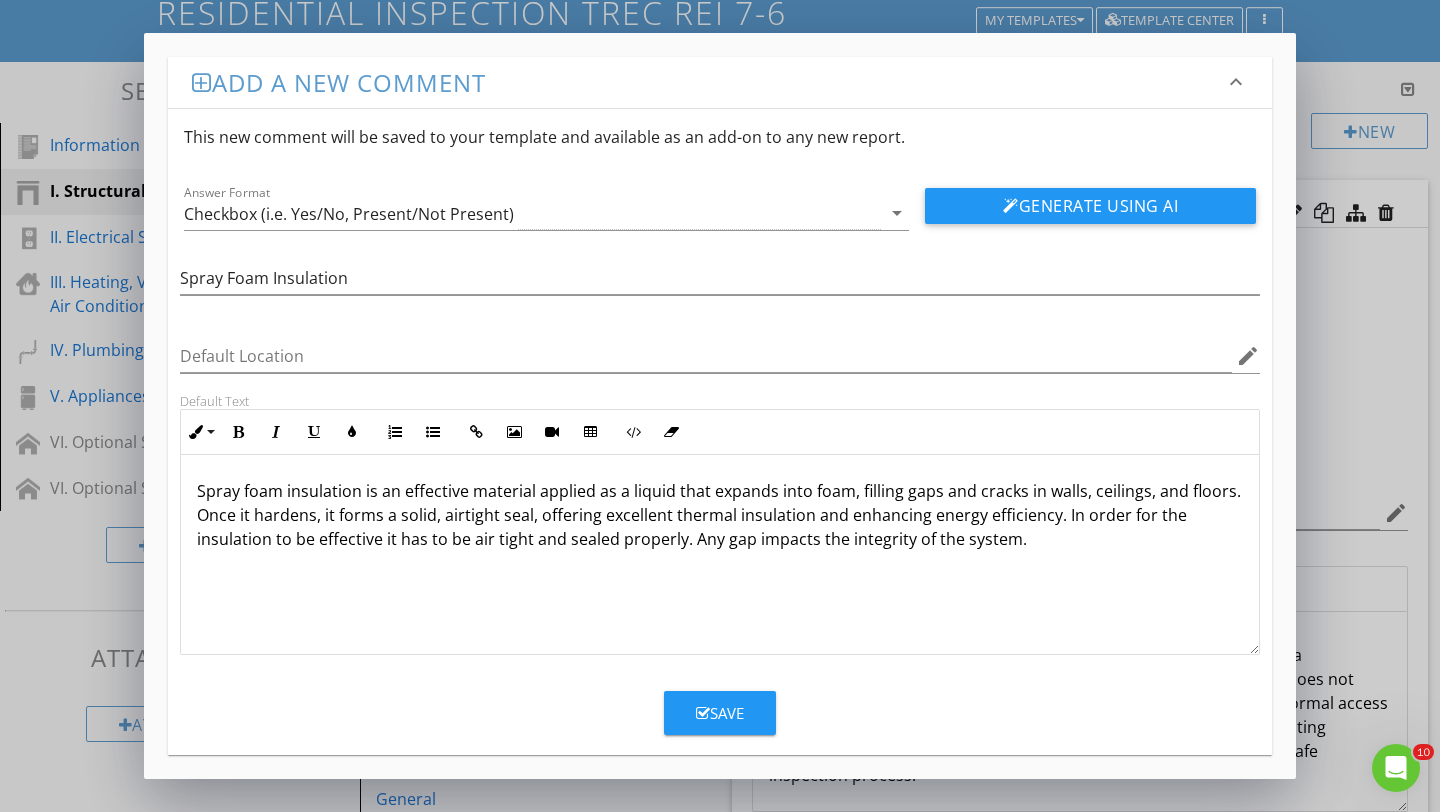 click on "Spray foam insulation is an effective material applied as a liquid that expands into foam, filling gaps and cracks in walls, ceilings, and floors. Once it hardens, it forms a solid, airtight seal, offering excellent thermal insulation and enhancing energy efficiency. In order for the insulation to be effective it has to be air tight and sealed properly. Any gap impacts the integrity of the system." at bounding box center [720, 515] 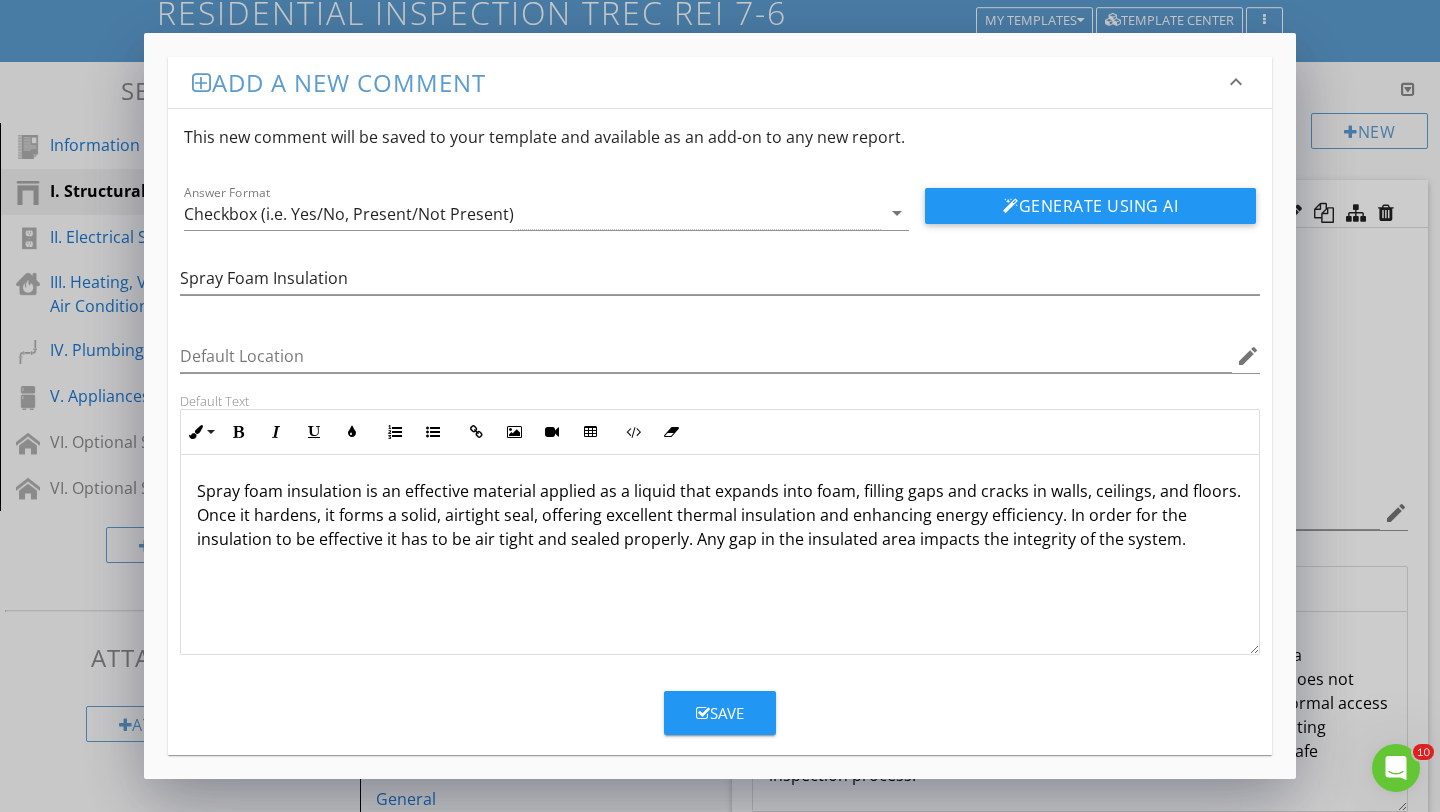 click on "Spray foam insulation is an effective material applied as a liquid that expands into foam, filling gaps and cracks in walls, ceilings, and floors. Once it hardens, it forms a solid, airtight seal, offering excellent thermal insulation and enhancing energy efficiency. In order for the insulation to be effective it has to be air tight and sealed properly. Any gap in the insulated area impacts the integrity of the system." at bounding box center (720, 515) 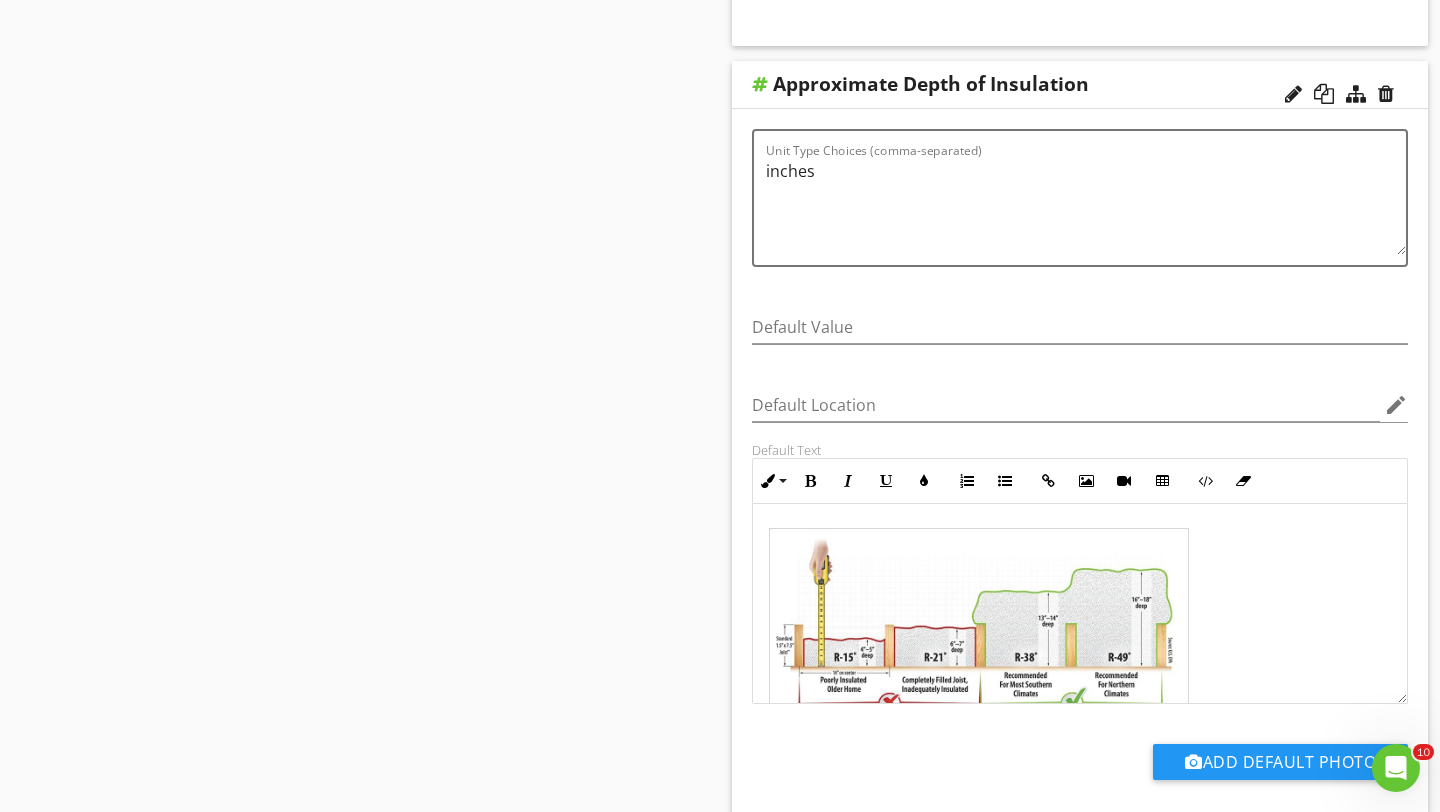 scroll, scrollTop: 1056, scrollLeft: 0, axis: vertical 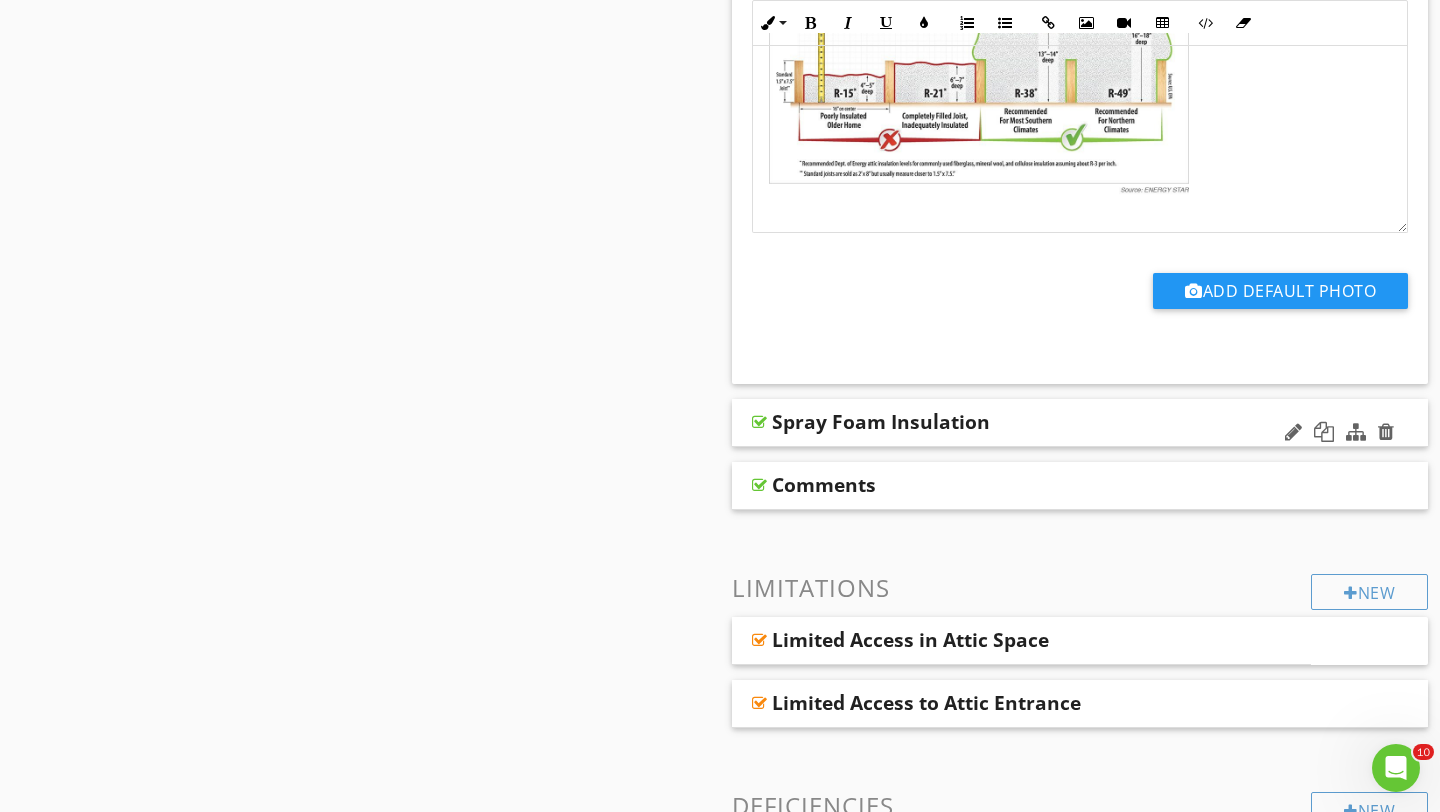 click on "Spray Foam Insulation" at bounding box center (881, 422) 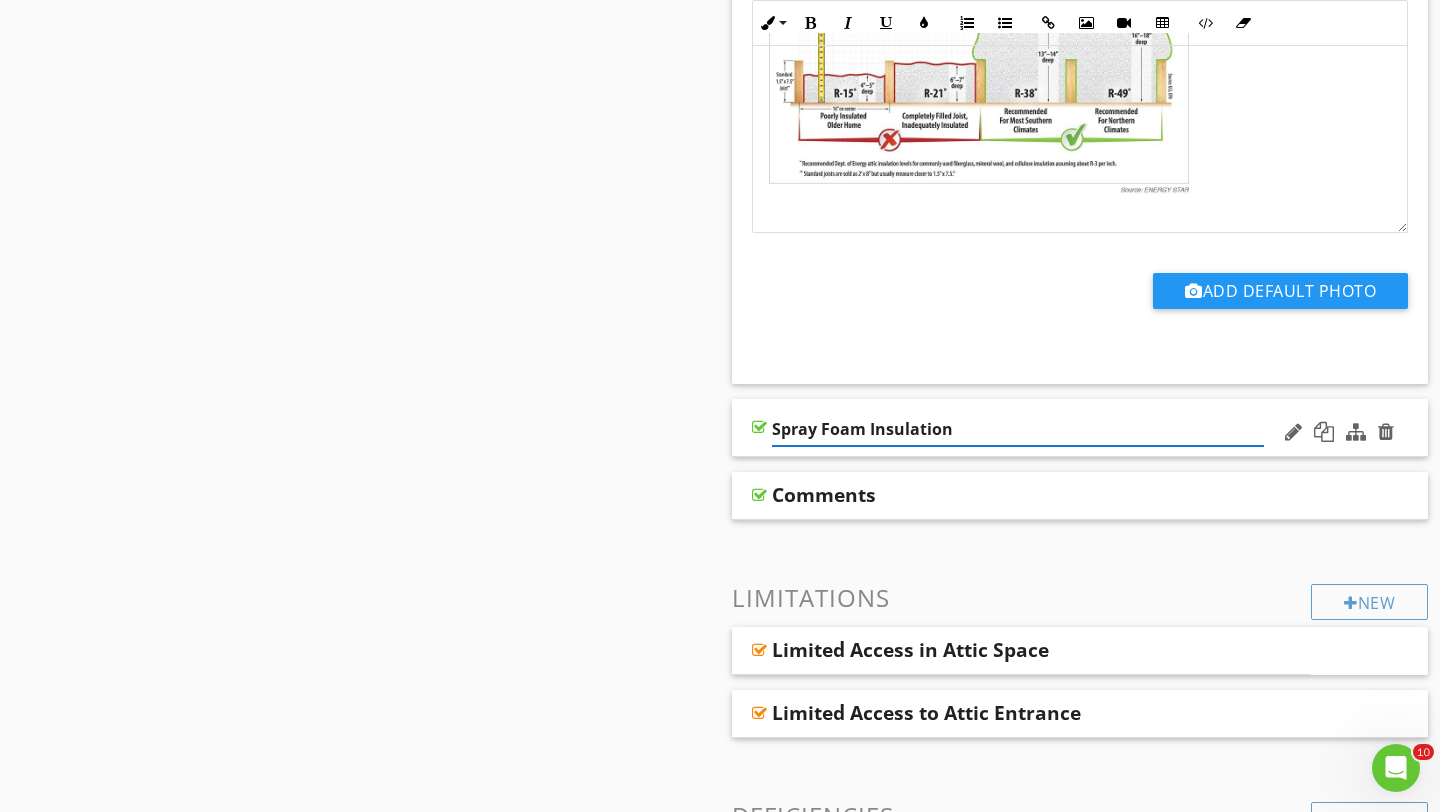 click on "Spray Foam Insulation" at bounding box center [1080, 428] 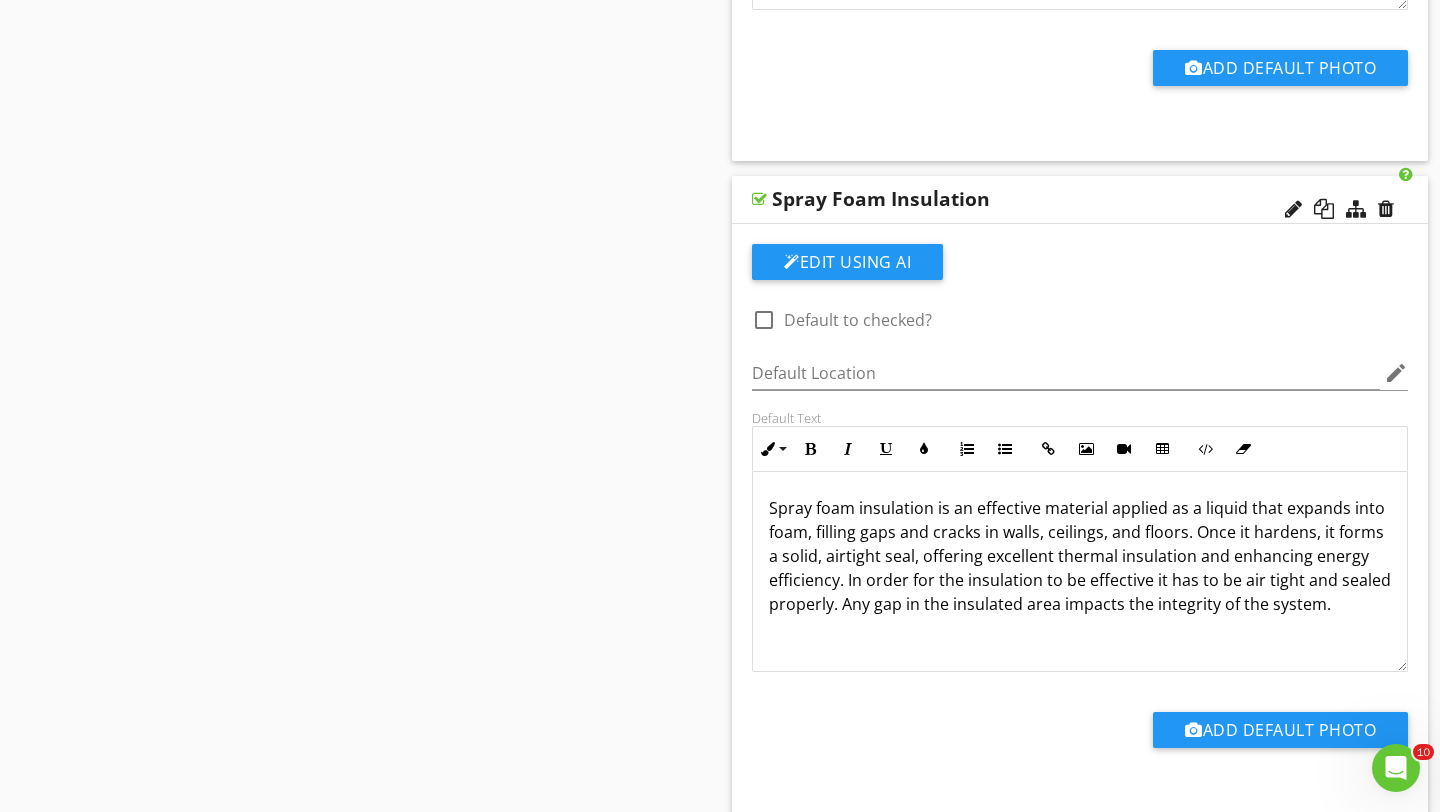 scroll, scrollTop: 1755, scrollLeft: 0, axis: vertical 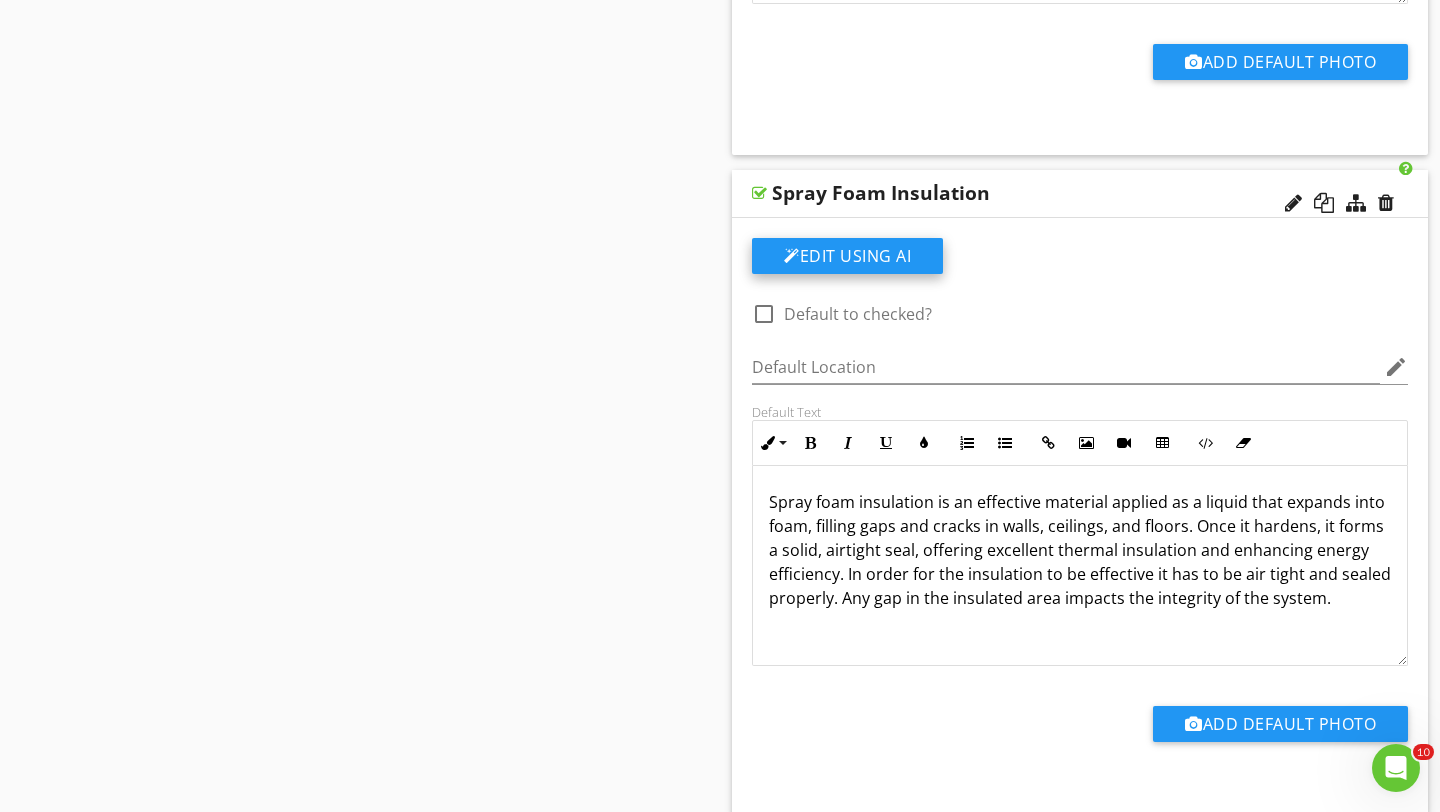 click on "Edit Using AI" at bounding box center [847, -1351] 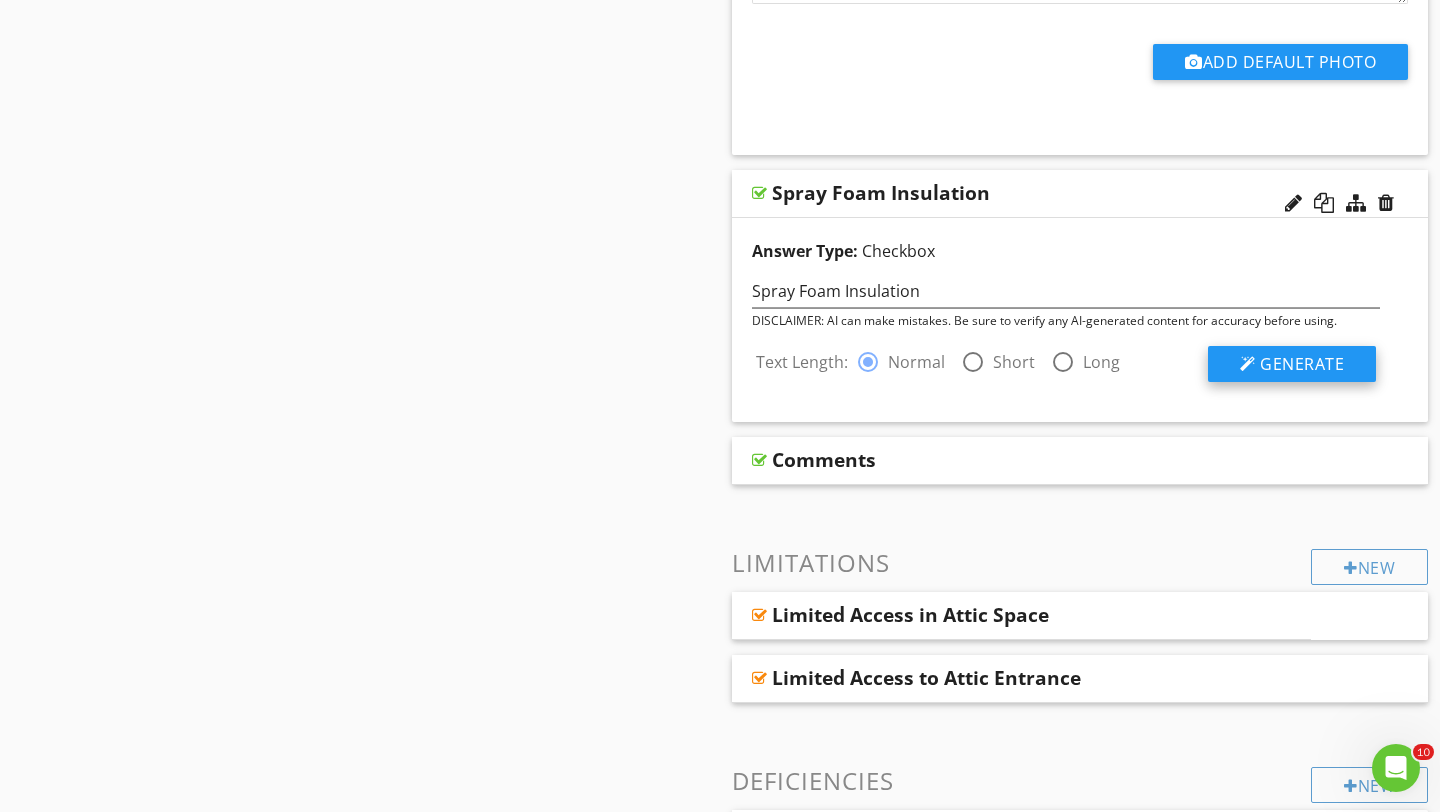 click on "Generate" at bounding box center (1302, 364) 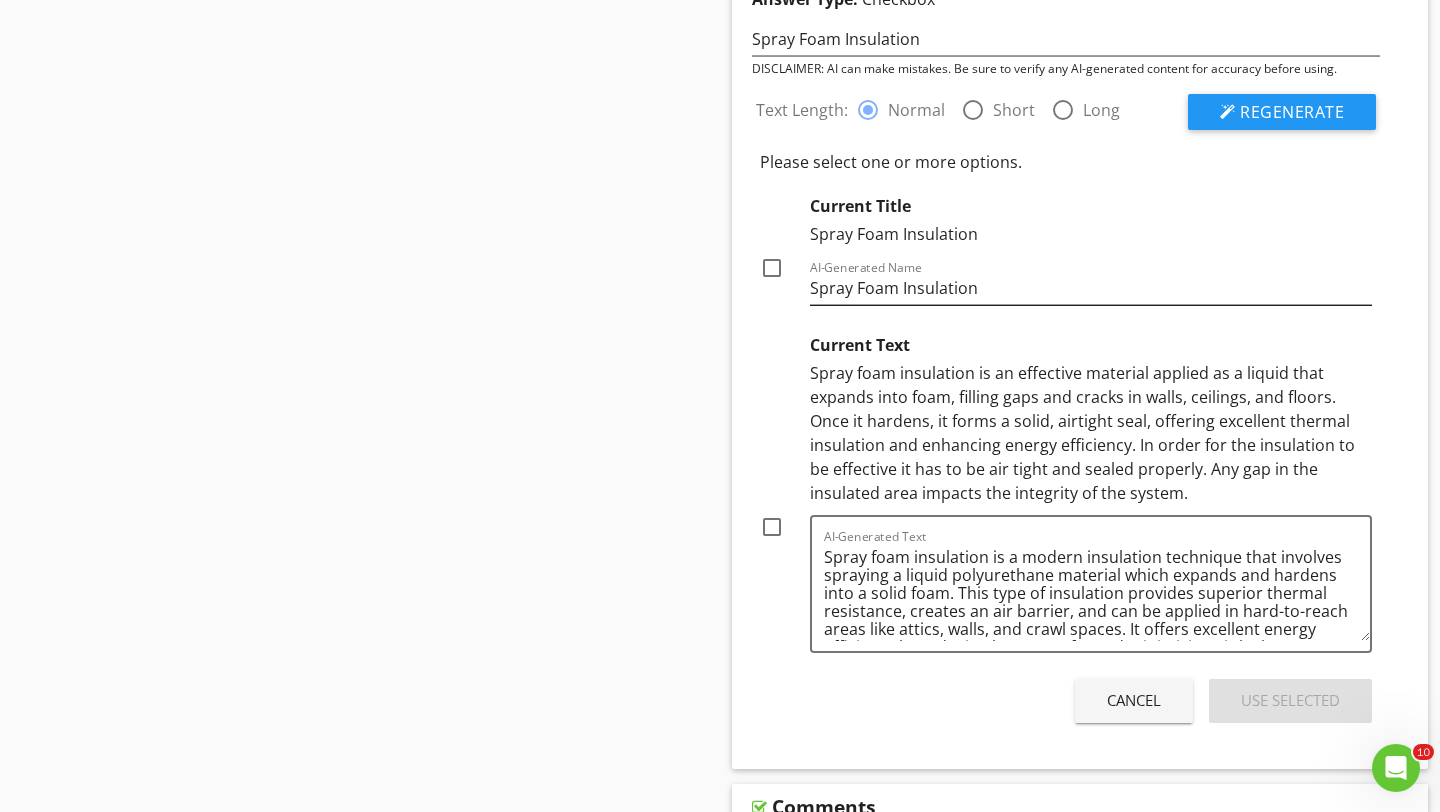 scroll, scrollTop: 2013, scrollLeft: 0, axis: vertical 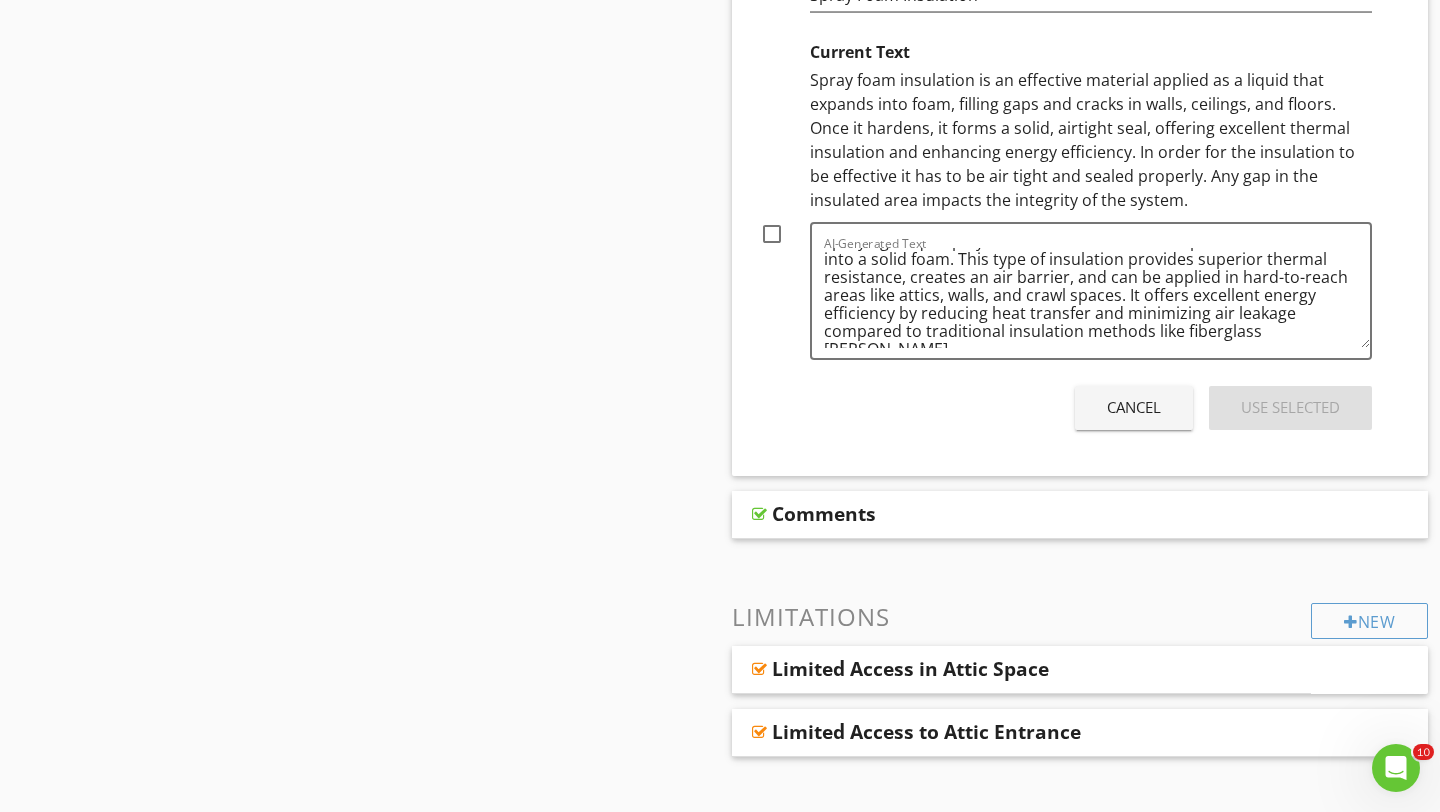 click on "Cancel
Use Selected" at bounding box center (1066, 408) 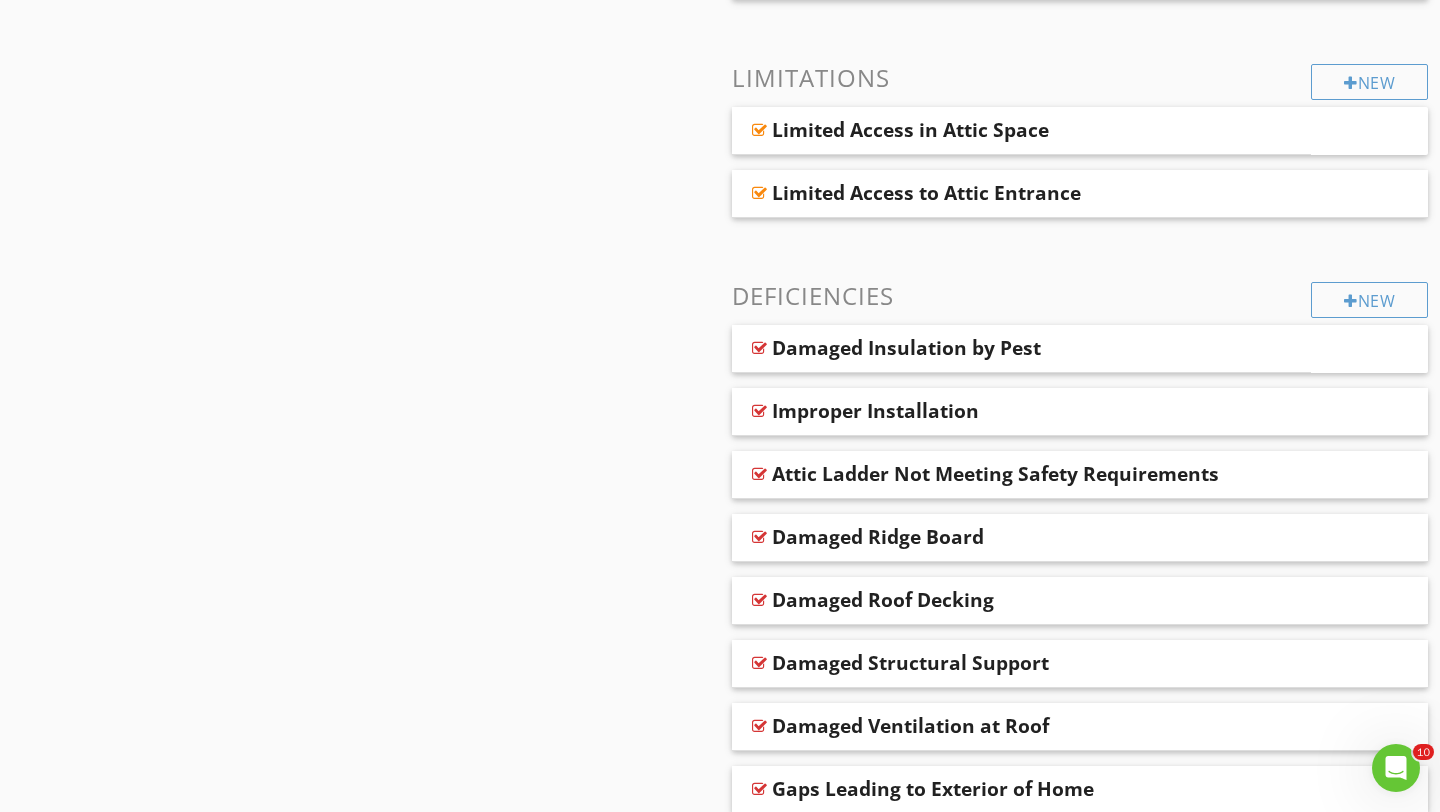 scroll, scrollTop: 2743, scrollLeft: 0, axis: vertical 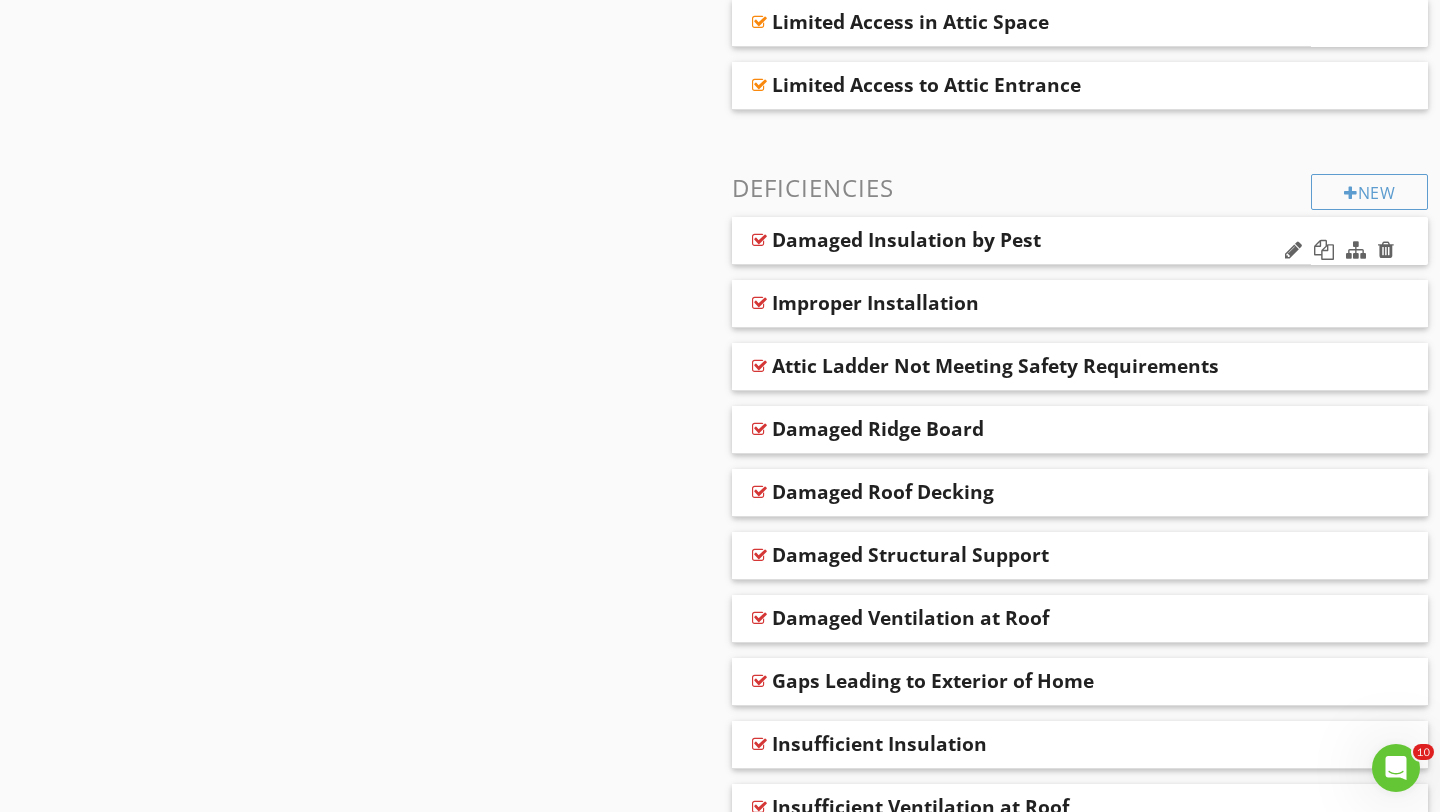 click on "Damaged Insulation by Pest" at bounding box center [906, 240] 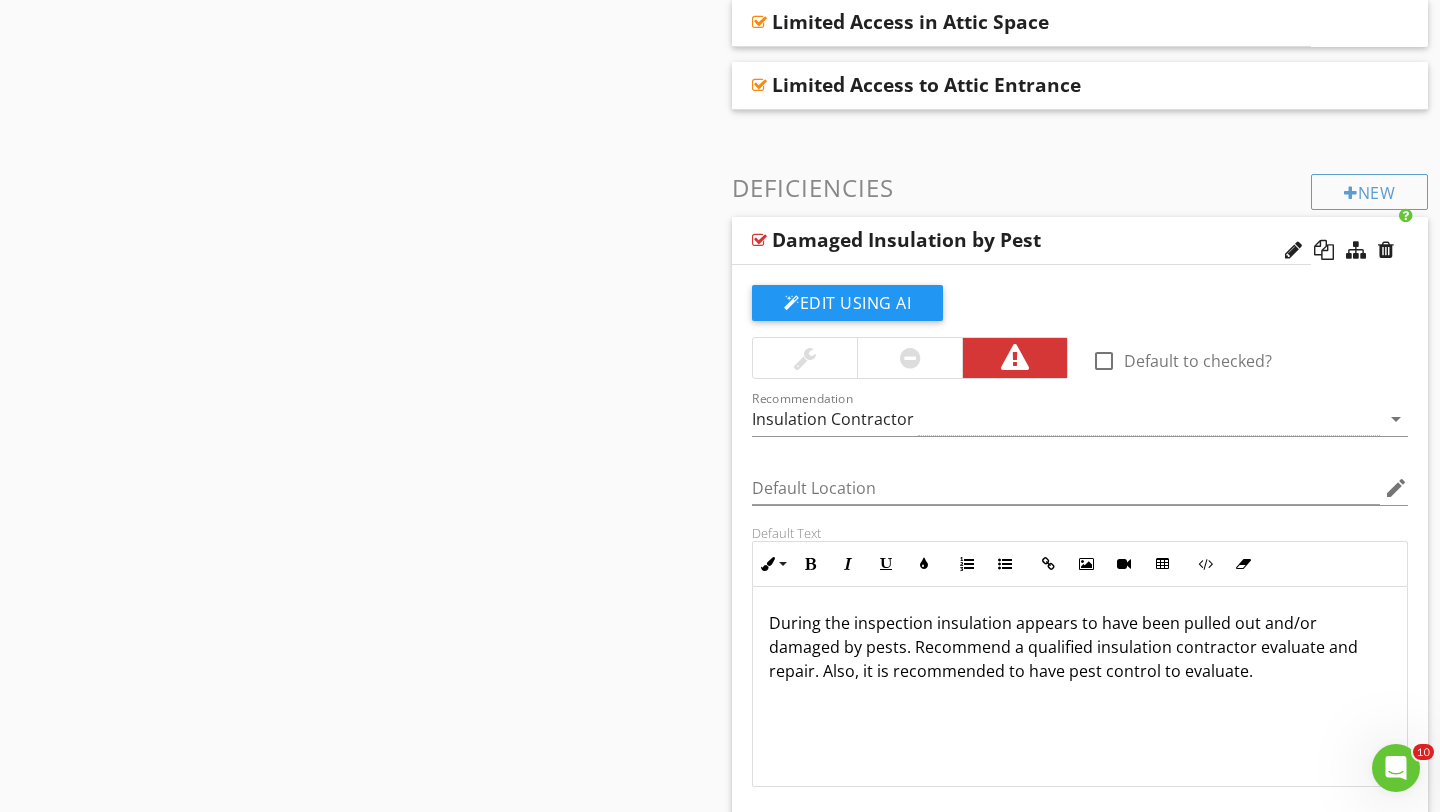 click on "Damaged Insulation by Pest" at bounding box center (906, 240) 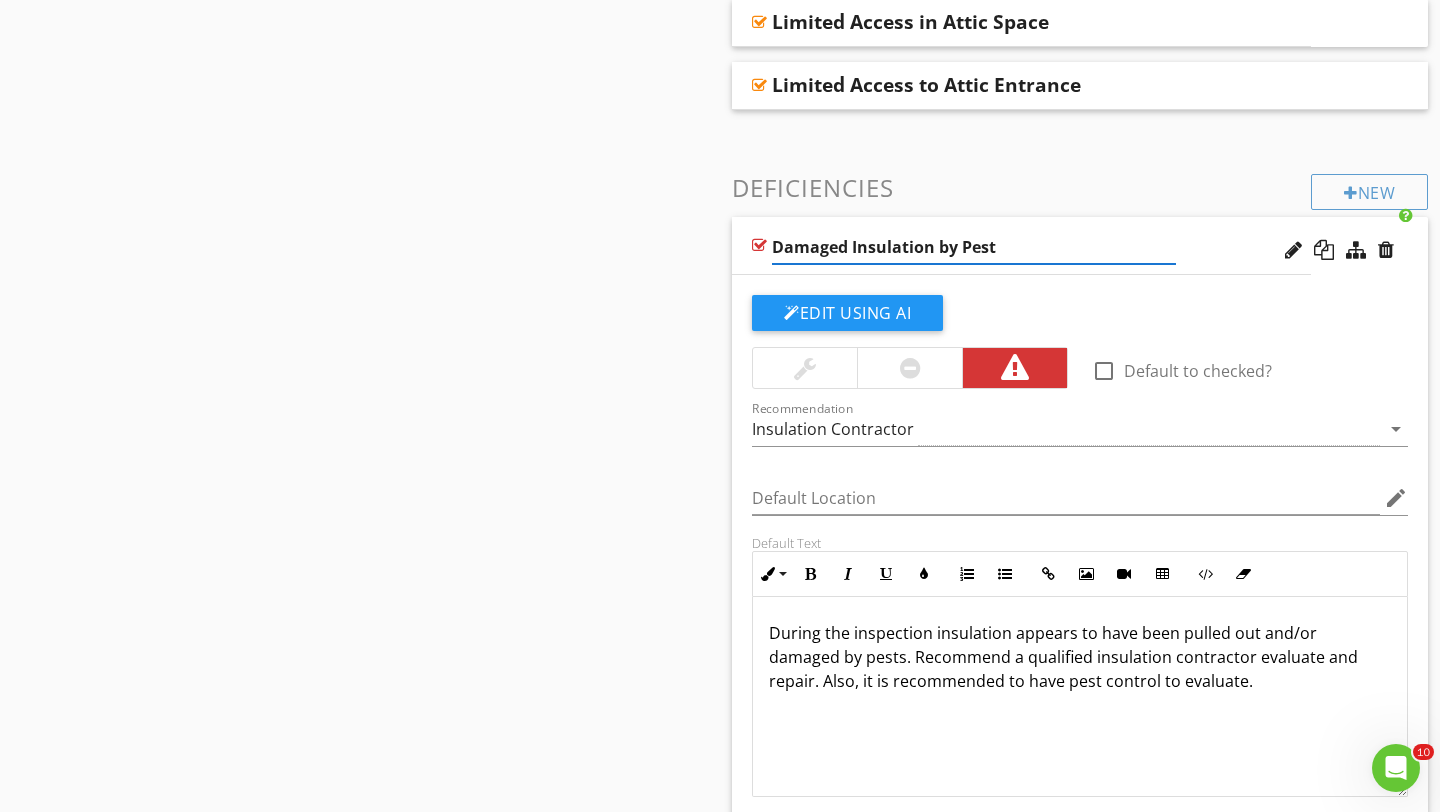 scroll, scrollTop: 1, scrollLeft: 0, axis: vertical 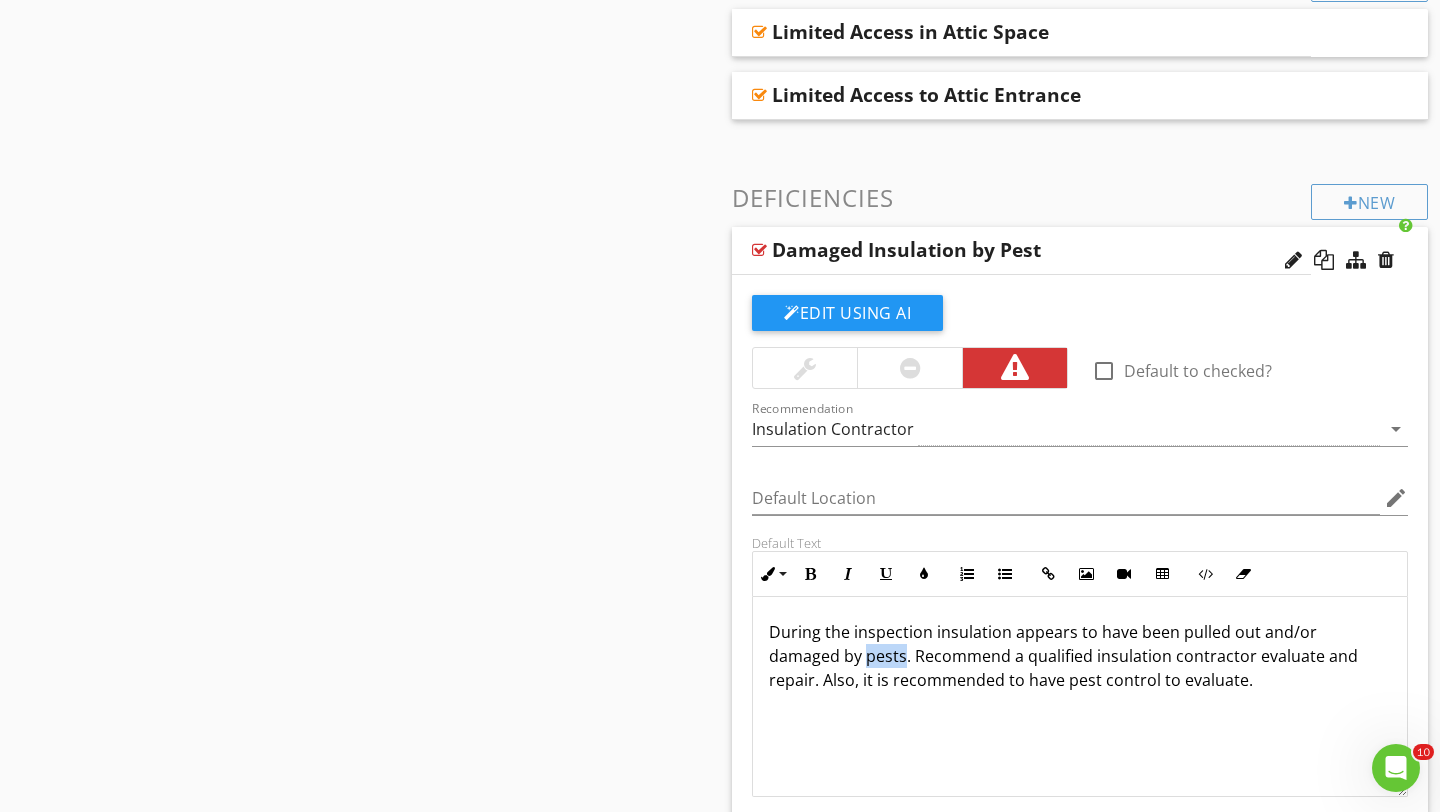 drag, startPoint x: 827, startPoint y: 662, endPoint x: 790, endPoint y: 665, distance: 37.12142 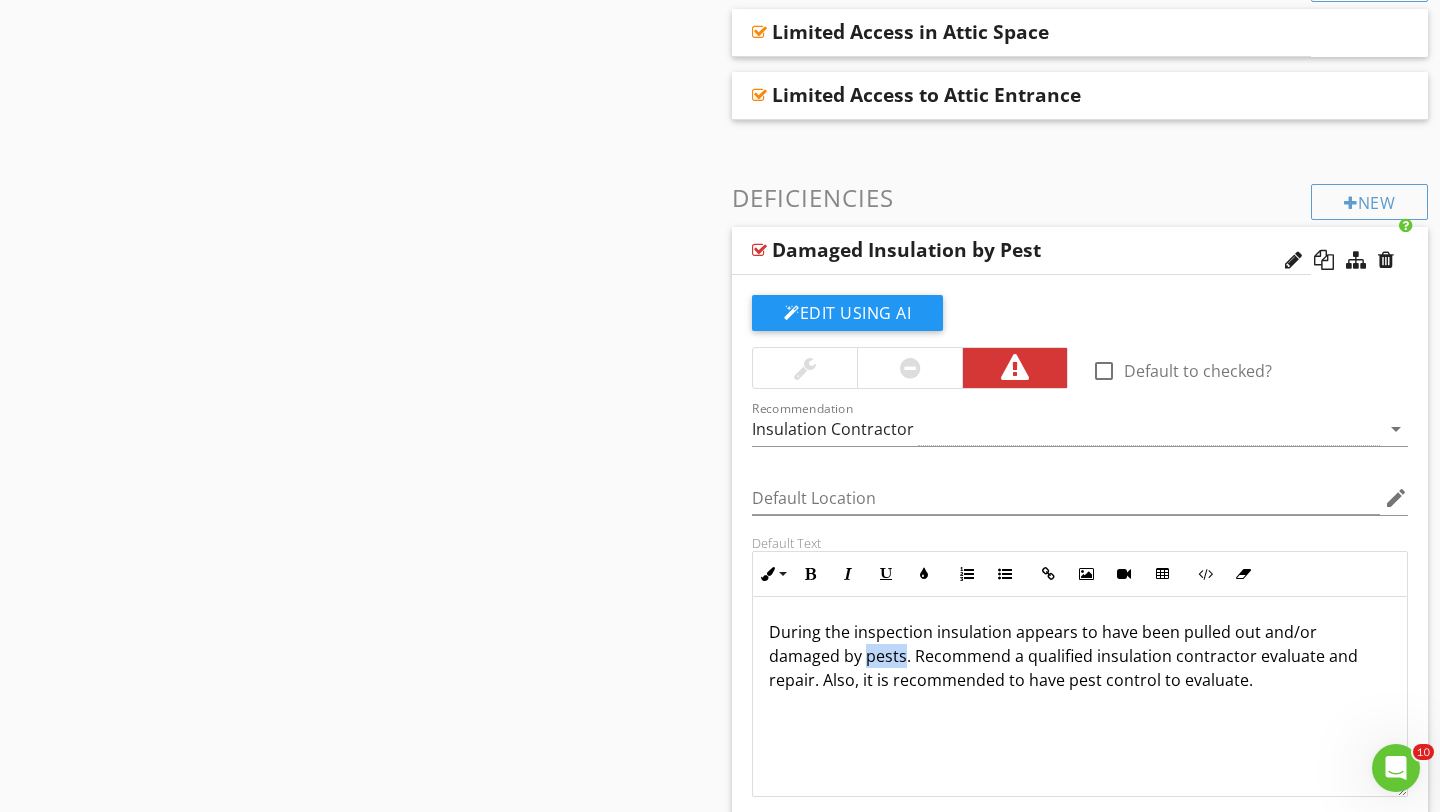 type 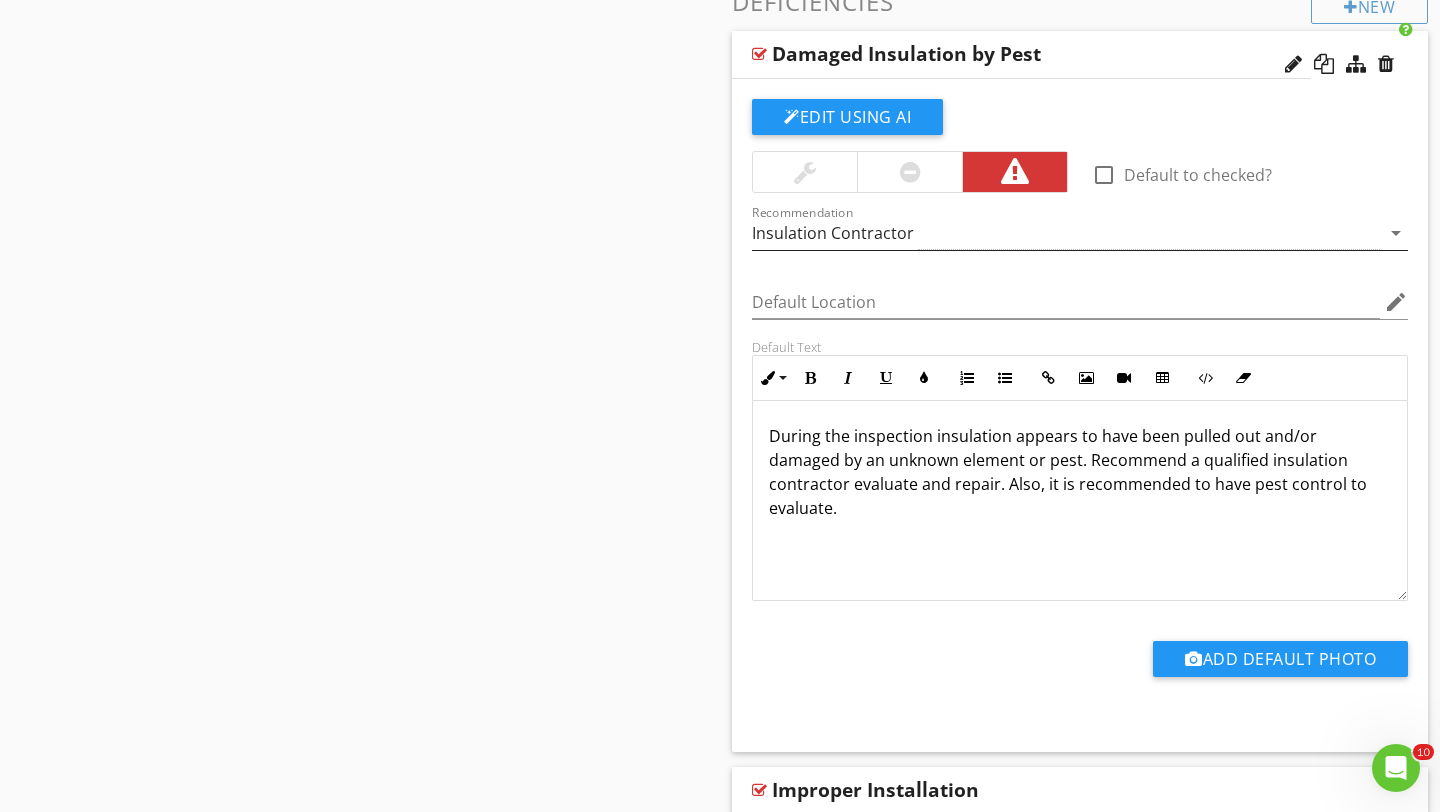 scroll, scrollTop: 2931, scrollLeft: 0, axis: vertical 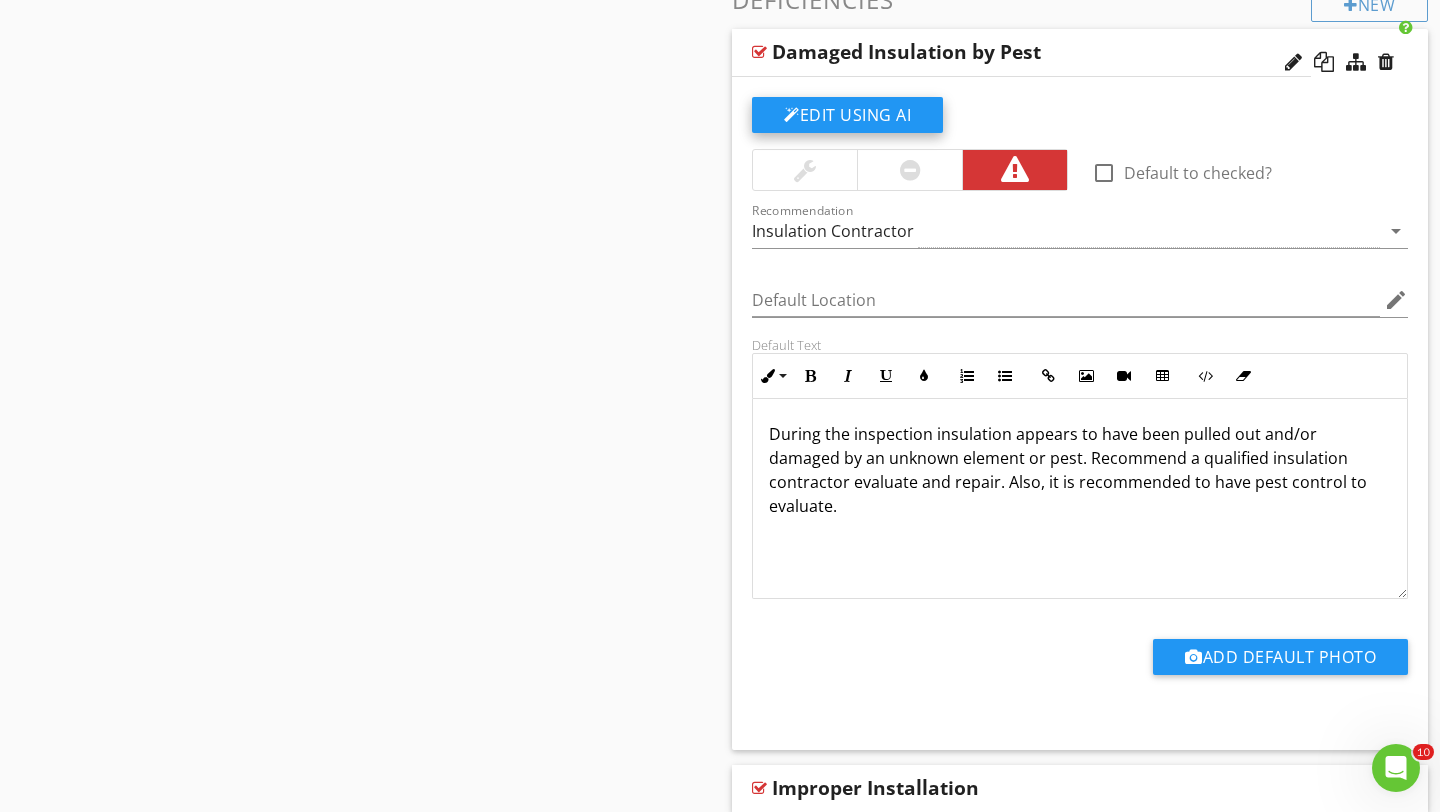 click on "Edit Using AI" at bounding box center [847, 115] 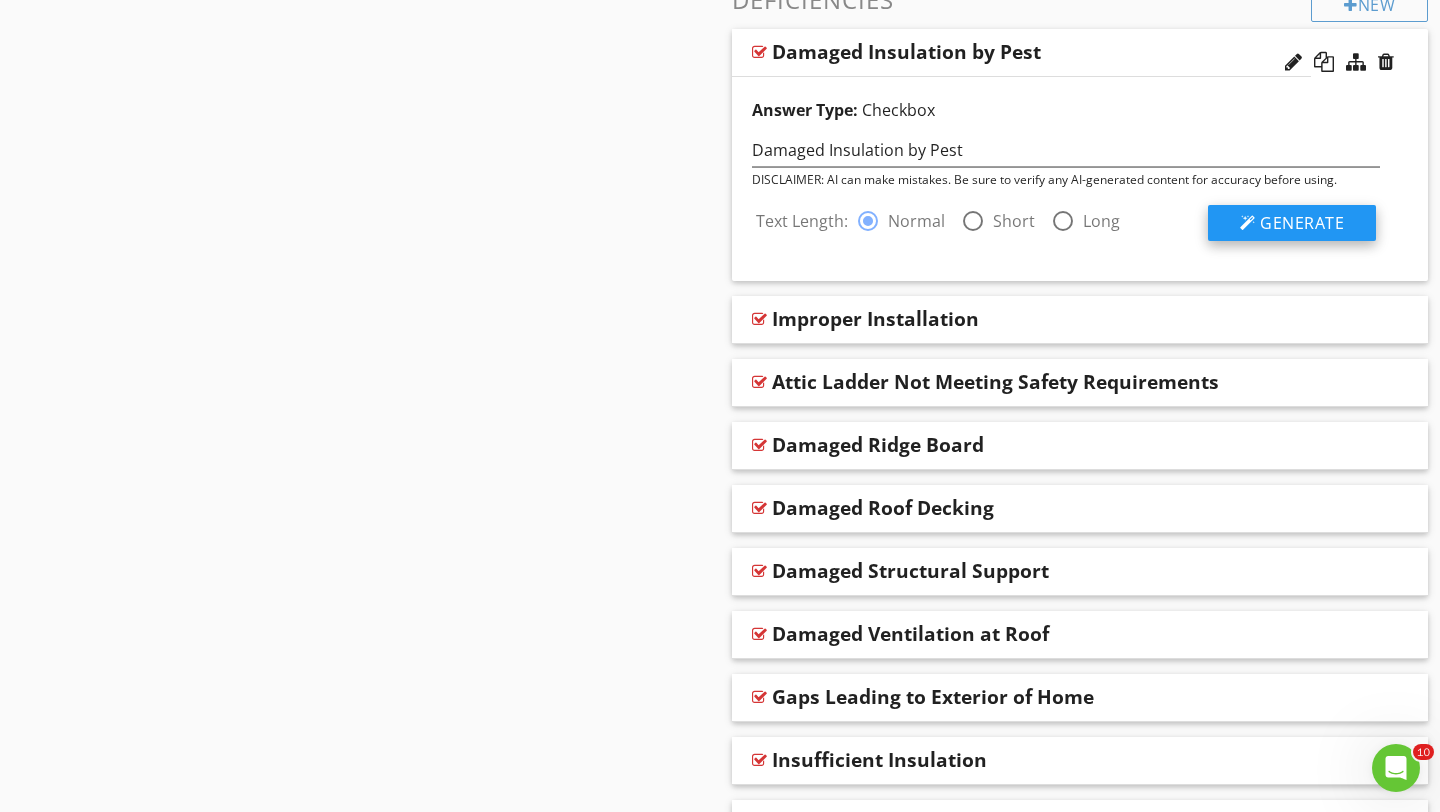 click on "Generate" at bounding box center [1302, 223] 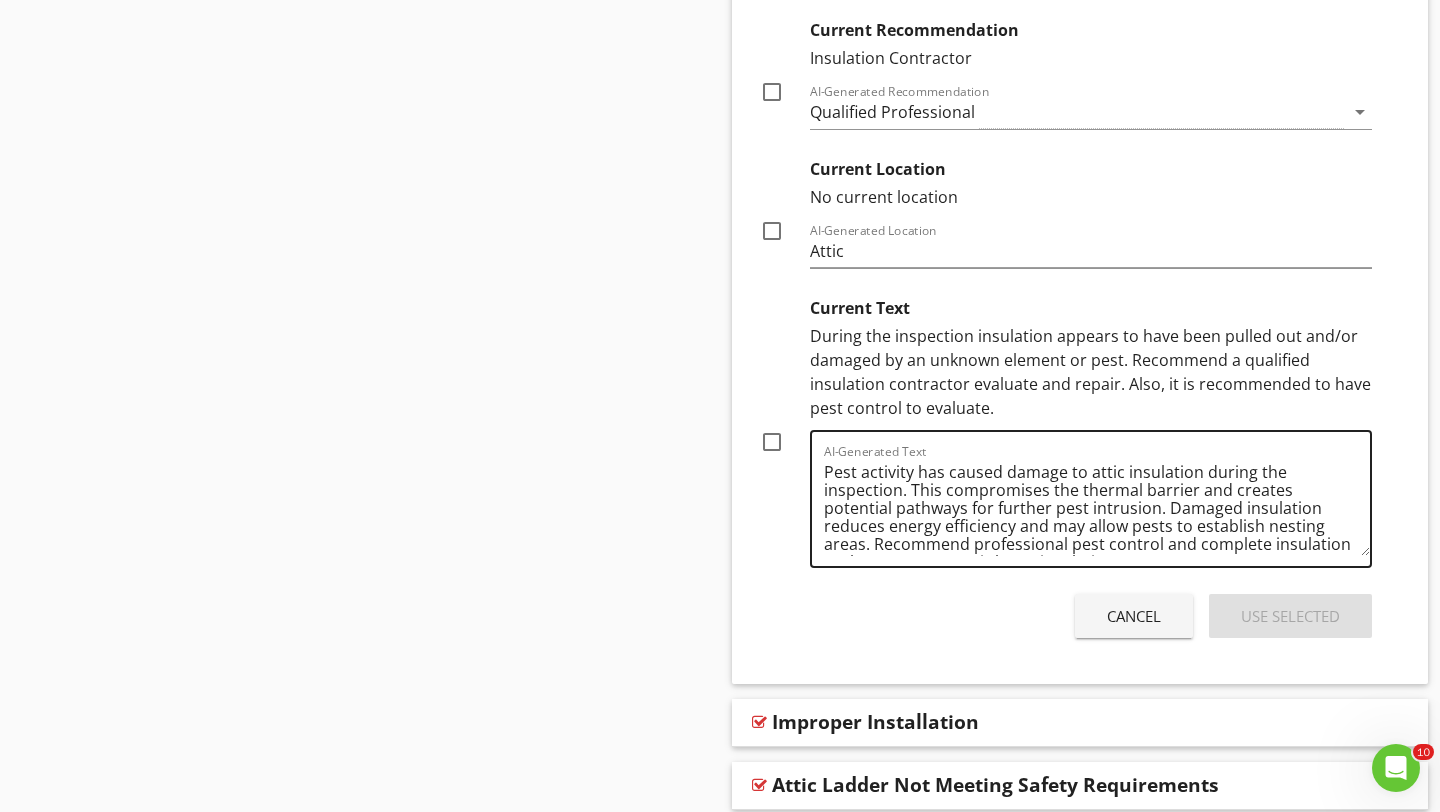 scroll, scrollTop: 3365, scrollLeft: 0, axis: vertical 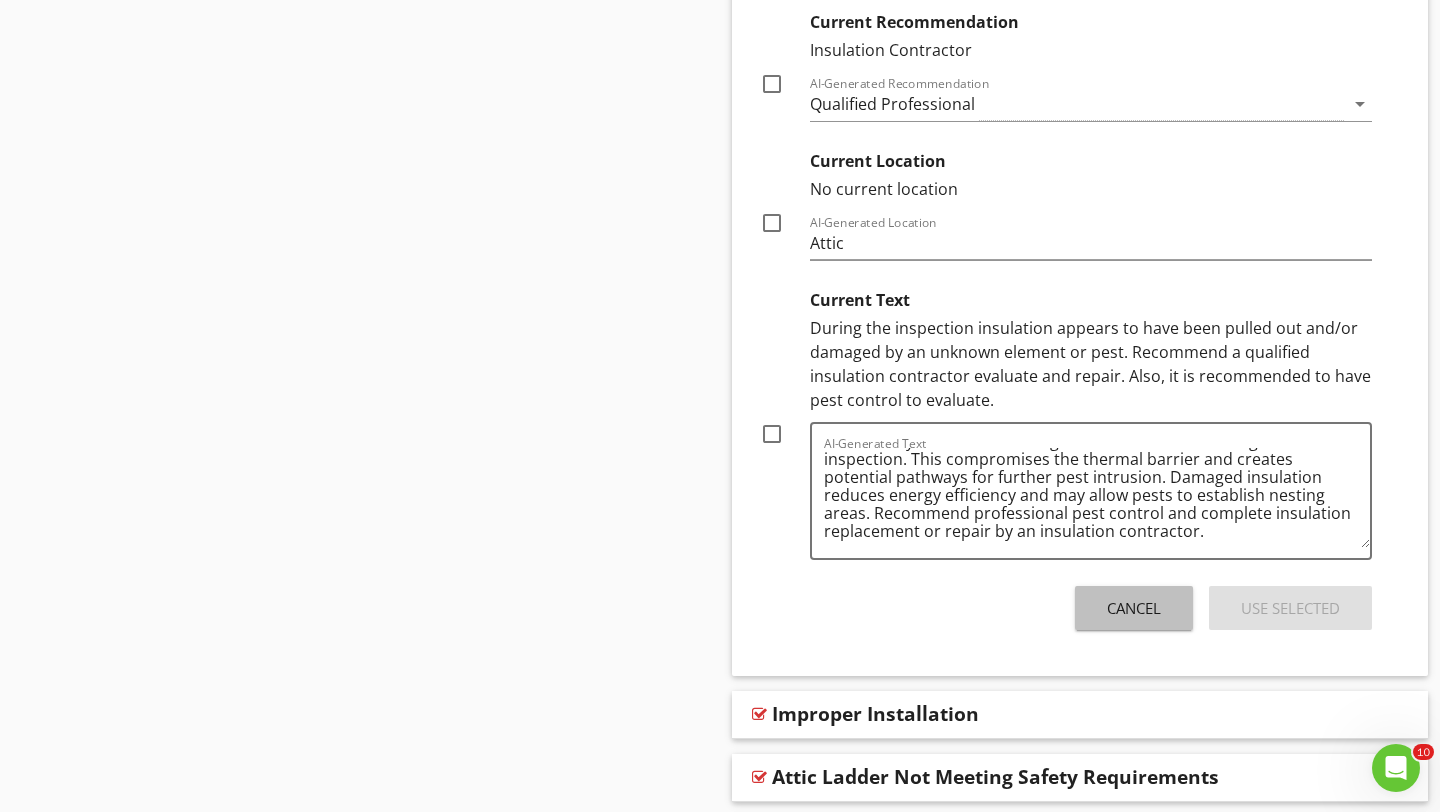 click on "Cancel" at bounding box center (1134, 608) 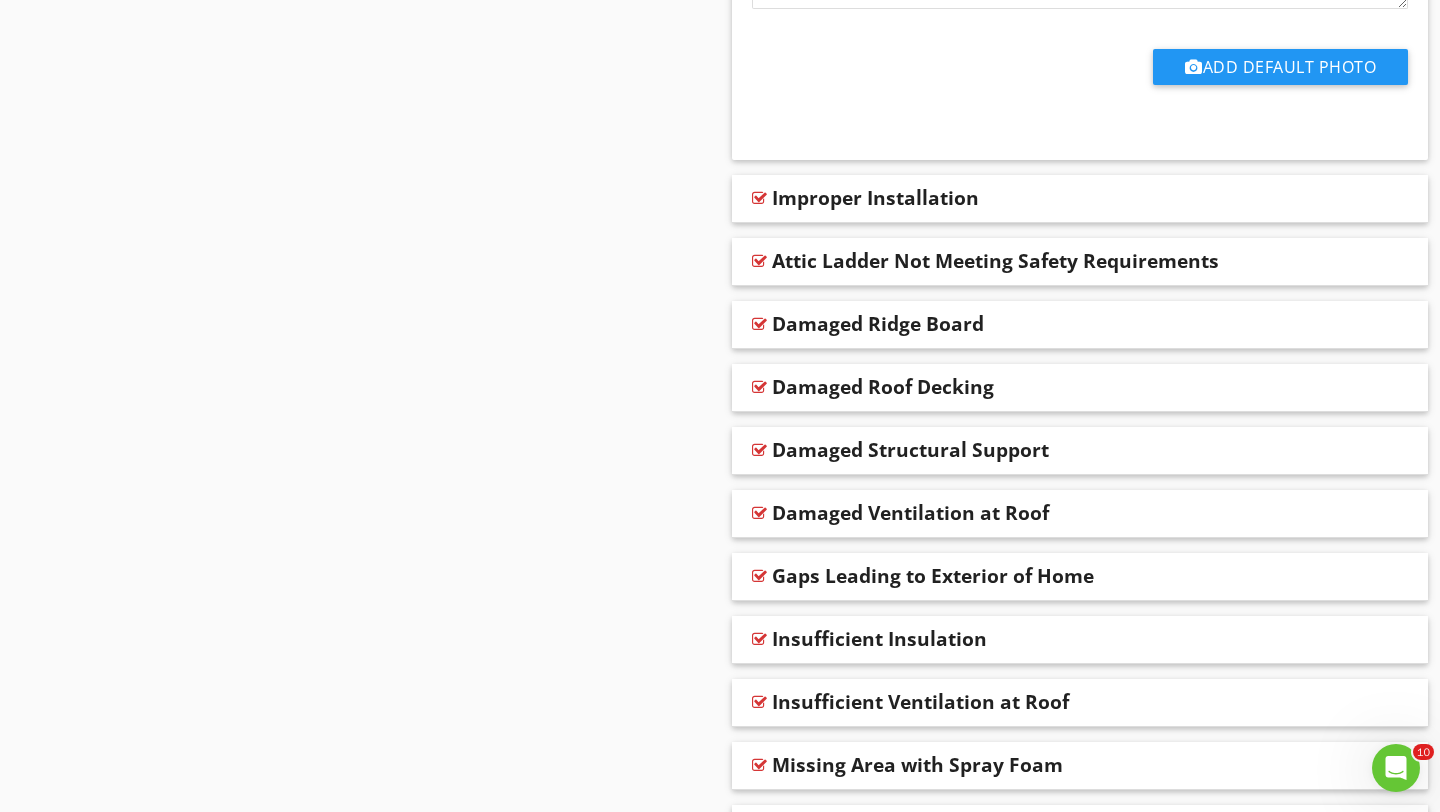scroll, scrollTop: 3517, scrollLeft: 0, axis: vertical 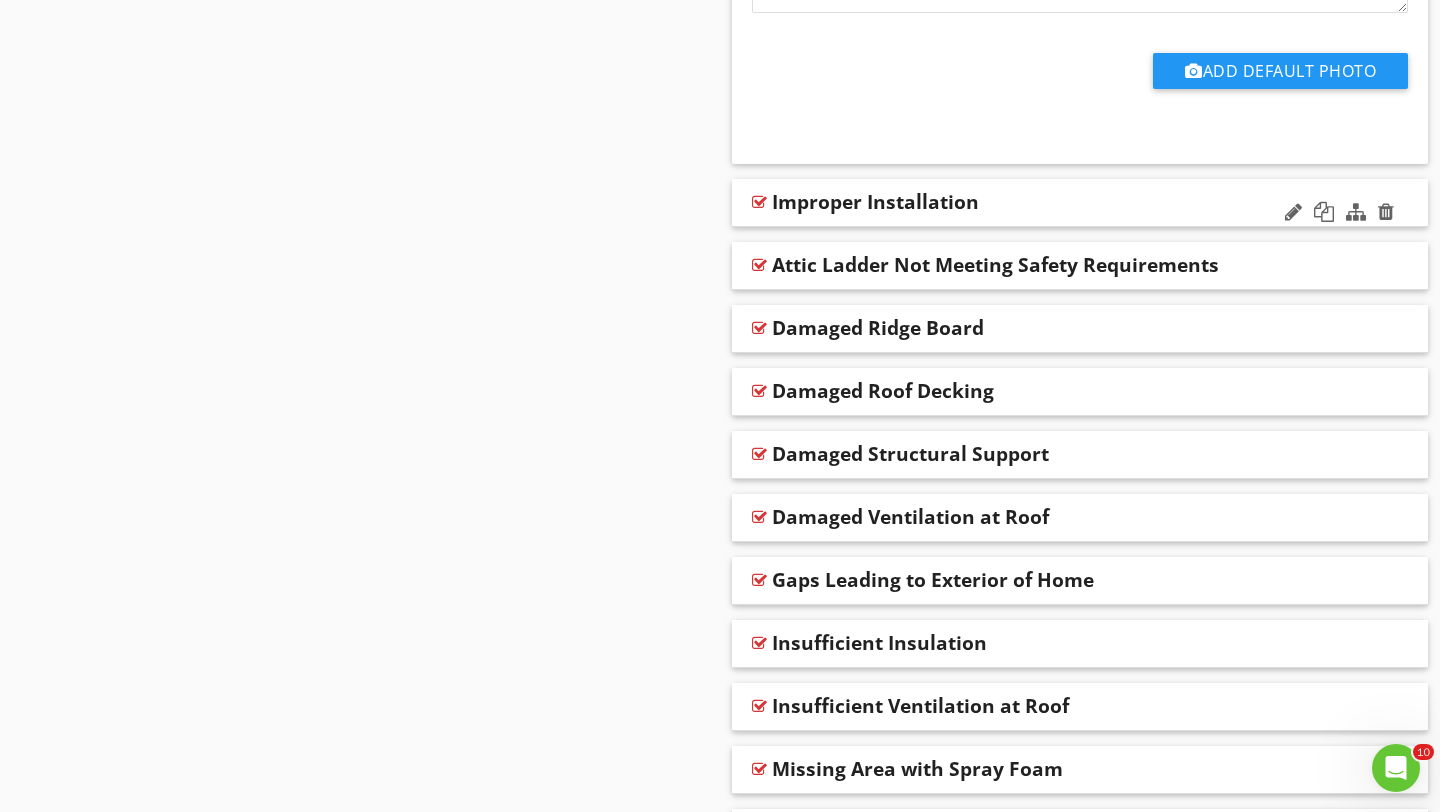 click on "Improper Installation" at bounding box center (1080, 203) 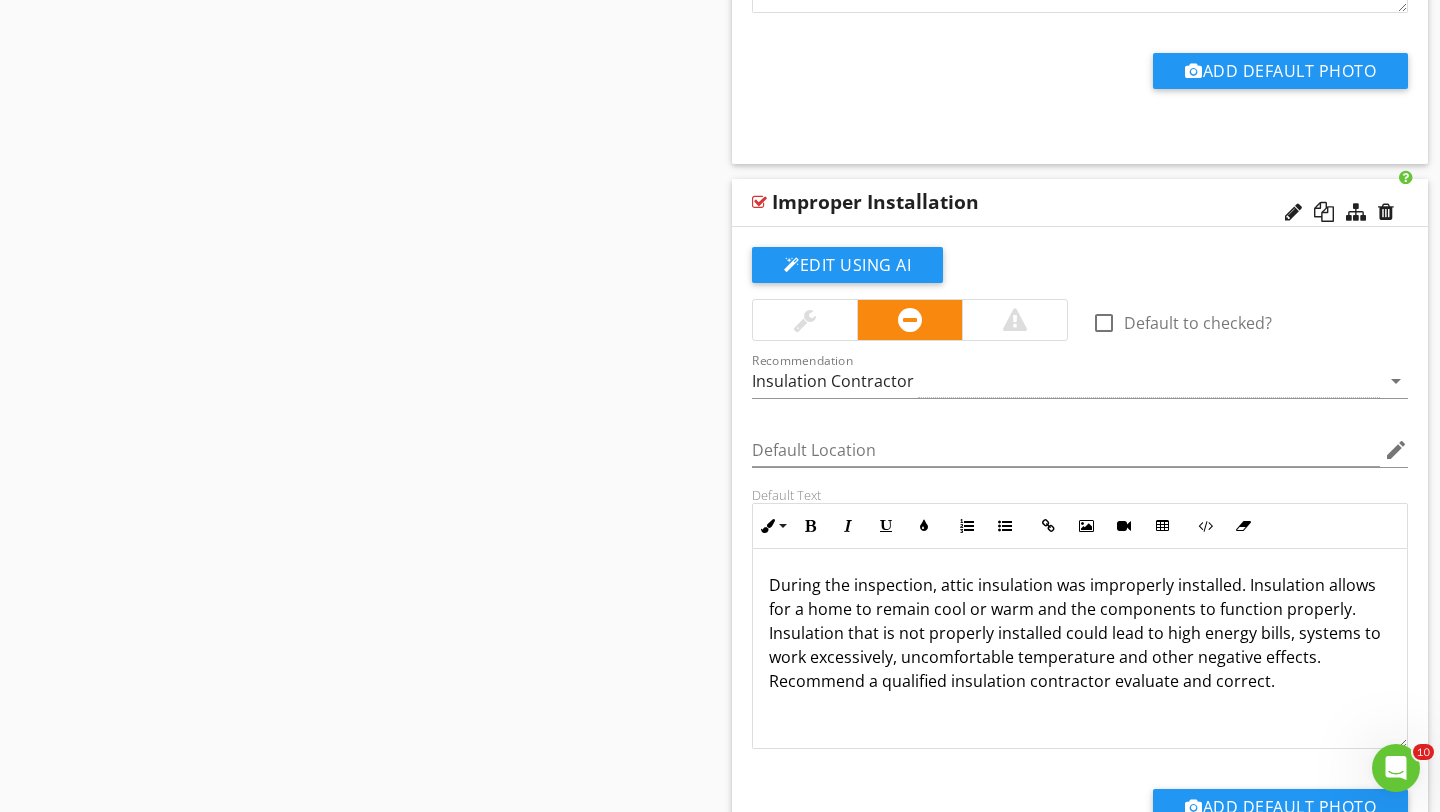 scroll, scrollTop: 1, scrollLeft: 0, axis: vertical 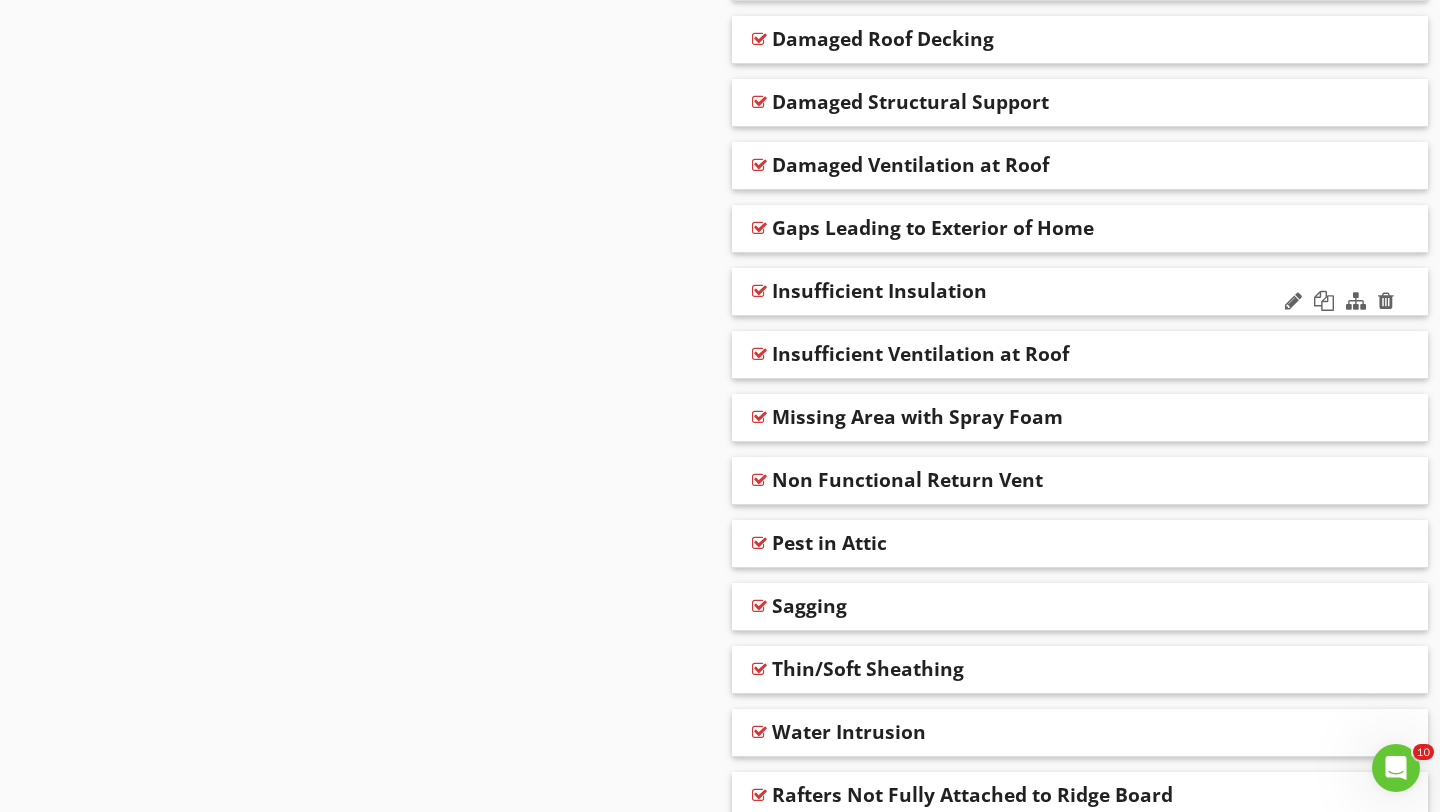 click on "Insufficient Insulation" at bounding box center [1080, 292] 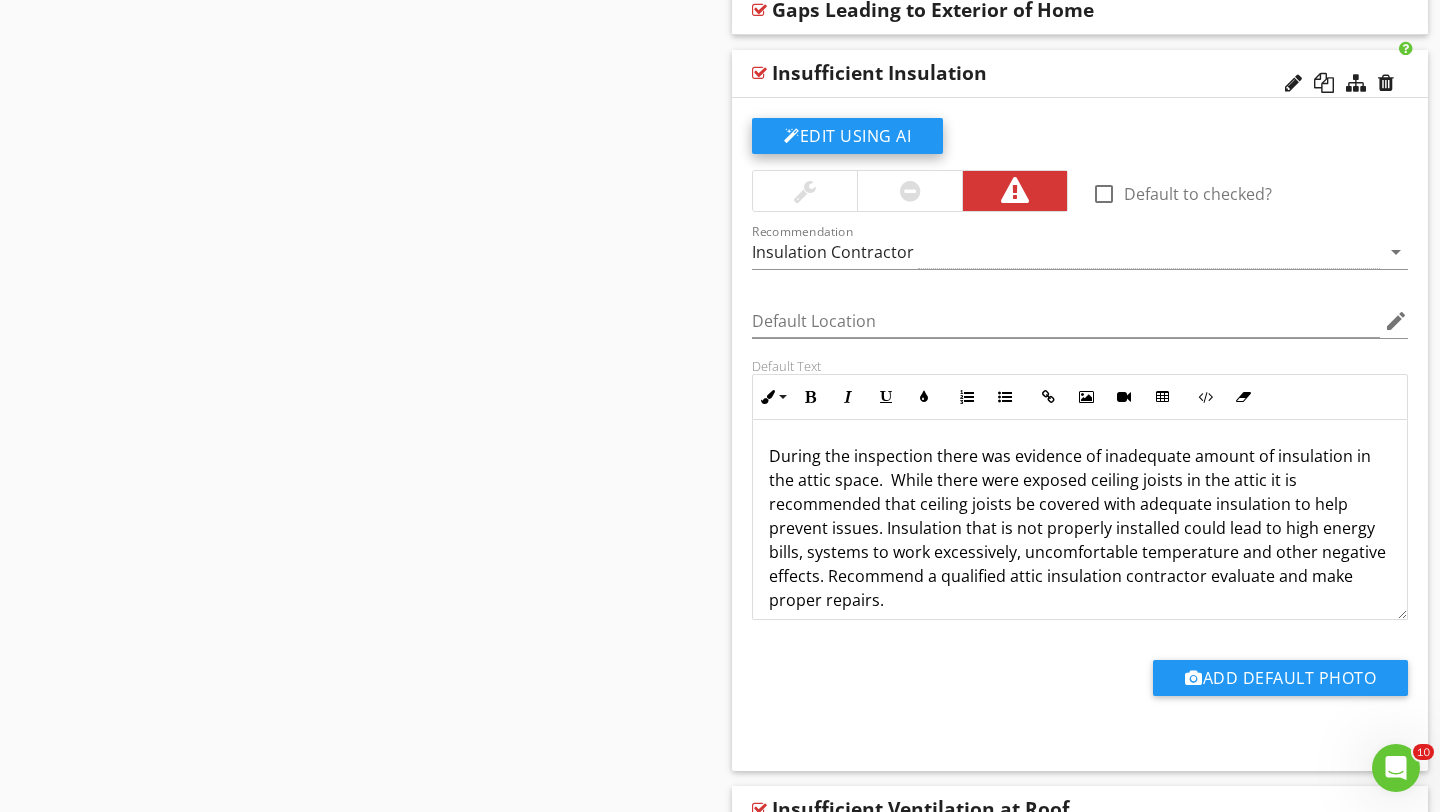 scroll, scrollTop: 4797, scrollLeft: 0, axis: vertical 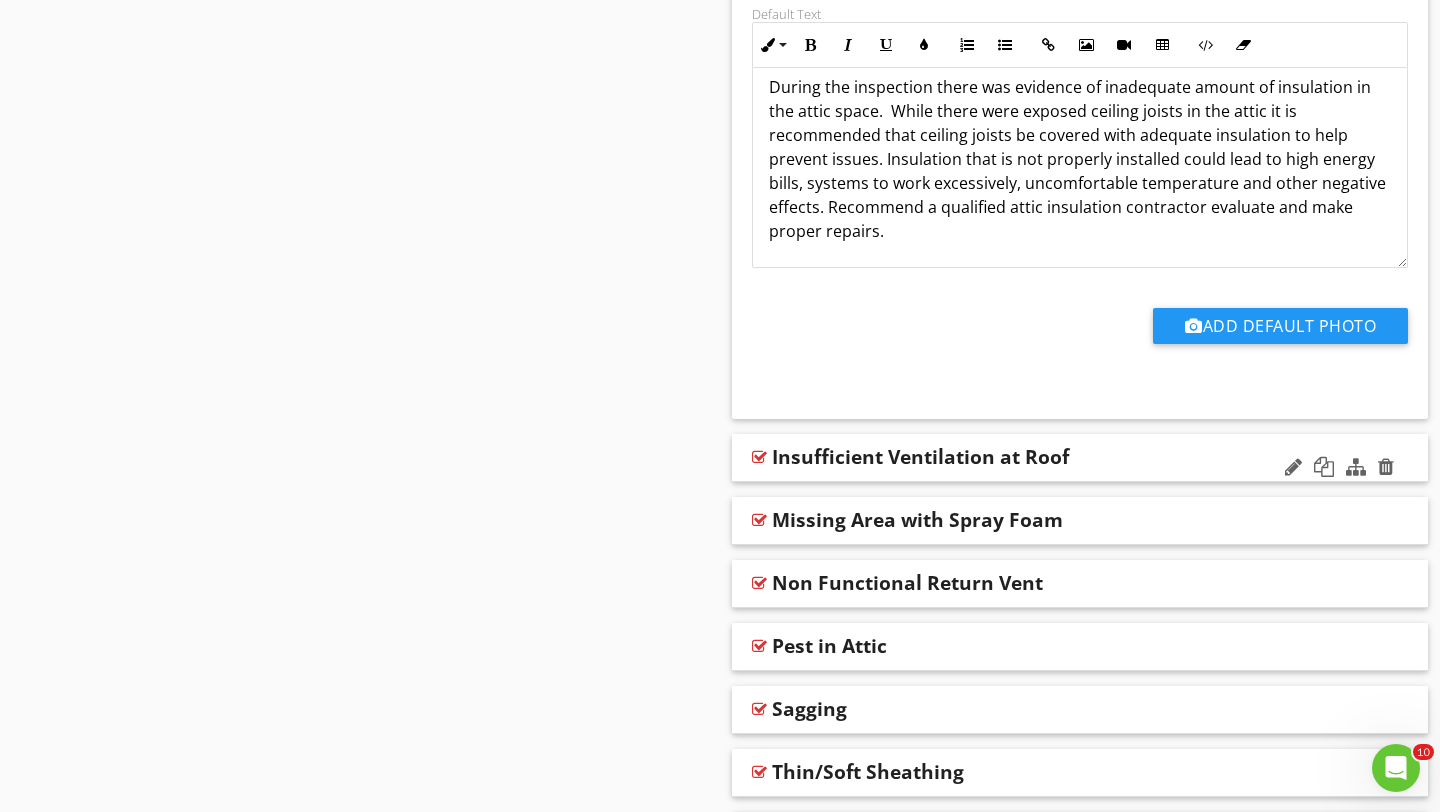 click on "Insufficient Ventilation at Roof" at bounding box center (920, 457) 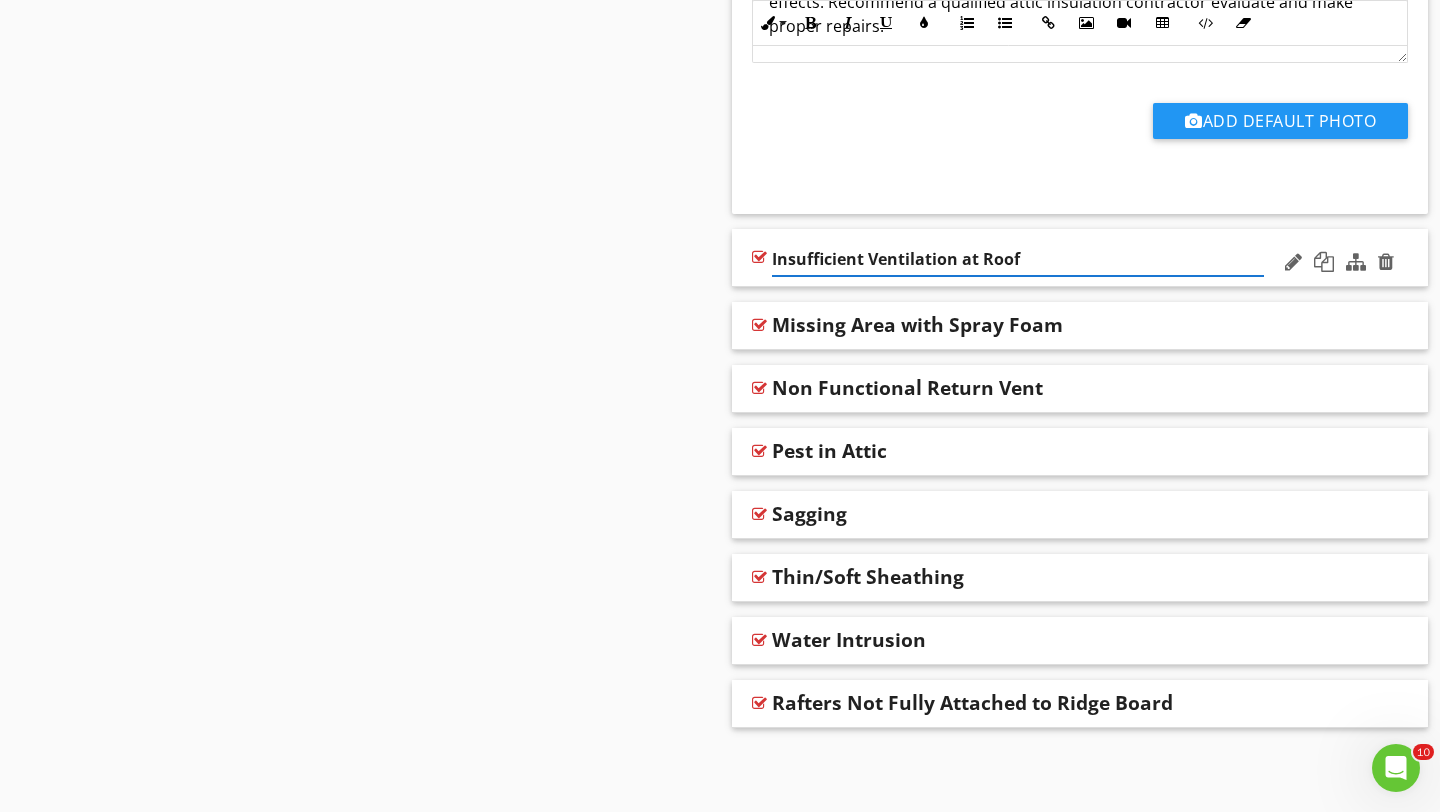 click on "Sections
Information           I. Structural Systems           II. Electrical Systems           III. Heating, Ventilation and Air Conditioning Systems           IV. Plumbing Systems           V. Appliances           VI. Optional Systems           VI. Optional Systems
Section
Attachments
Attachment
Items
A. Foundations           B. Grading and Drainage           C. Roof Covering Materials           D. Roof Structures and Attics           [PERSON_NAME] (Interior and Exterior)           F. Ceilings and Floors           G. Doors (Interior and Exterior)           H. Windows           I. Stairways (Interior and Exterior)           J. Fireplaces and Chimneys           K. Porches, Balconies, Decks, and Carports           L. Other           Fence           General
Item
Comments
New
Informational" at bounding box center (720, -2163) 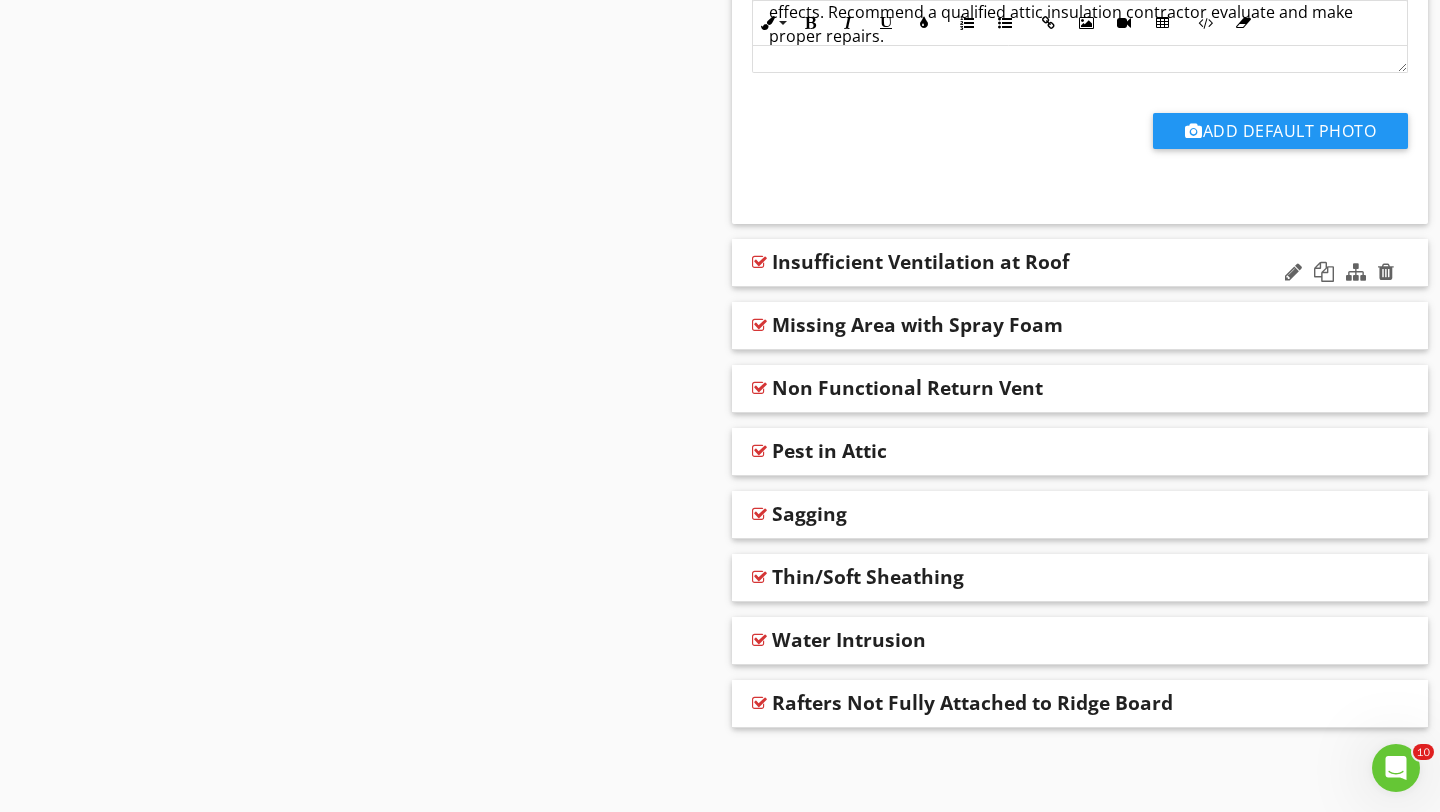 click on "Insufficient Ventilation at Roof" at bounding box center [1080, 263] 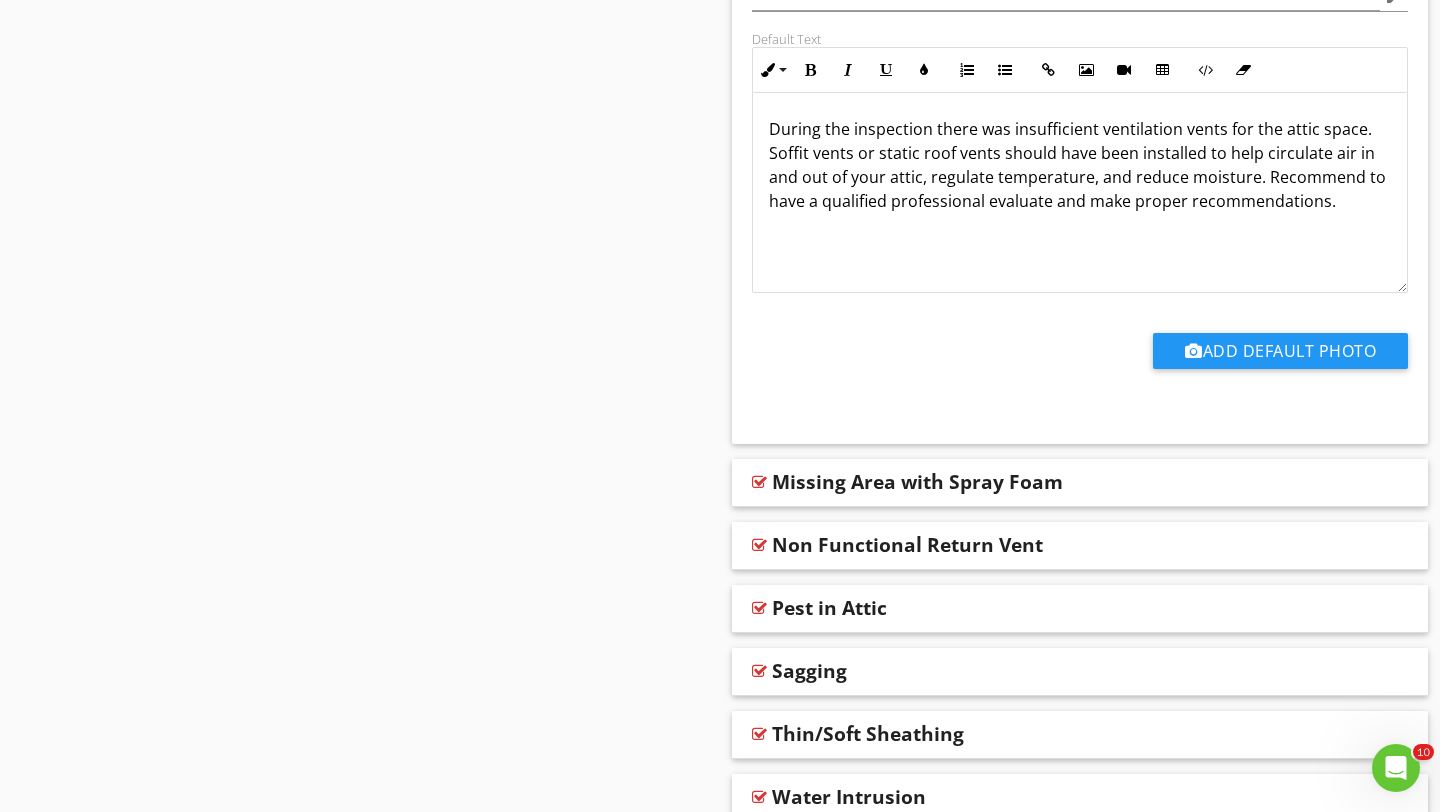 scroll, scrollTop: 5980, scrollLeft: 0, axis: vertical 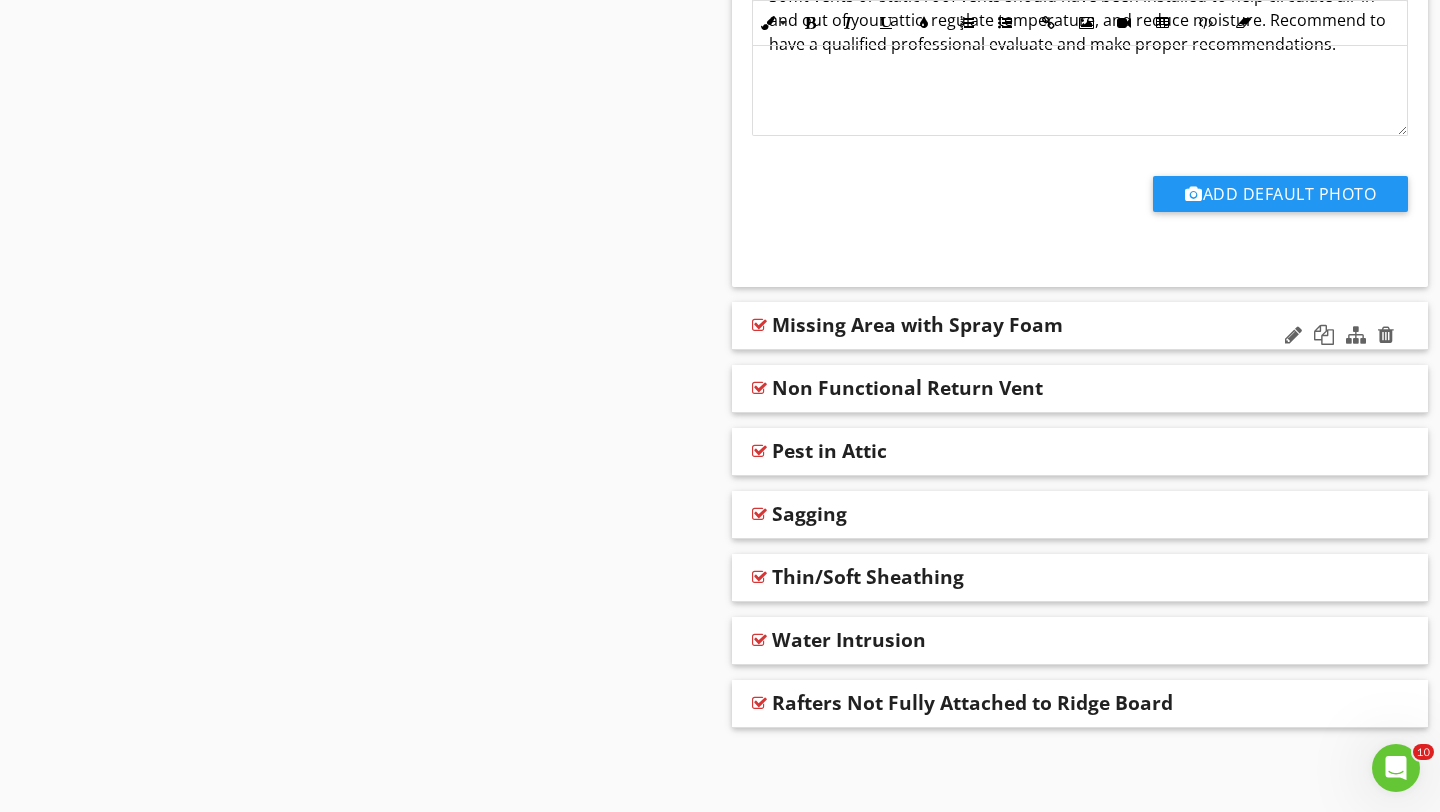 click on "Missing Area with Spray Foam" at bounding box center [917, 325] 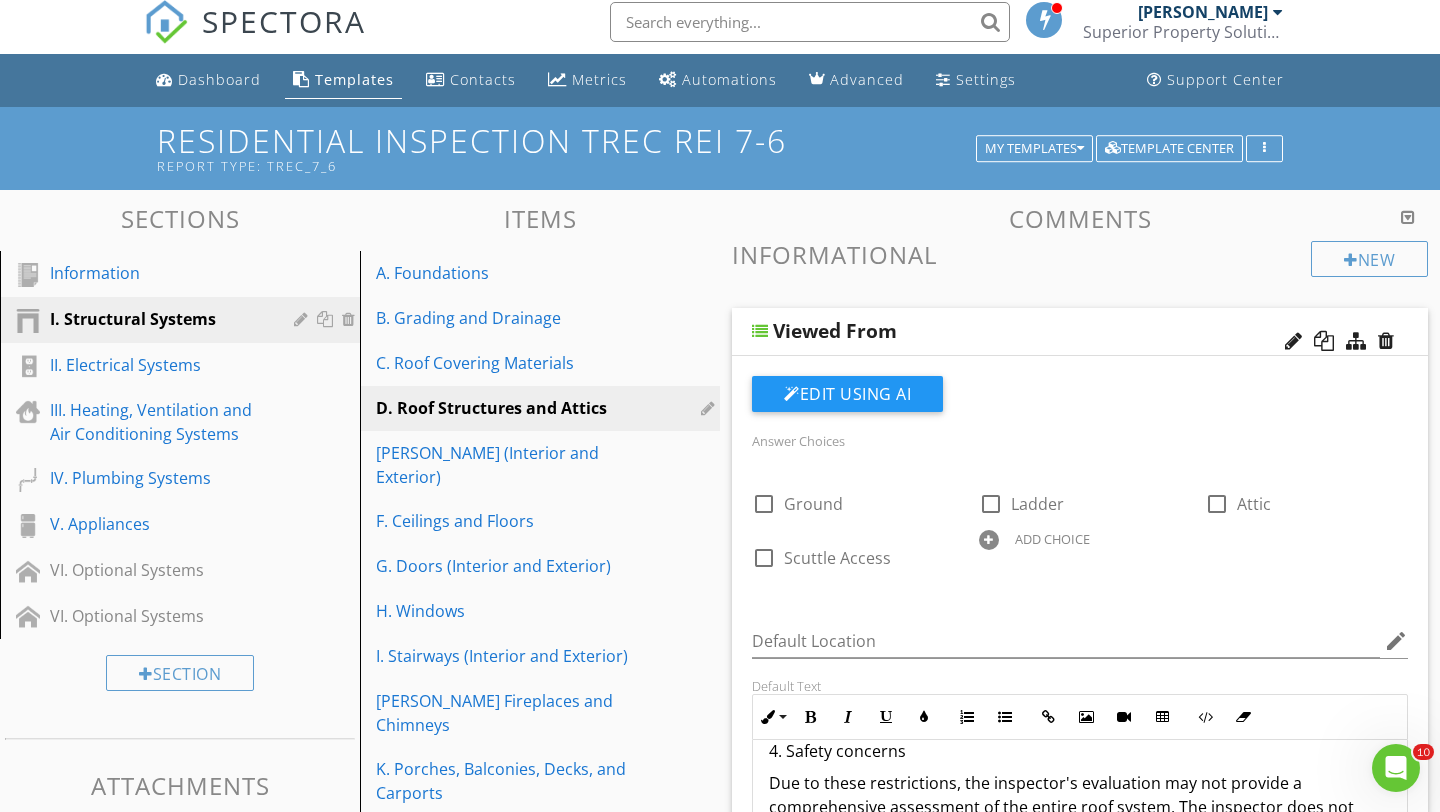scroll, scrollTop: 0, scrollLeft: 0, axis: both 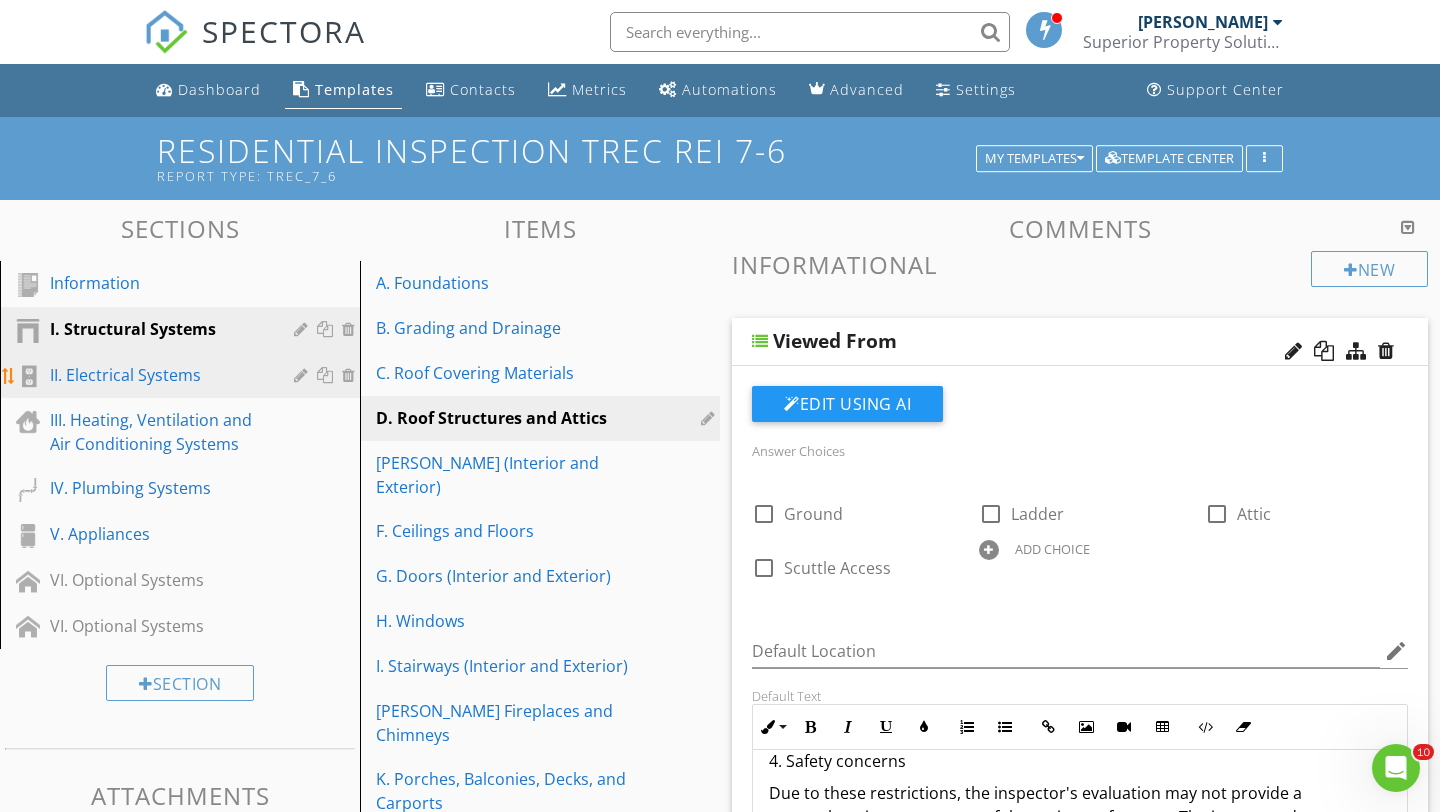 click on "II. Electrical Systems" at bounding box center [157, 375] 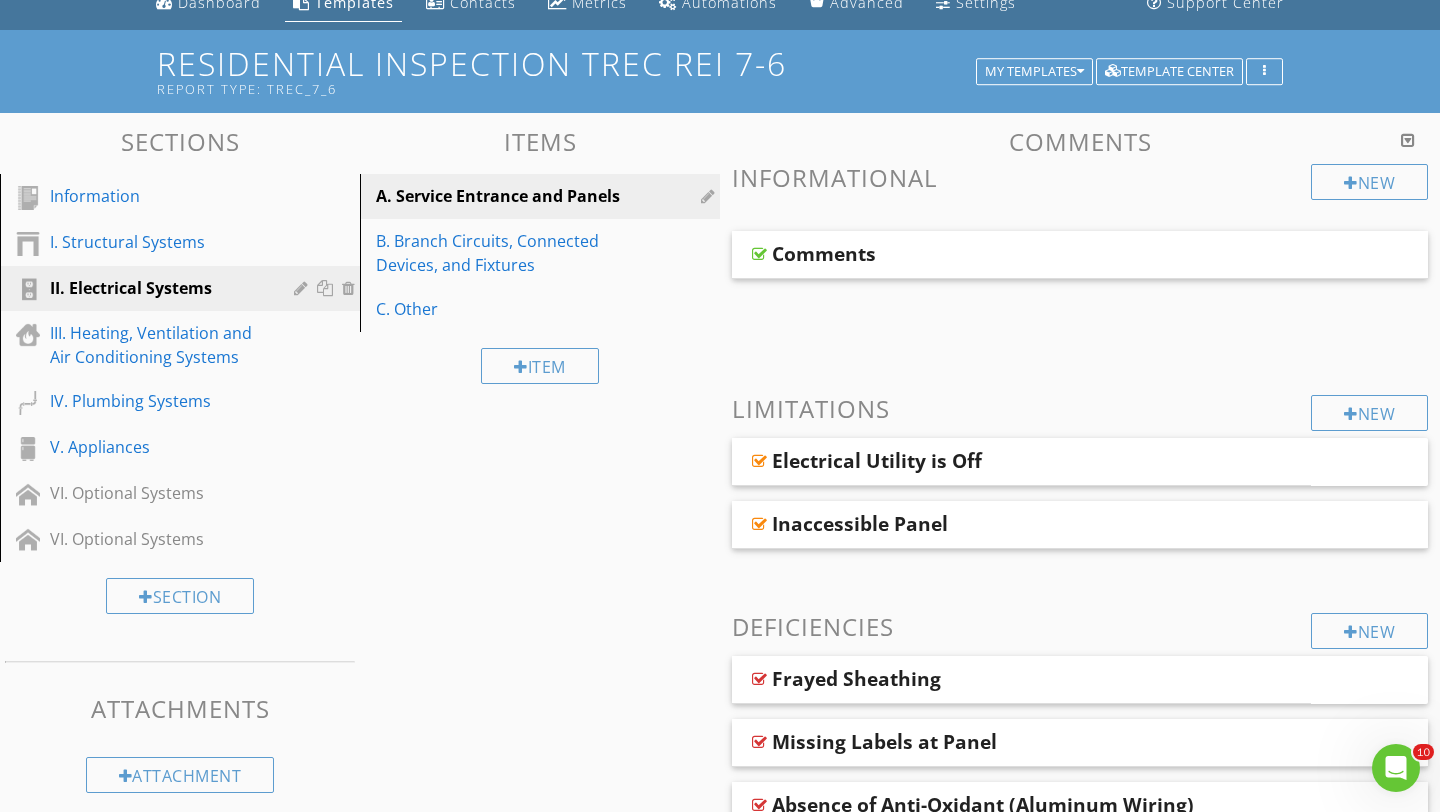 scroll, scrollTop: 127, scrollLeft: 0, axis: vertical 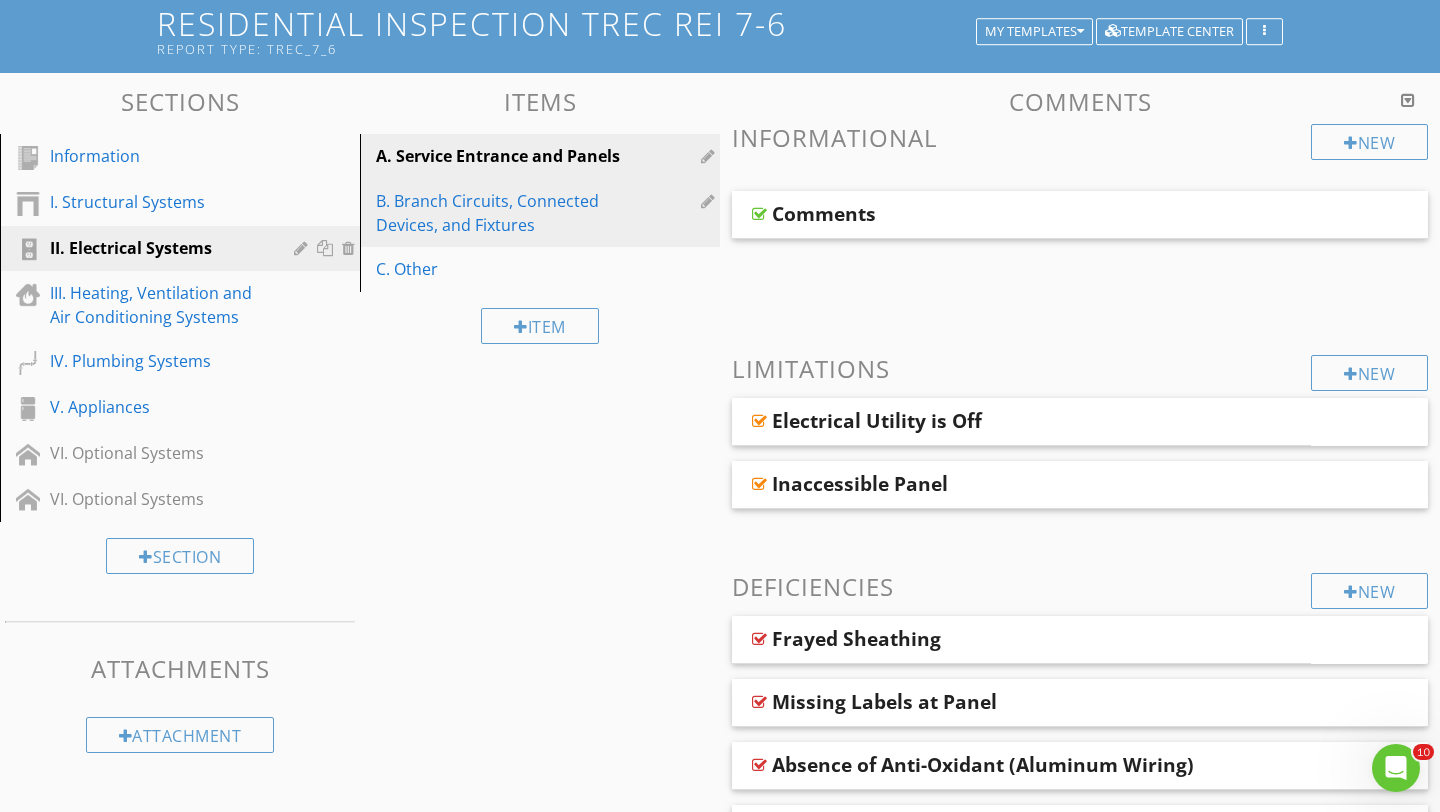 click on "B. Branch Circuits, Connected Devices, and Fixtures" at bounding box center (505, 213) 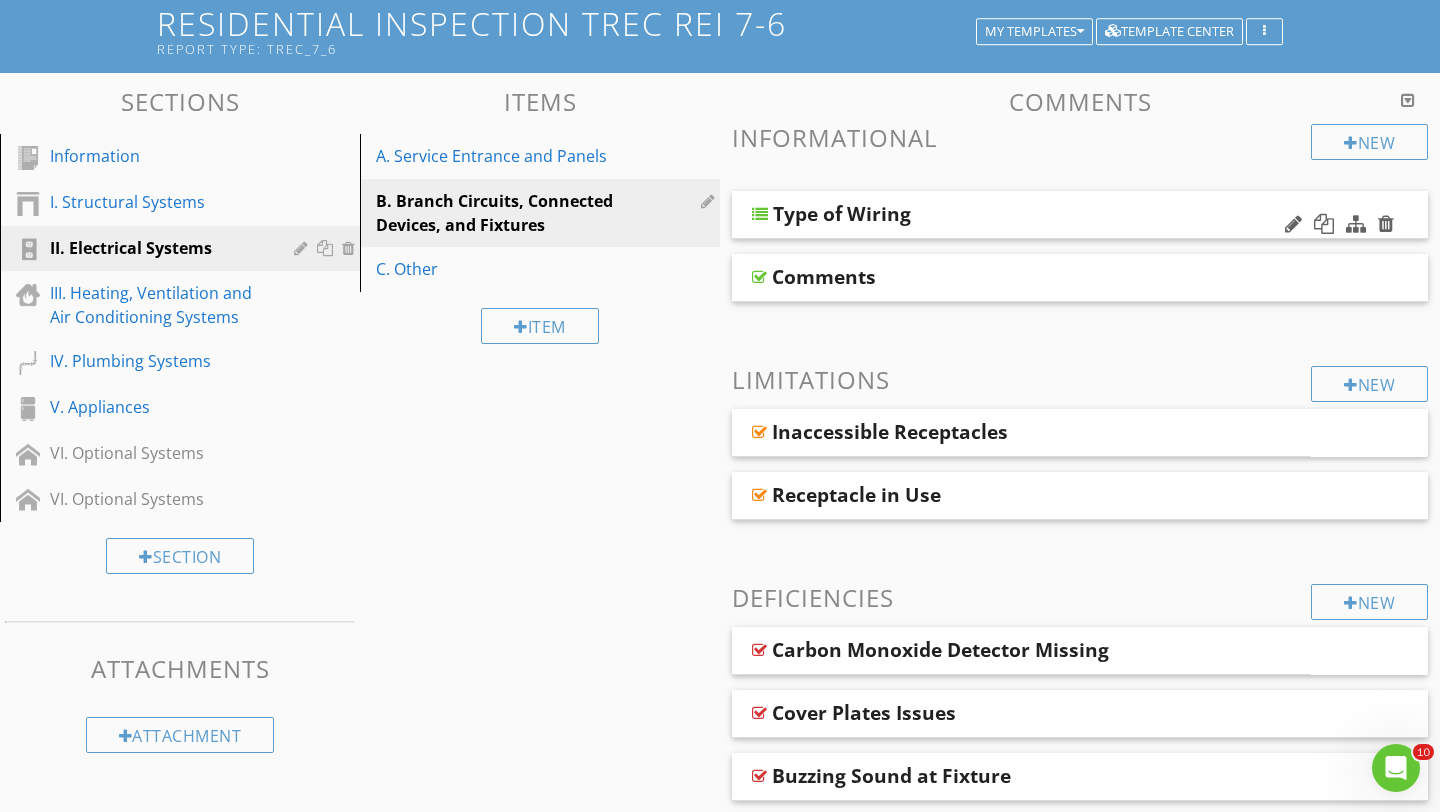 click on "Type of Wiring" at bounding box center [1080, 215] 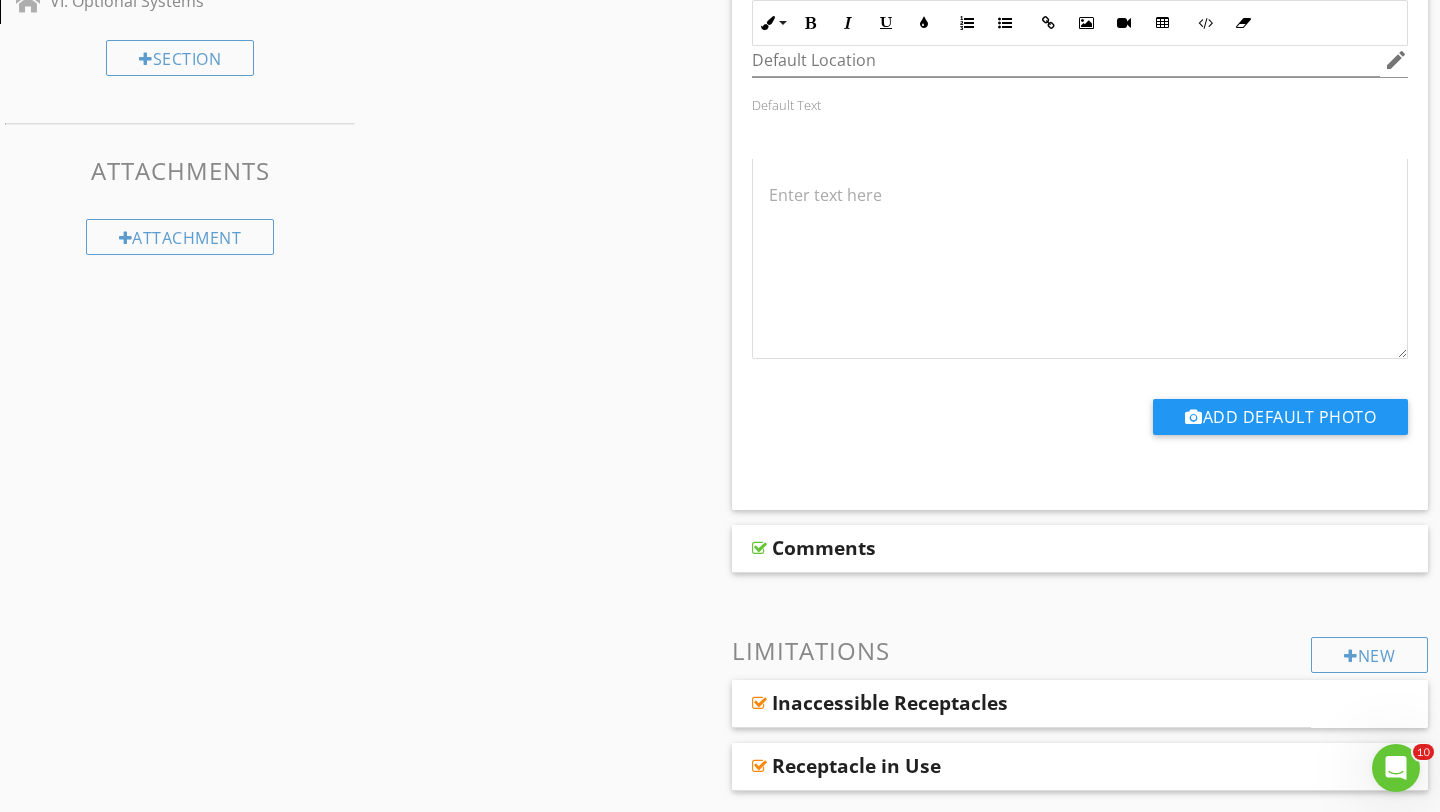 scroll, scrollTop: 813, scrollLeft: 0, axis: vertical 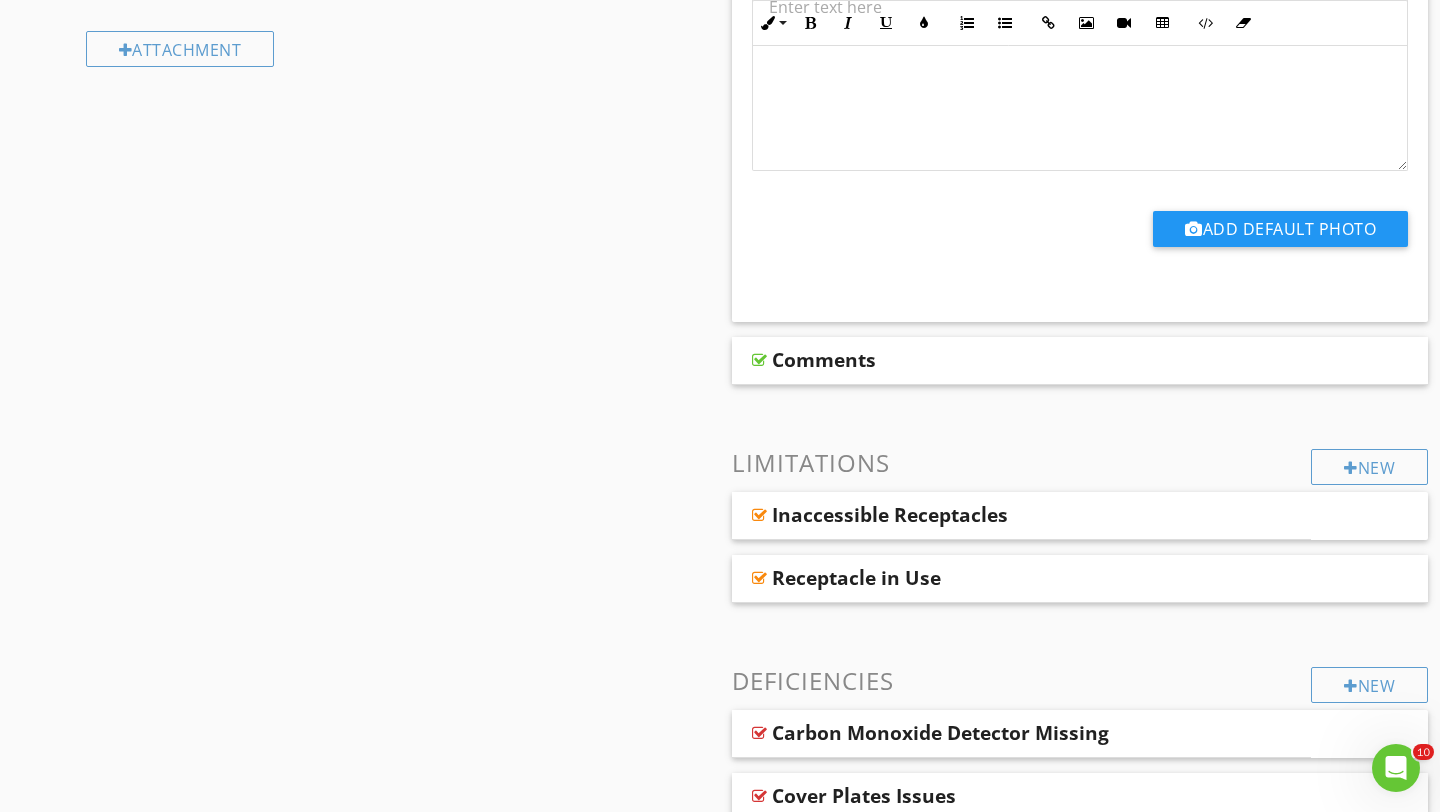 click on "Comments" at bounding box center (1080, 361) 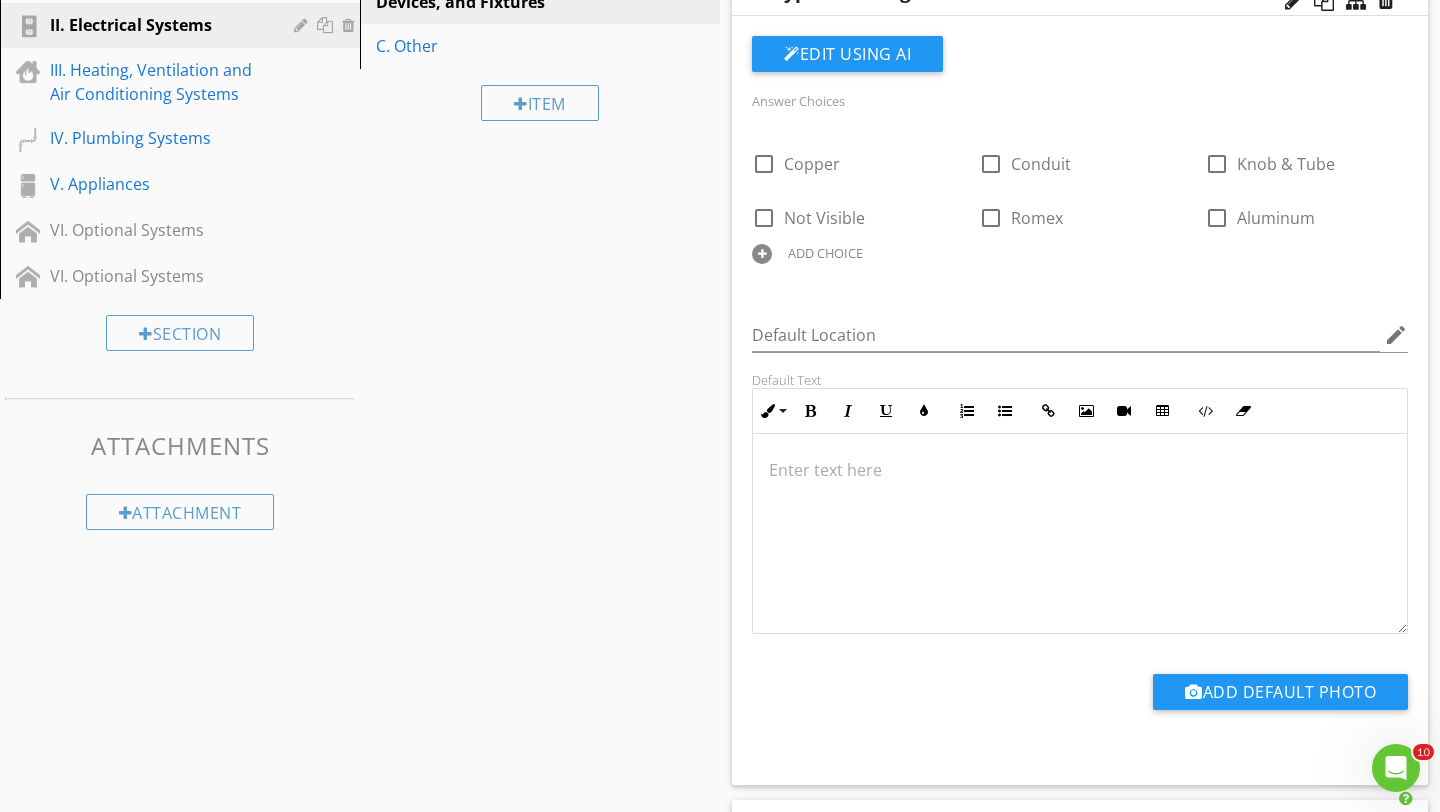 scroll, scrollTop: 0, scrollLeft: 0, axis: both 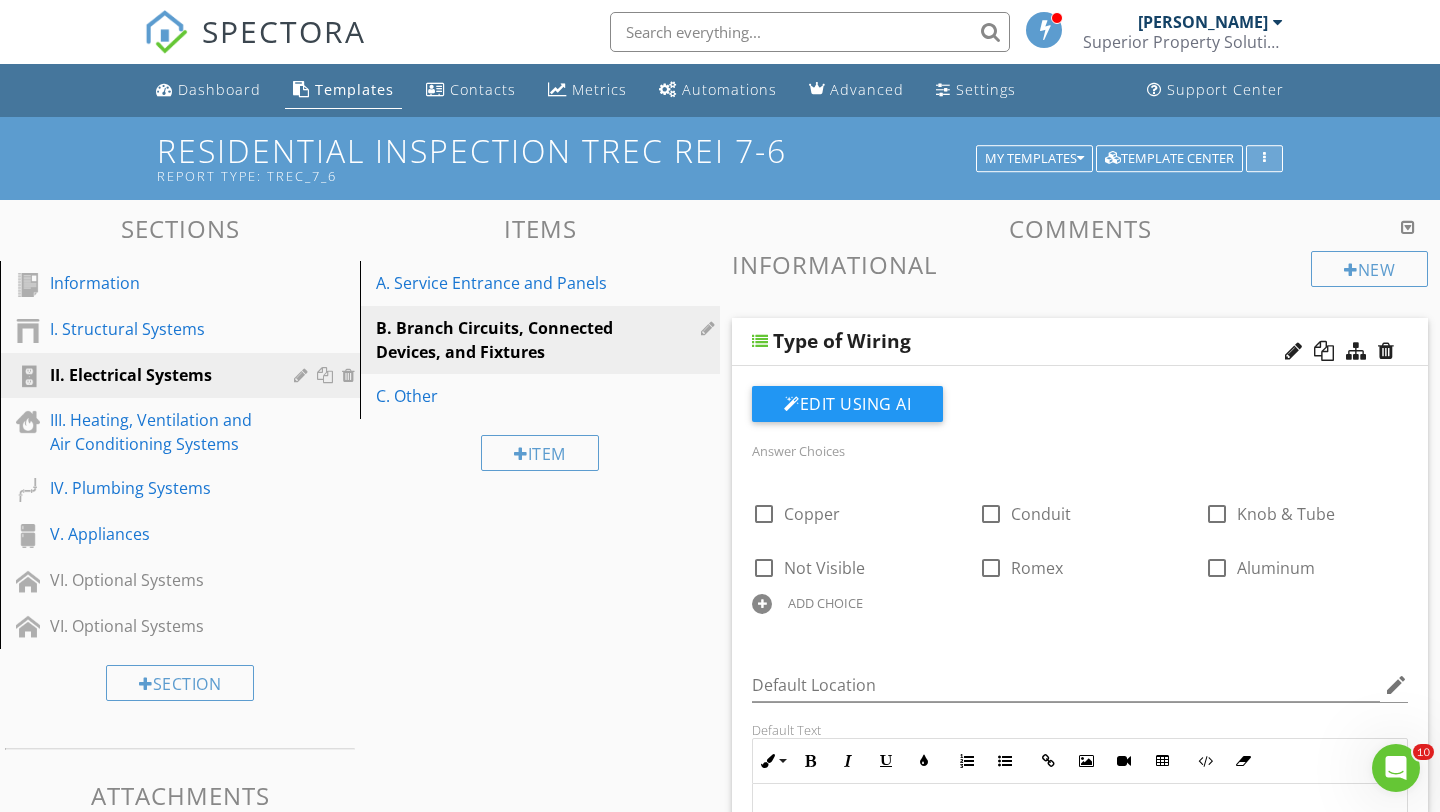 click at bounding box center [1264, 159] 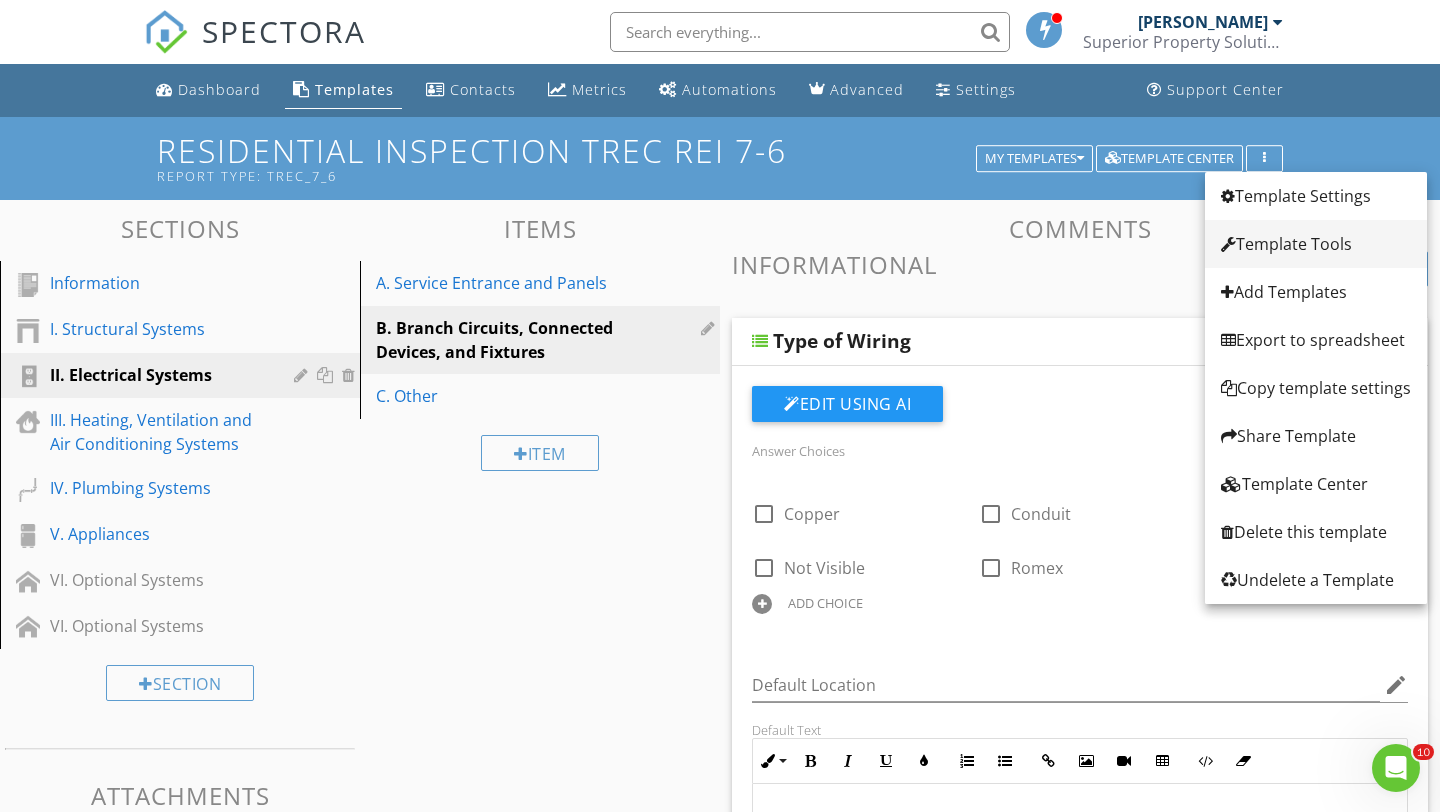 click on "Template Tools" at bounding box center [1316, 244] 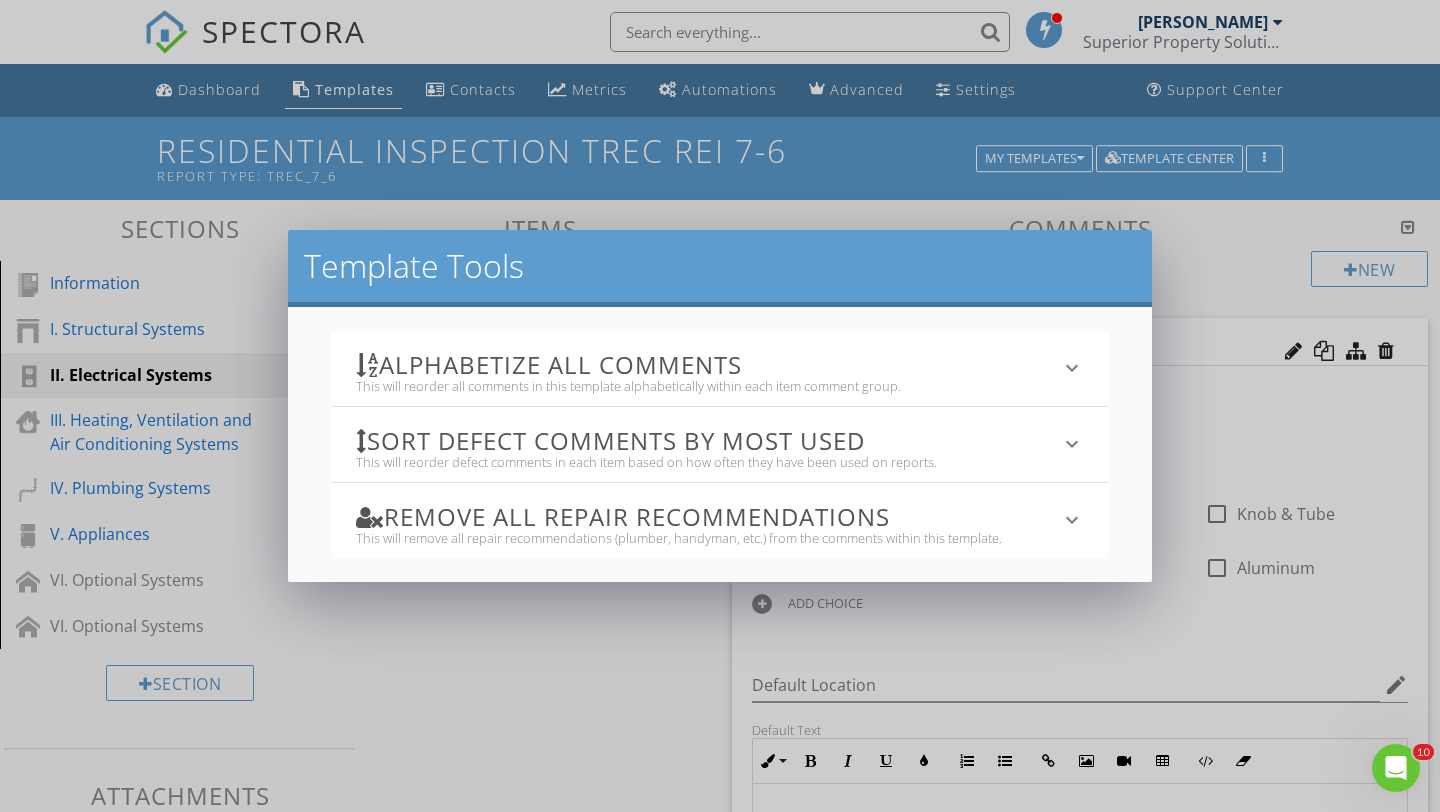 click on "This will reorder defect comments in each item based on how
often they have been used on reports." at bounding box center [707, 462] 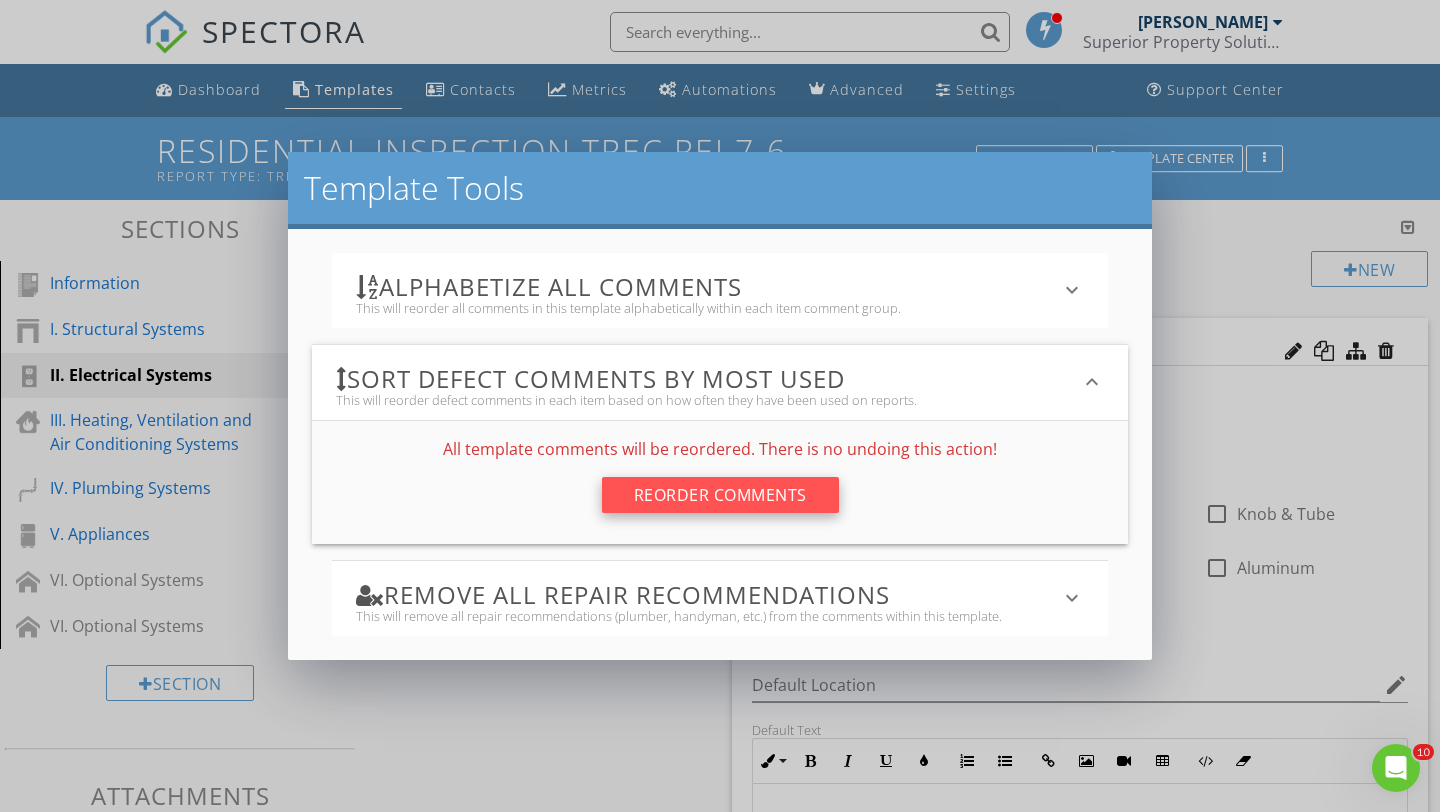 click on "Reorder Comments" at bounding box center [720, 495] 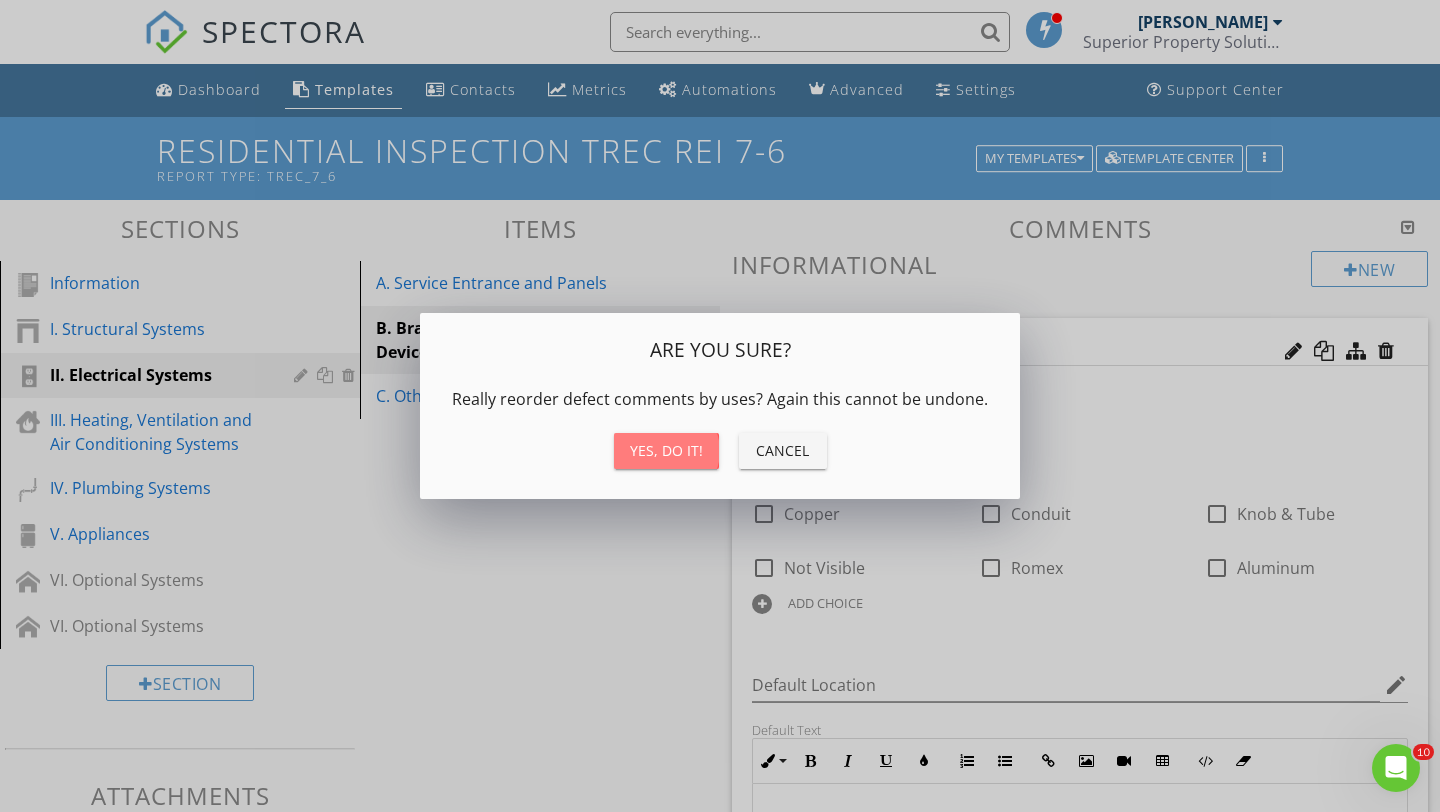 click on "Yes, do it!" at bounding box center [666, 450] 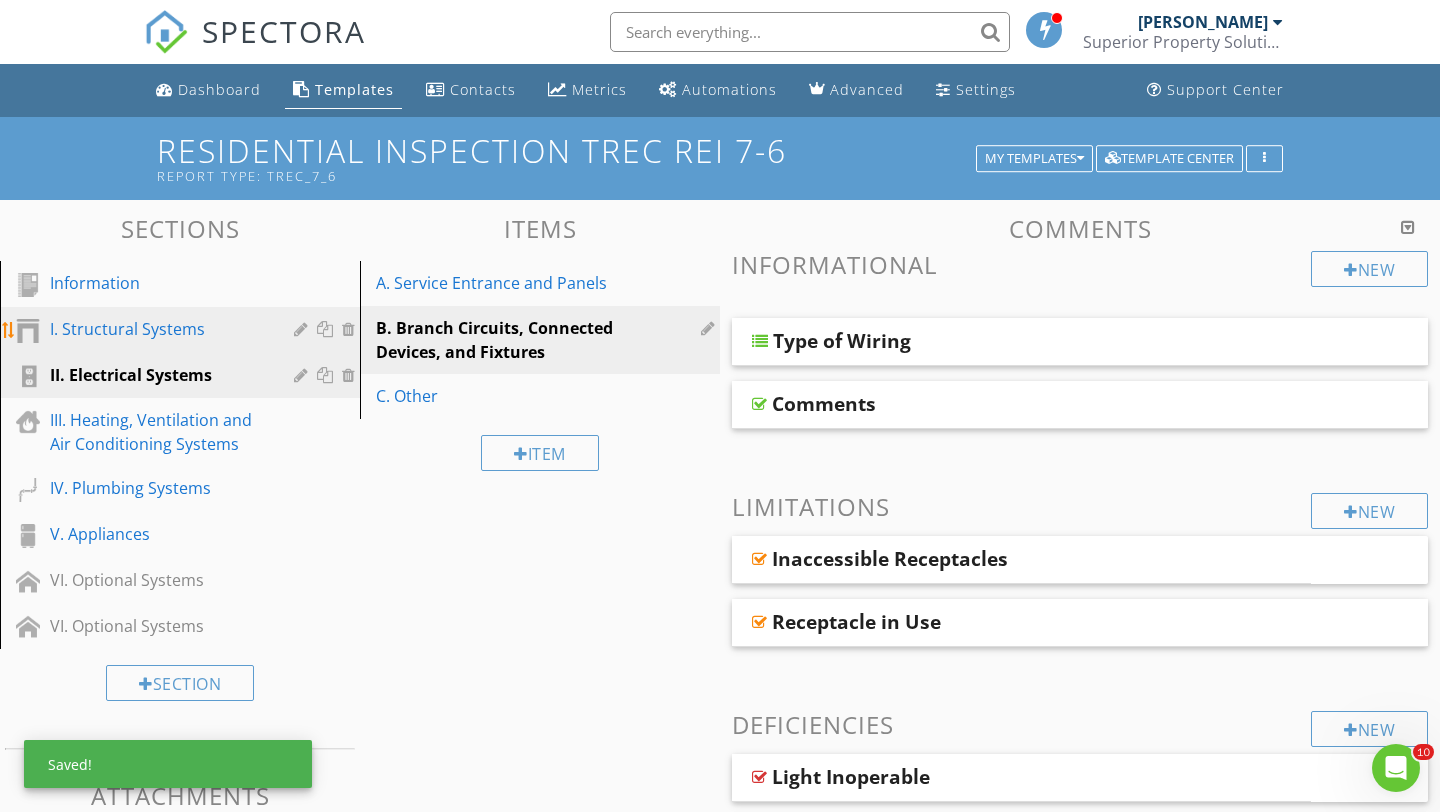 click on "I. Structural Systems" at bounding box center (157, 329) 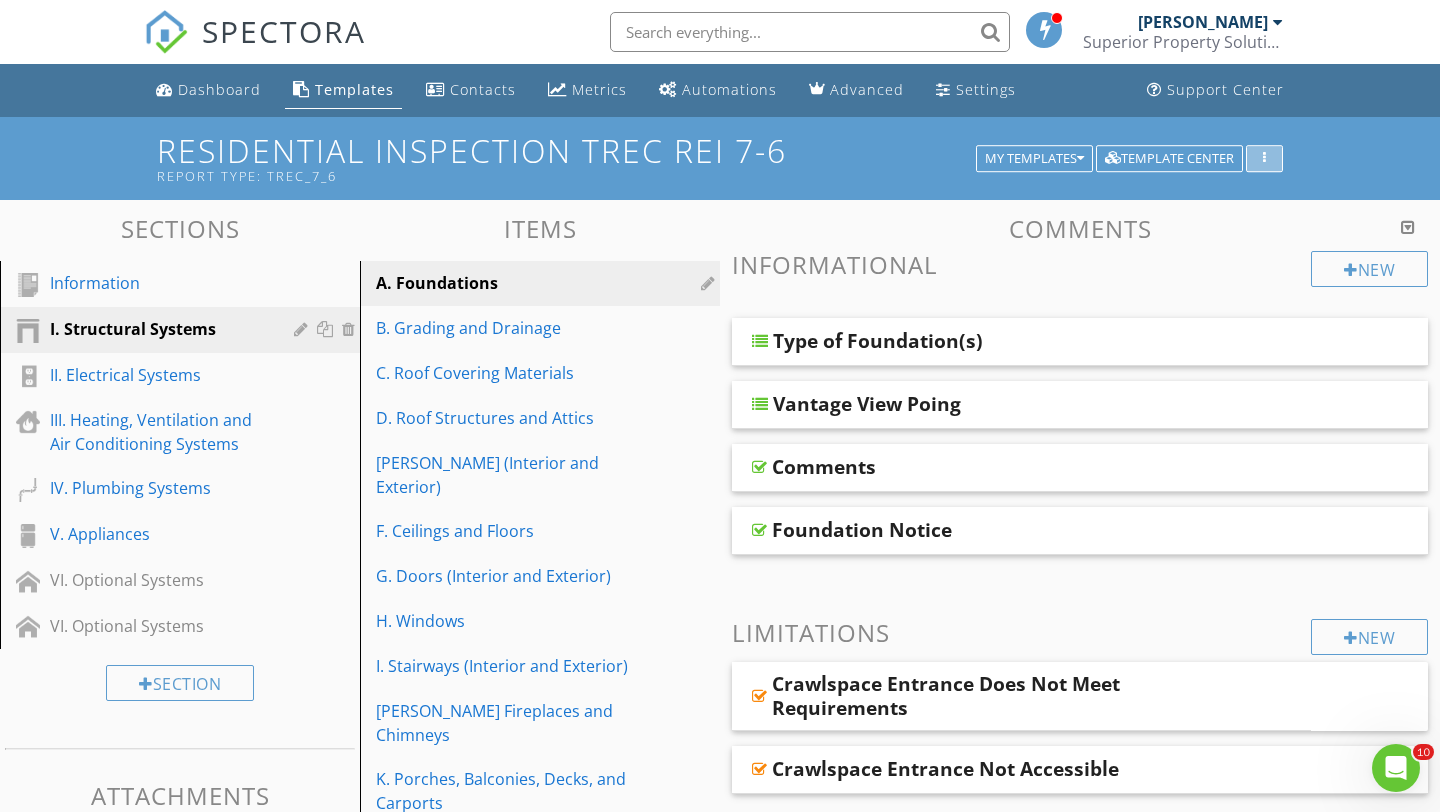 click at bounding box center [1264, 159] 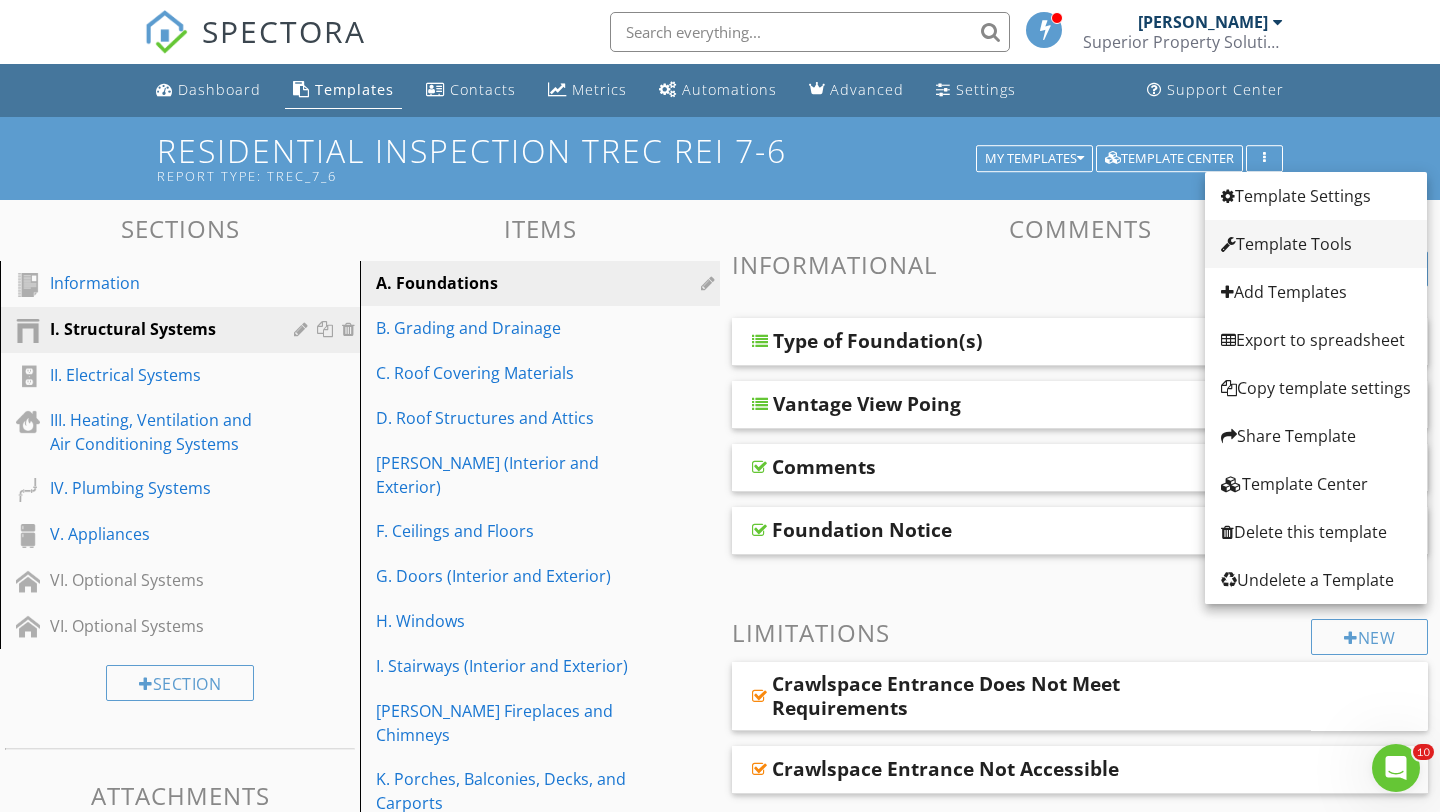 click on "Template Tools" at bounding box center [1316, 244] 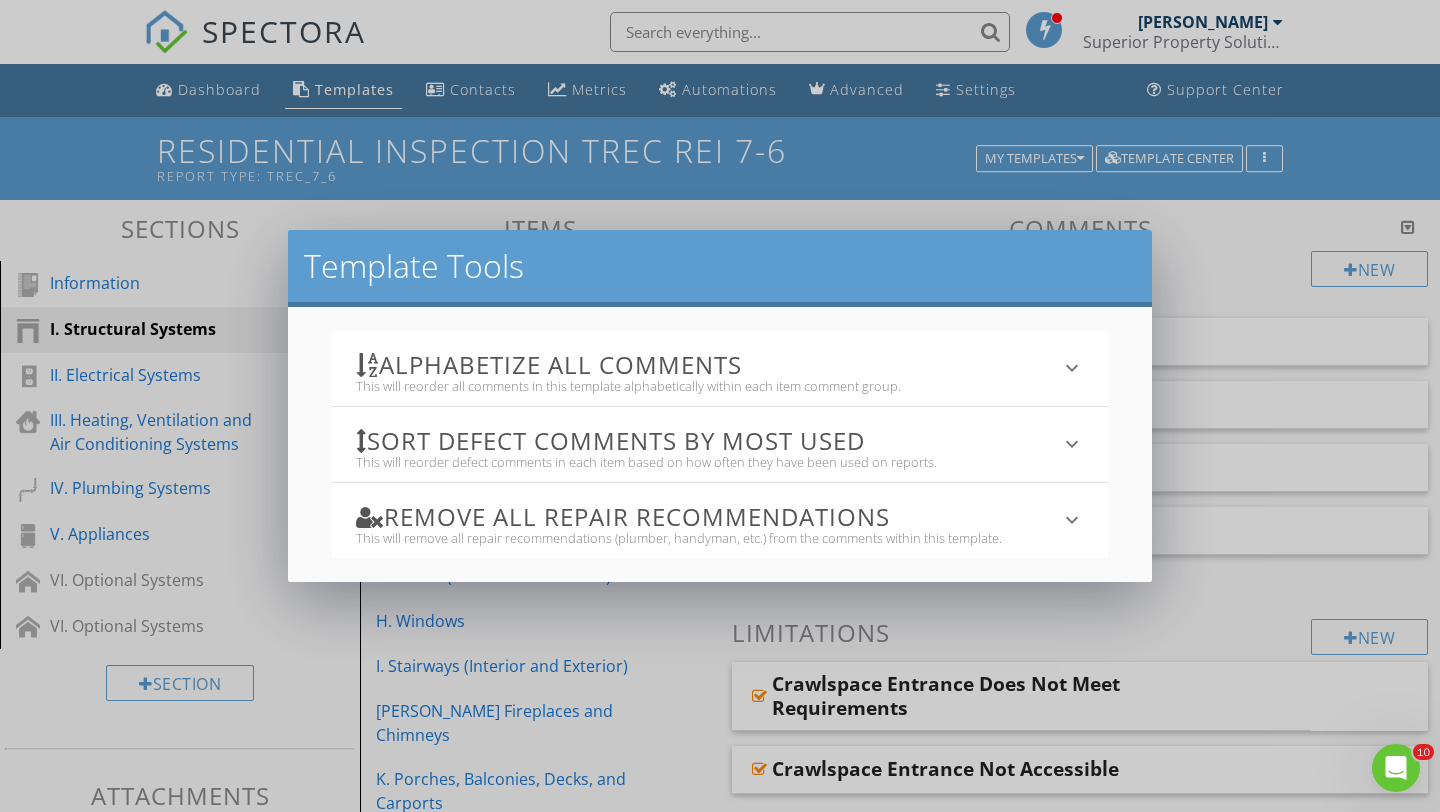 click on "This will reorder defect comments in each item based on how
often they have been used on reports." at bounding box center (707, 462) 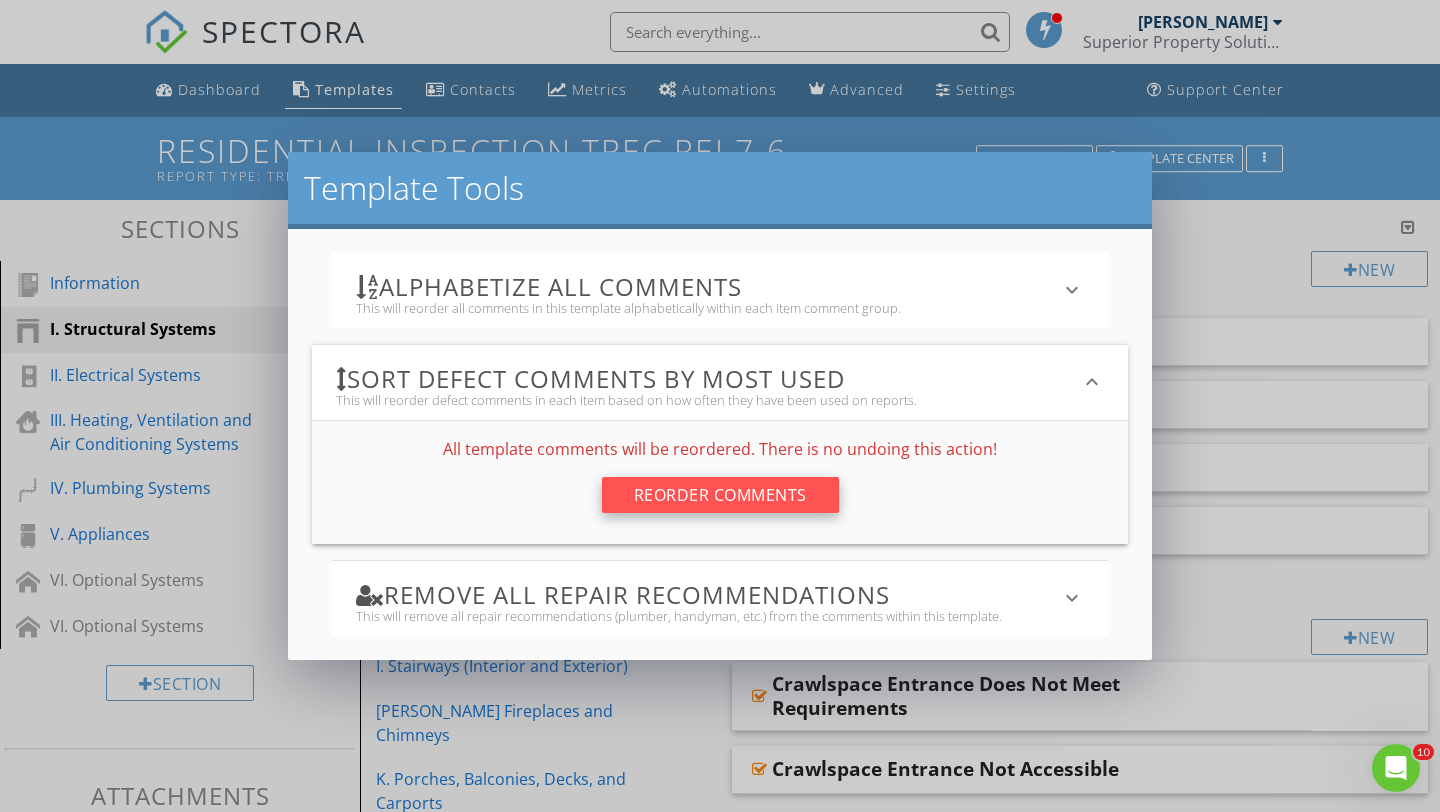 click on "Reorder Comments" at bounding box center (720, 495) 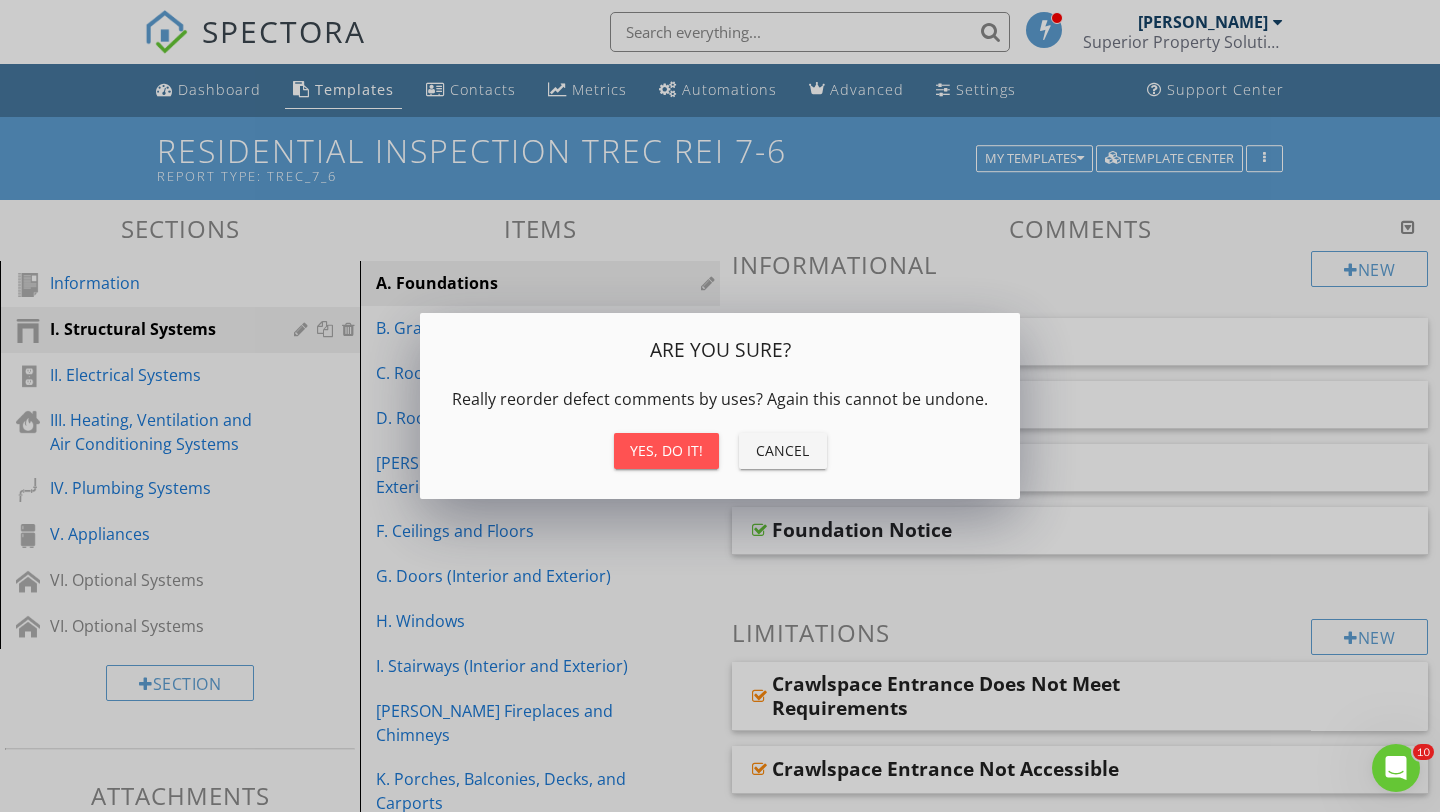 click on "Yes, do it!" at bounding box center [666, 450] 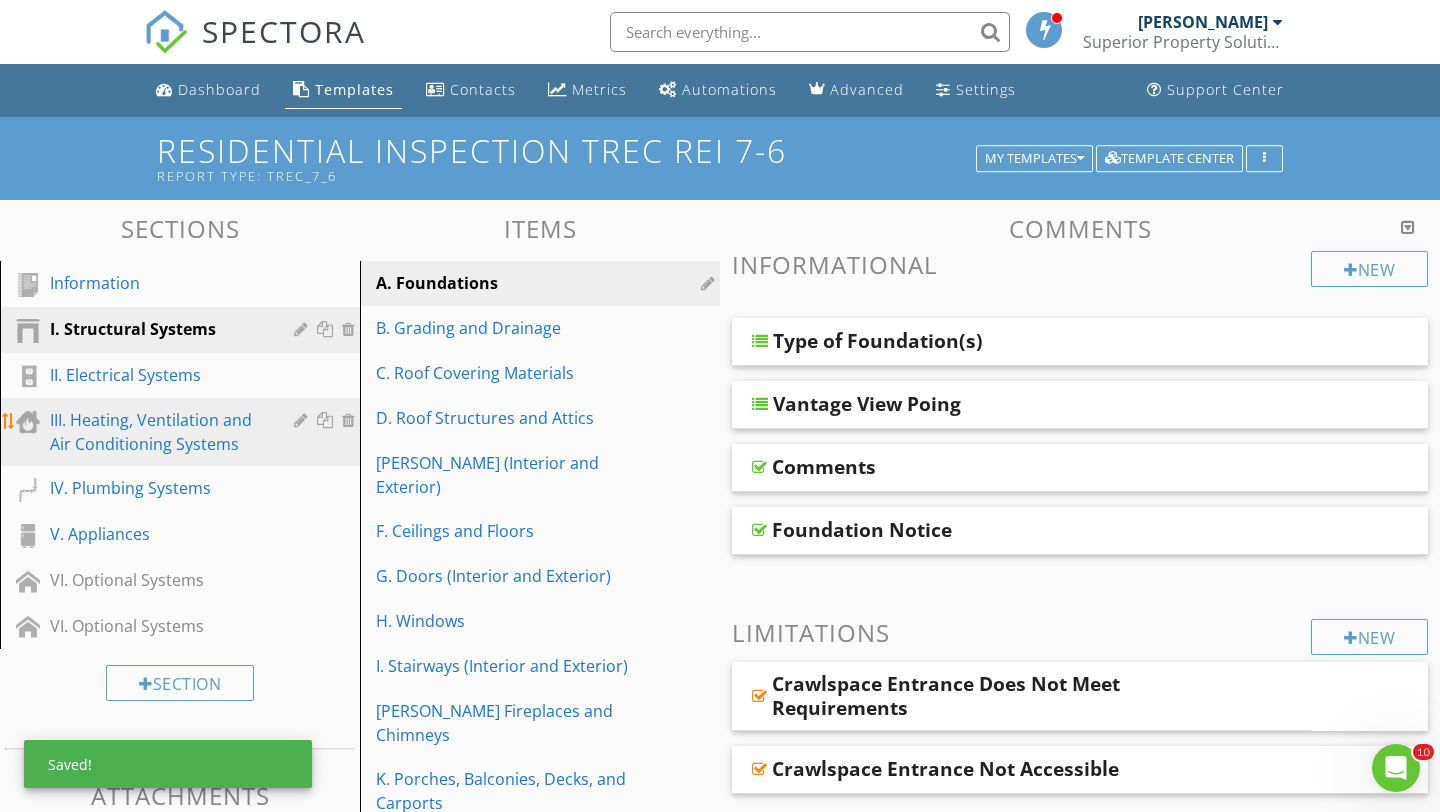 click on "III. Heating, Ventilation and Air Conditioning Systems" at bounding box center (157, 432) 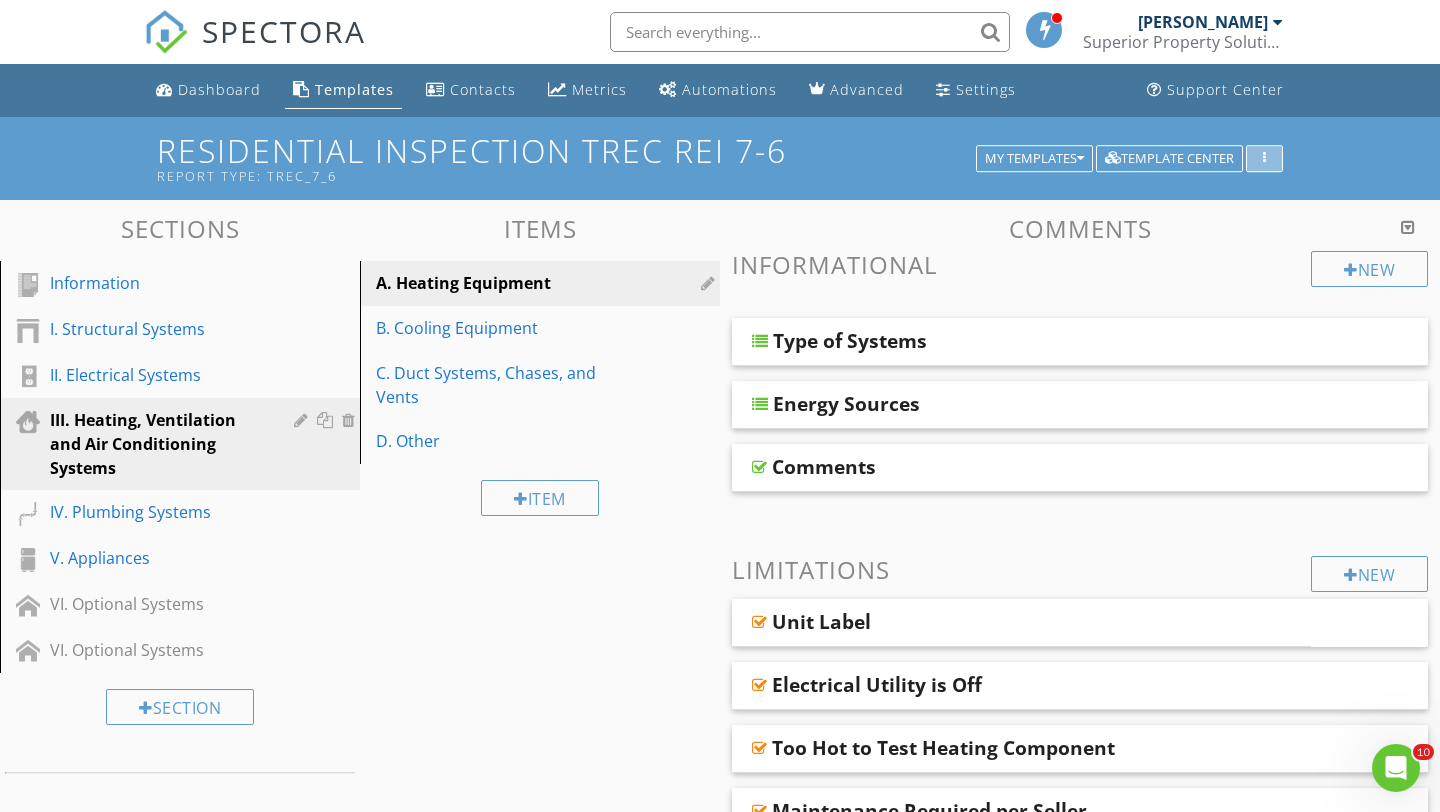 click at bounding box center [1264, 159] 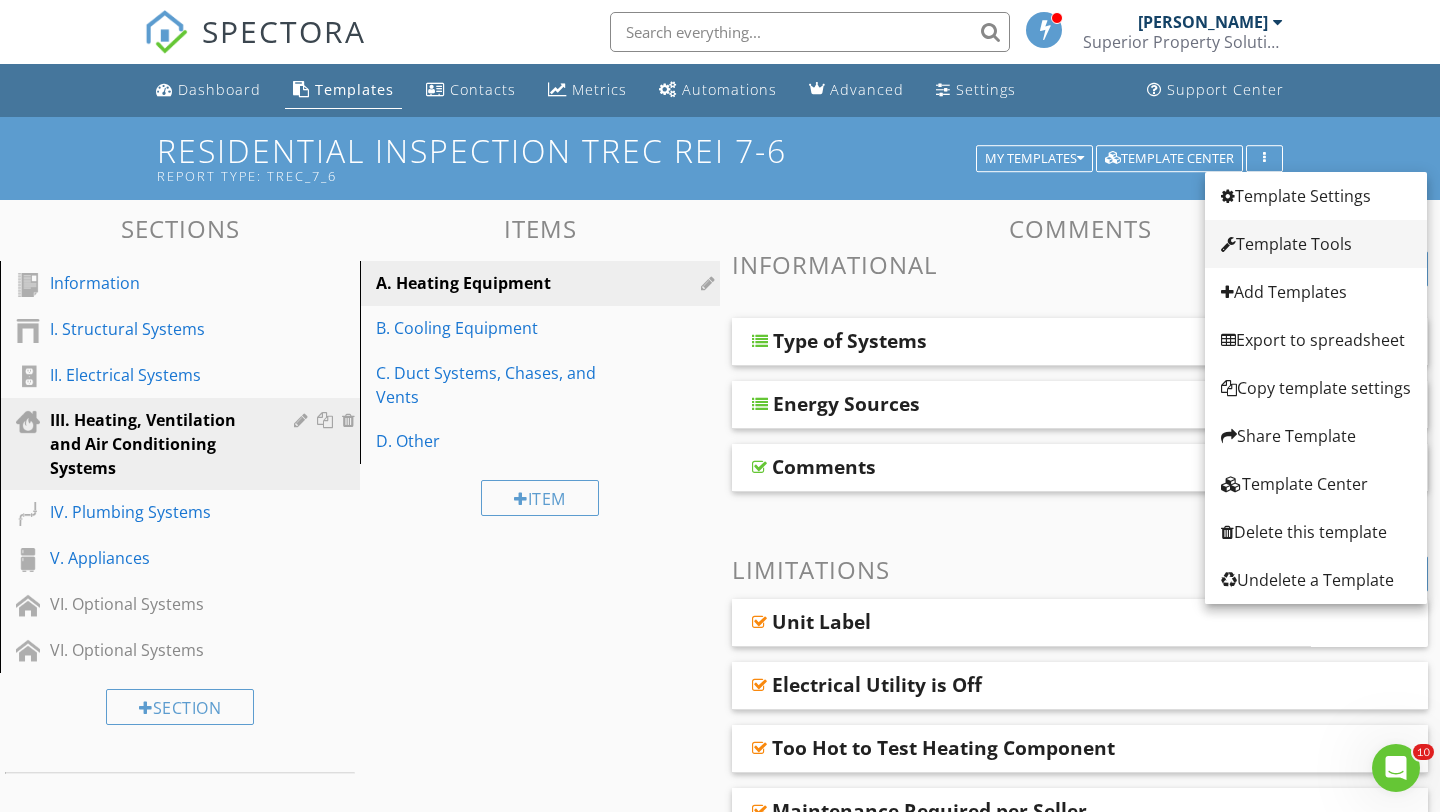 click on "Template Tools" at bounding box center [1316, 244] 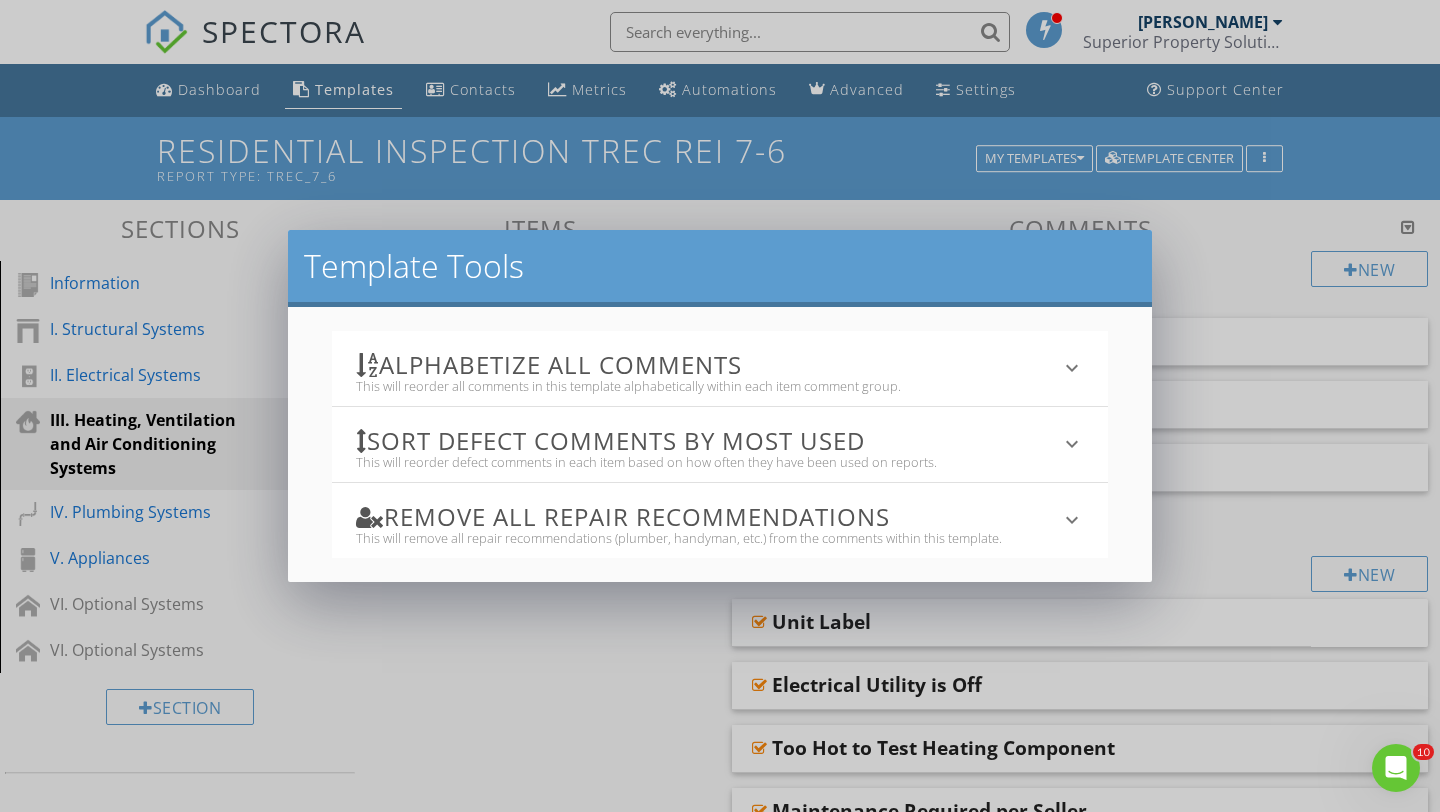 click on "This will reorder defect comments in each item based on how
often they have been used on reports." at bounding box center [707, 462] 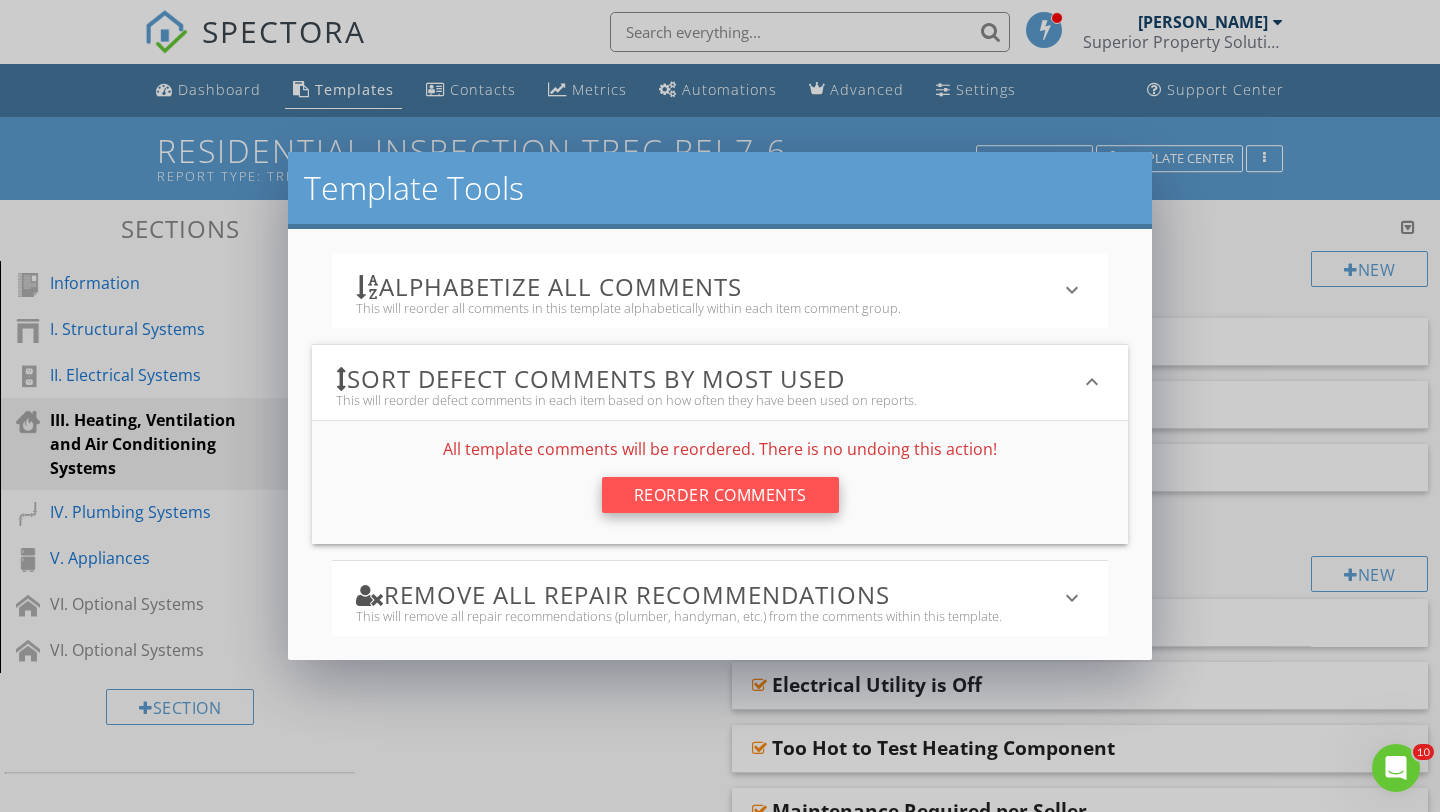 click on "Reorder Comments" at bounding box center [720, 495] 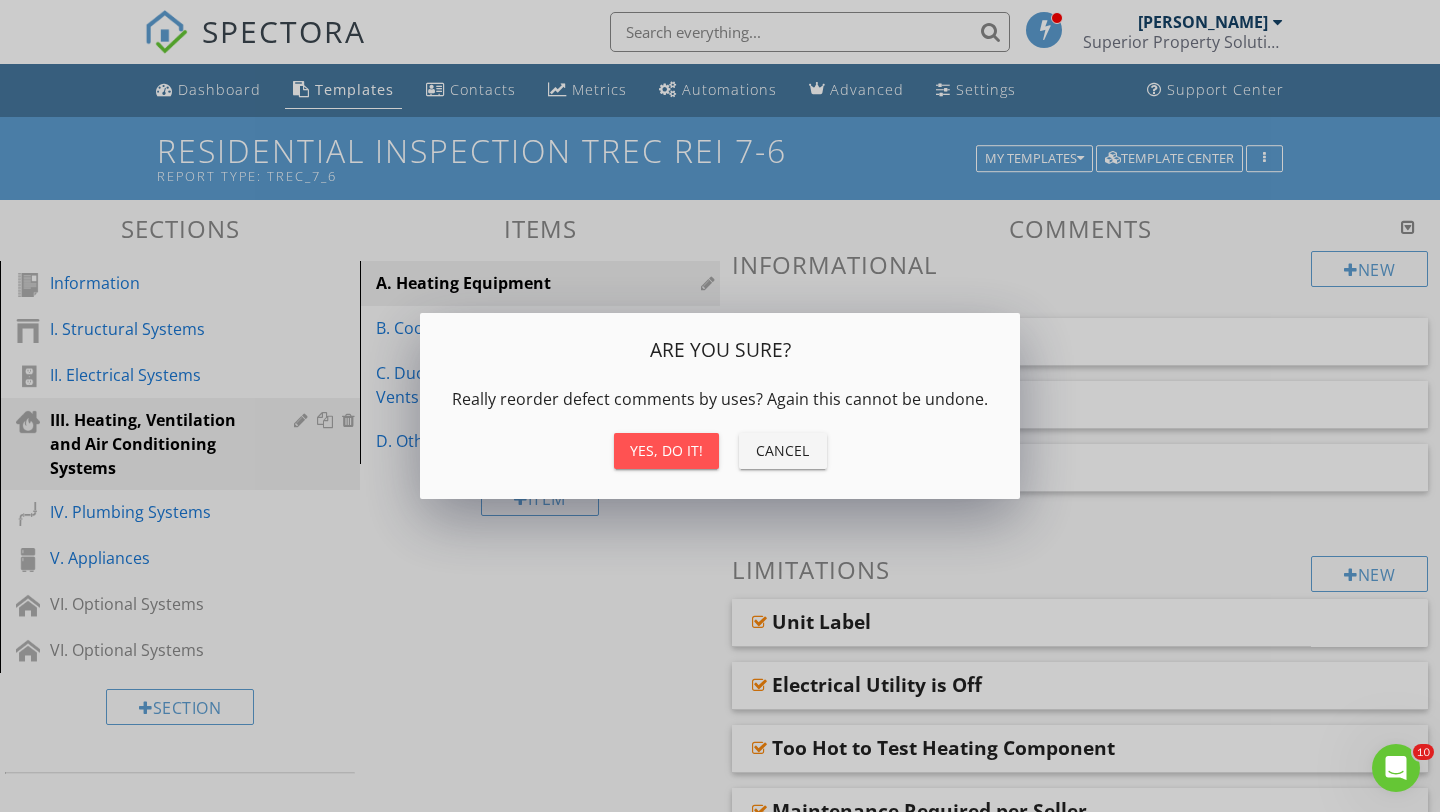 click on "Yes, do it!" at bounding box center (666, 450) 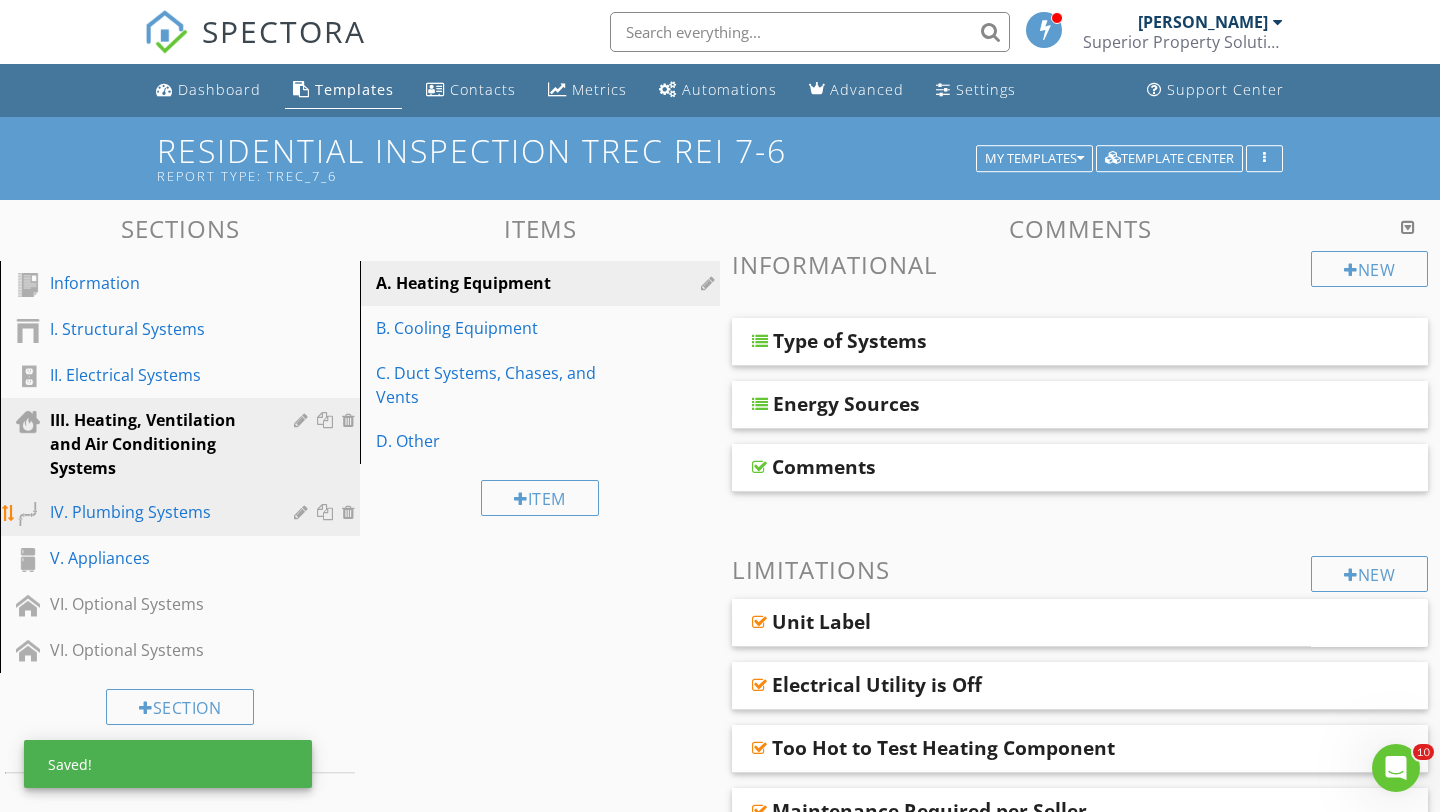 click on "IV. Plumbing Systems" at bounding box center [157, 512] 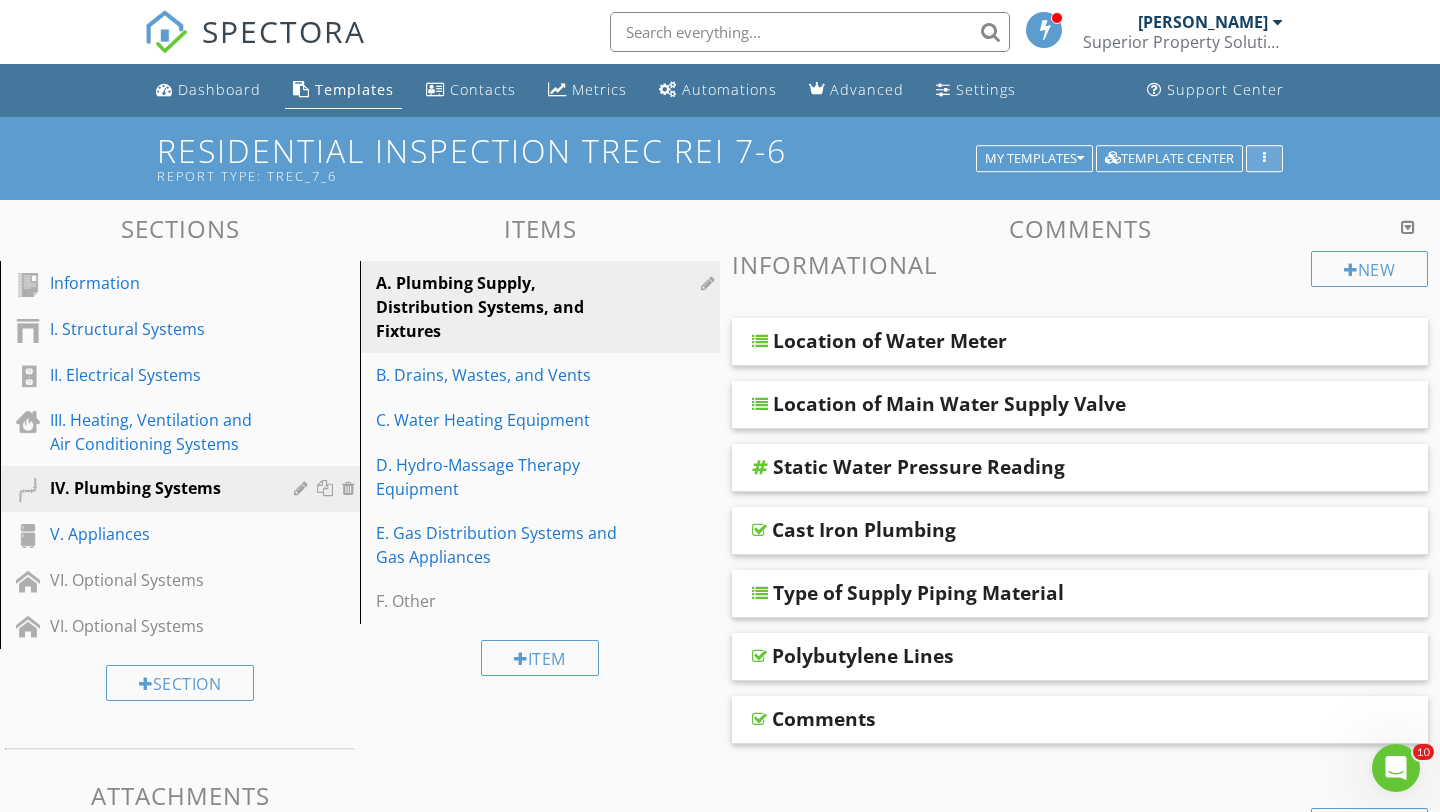 click at bounding box center [1264, 159] 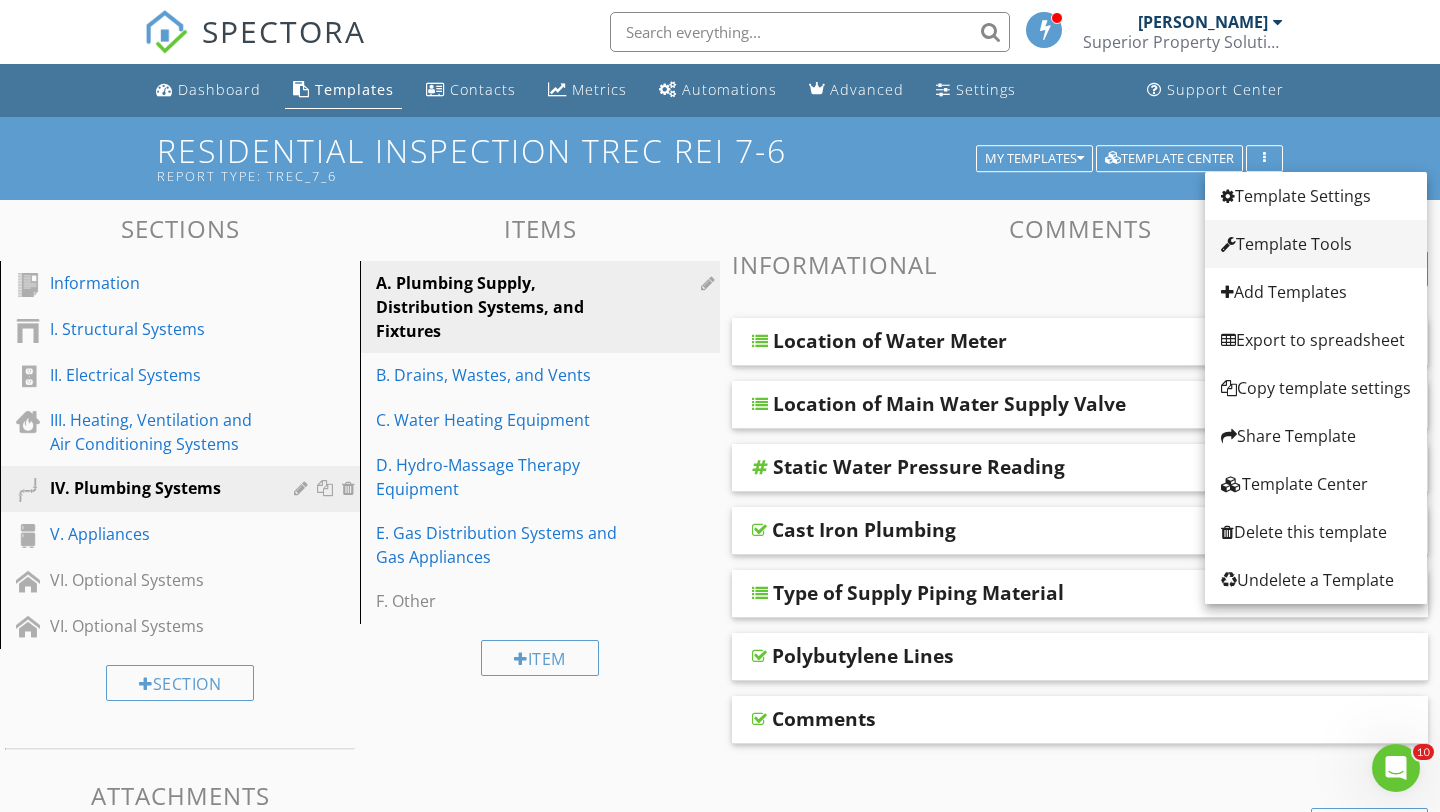 click on "Template Tools" at bounding box center [1316, 244] 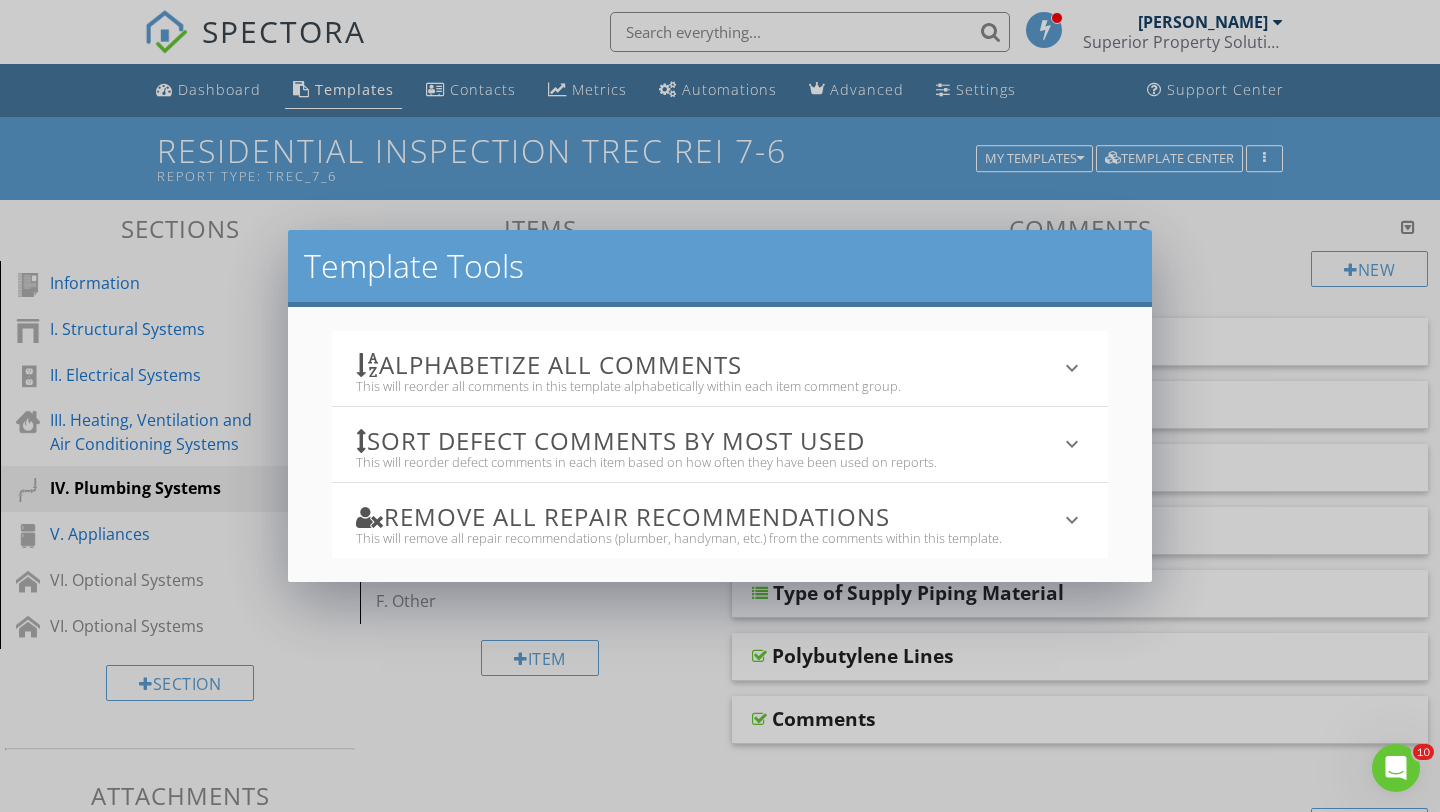 click on "Sort defect comments by most used" at bounding box center [707, 440] 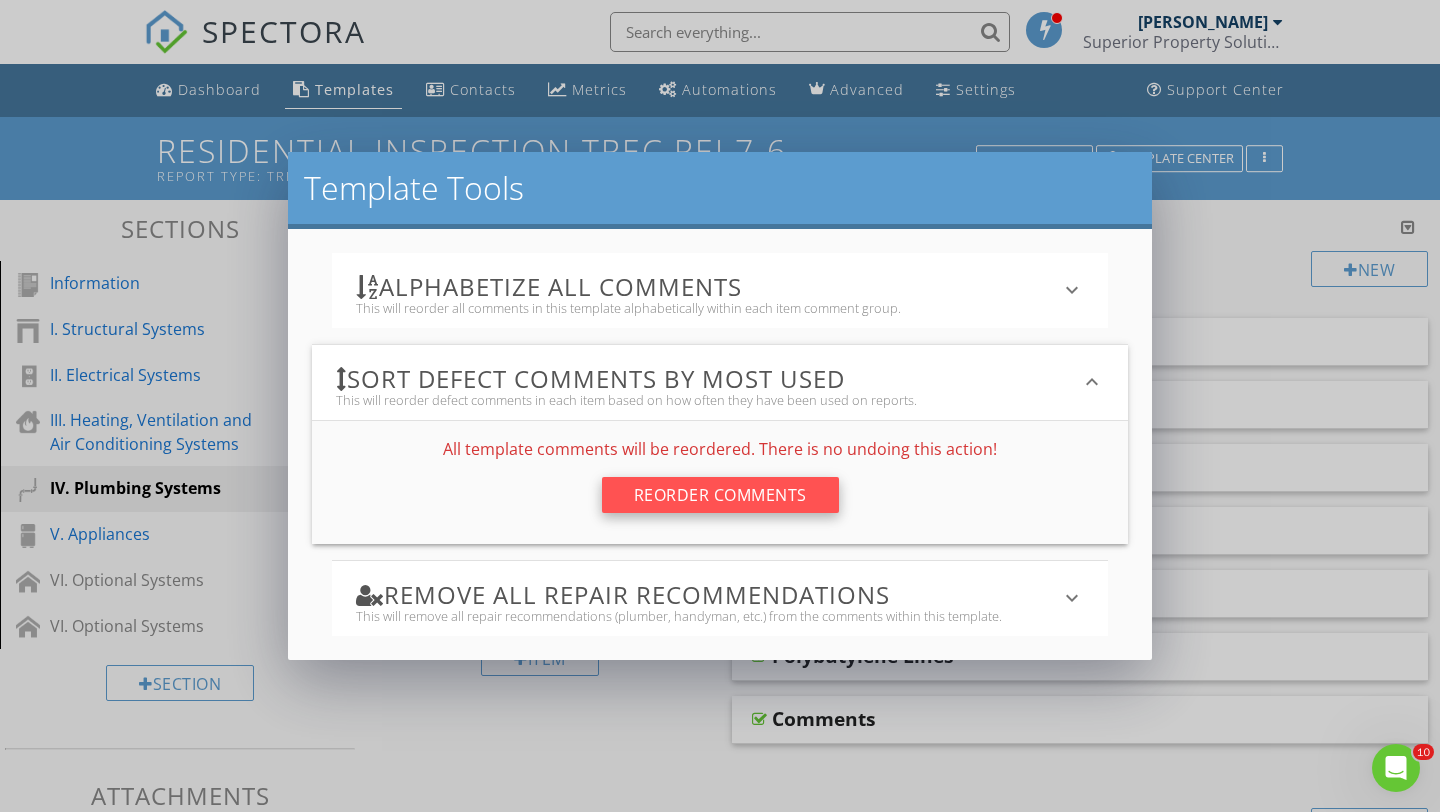 click on "Reorder Comments" at bounding box center [720, 495] 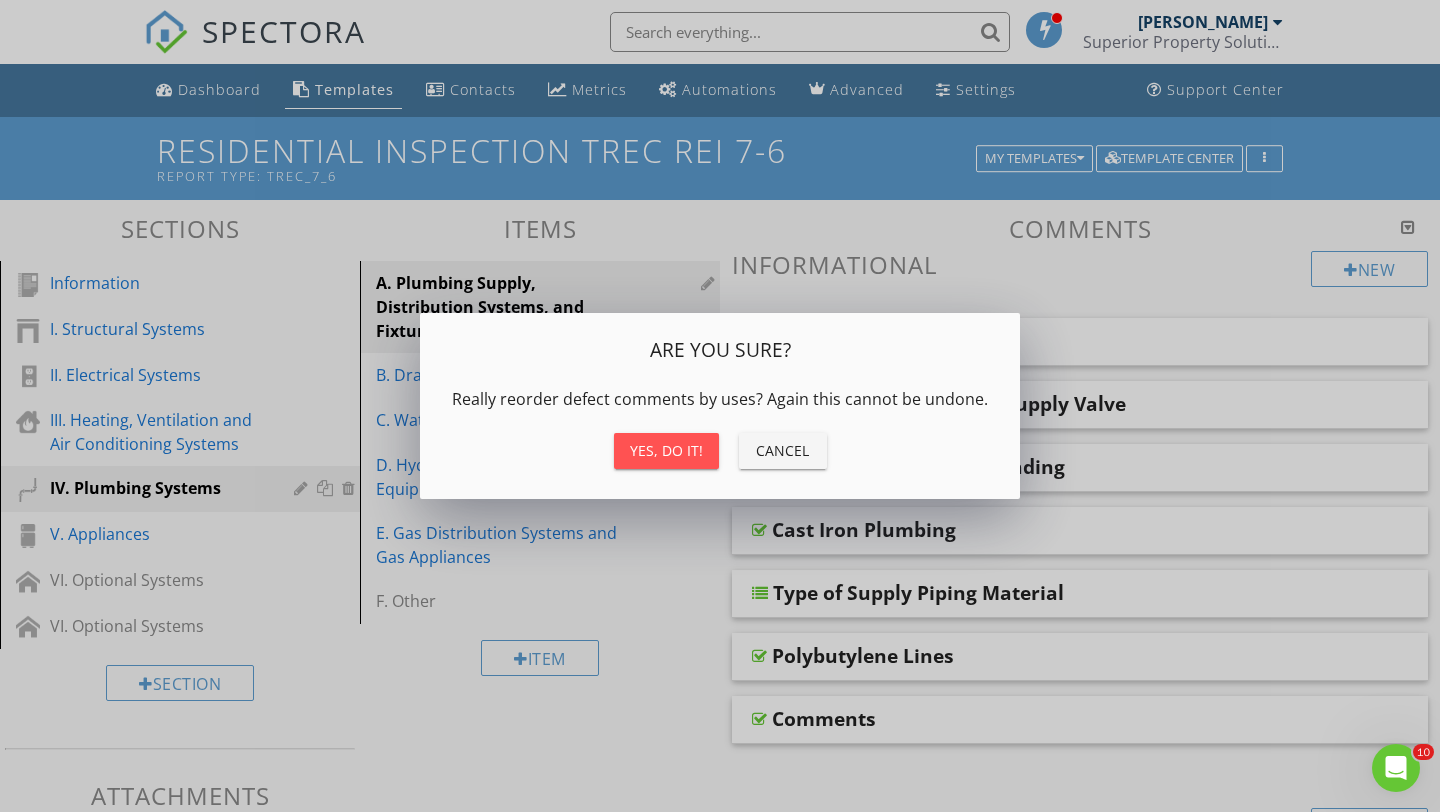 click on "Yes, do it!" at bounding box center (666, 450) 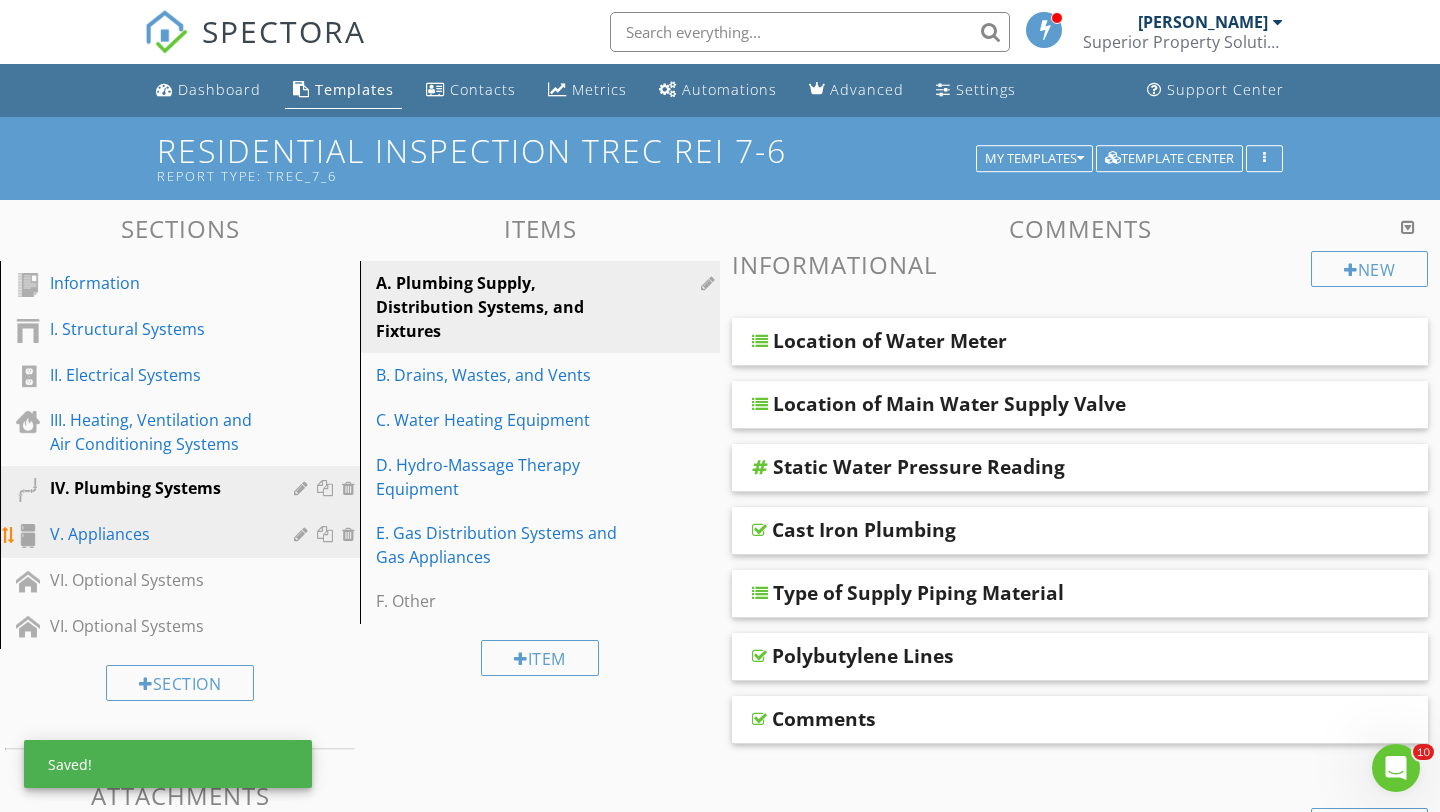 click on "V. Appliances" at bounding box center [157, 534] 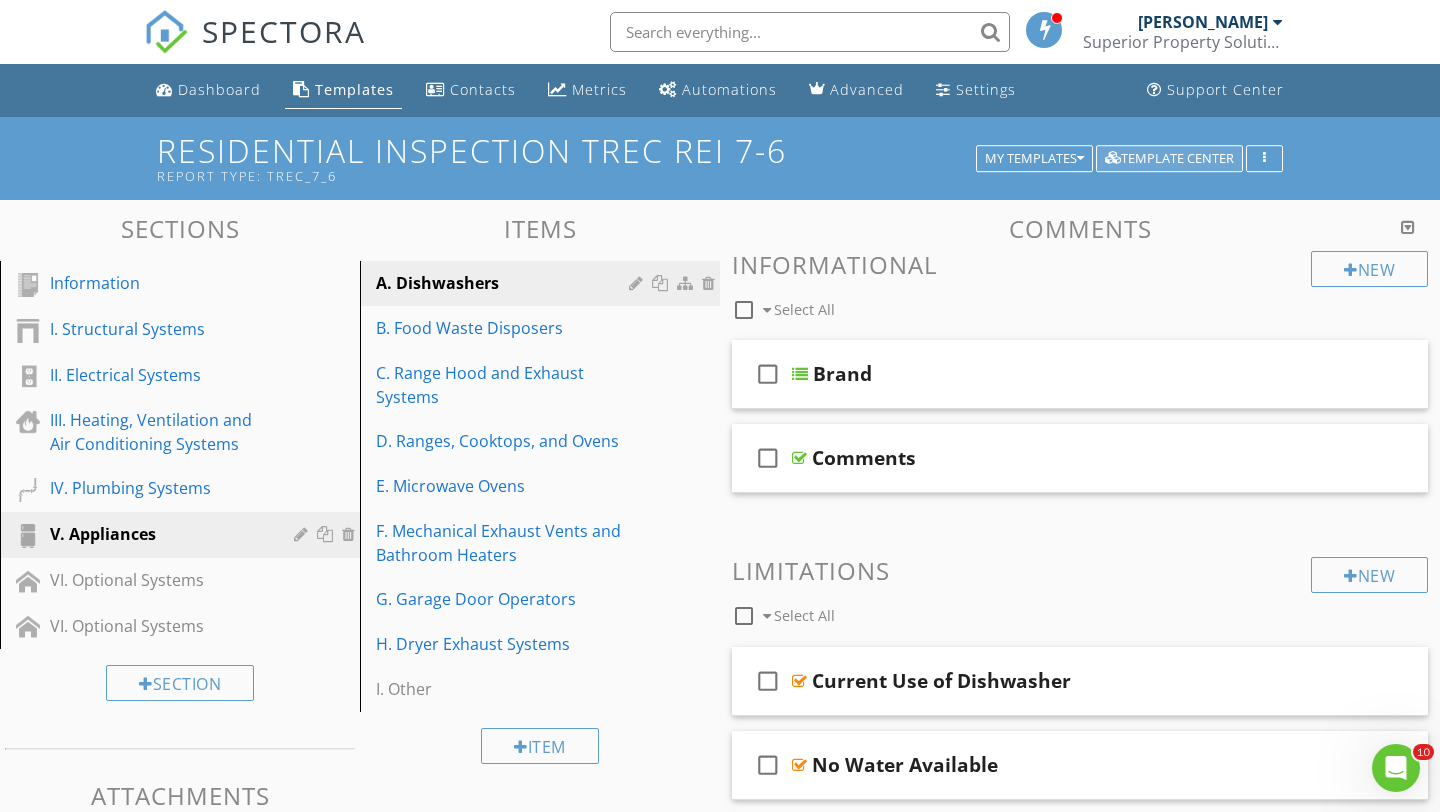 click on "Template Center" at bounding box center (1169, 159) 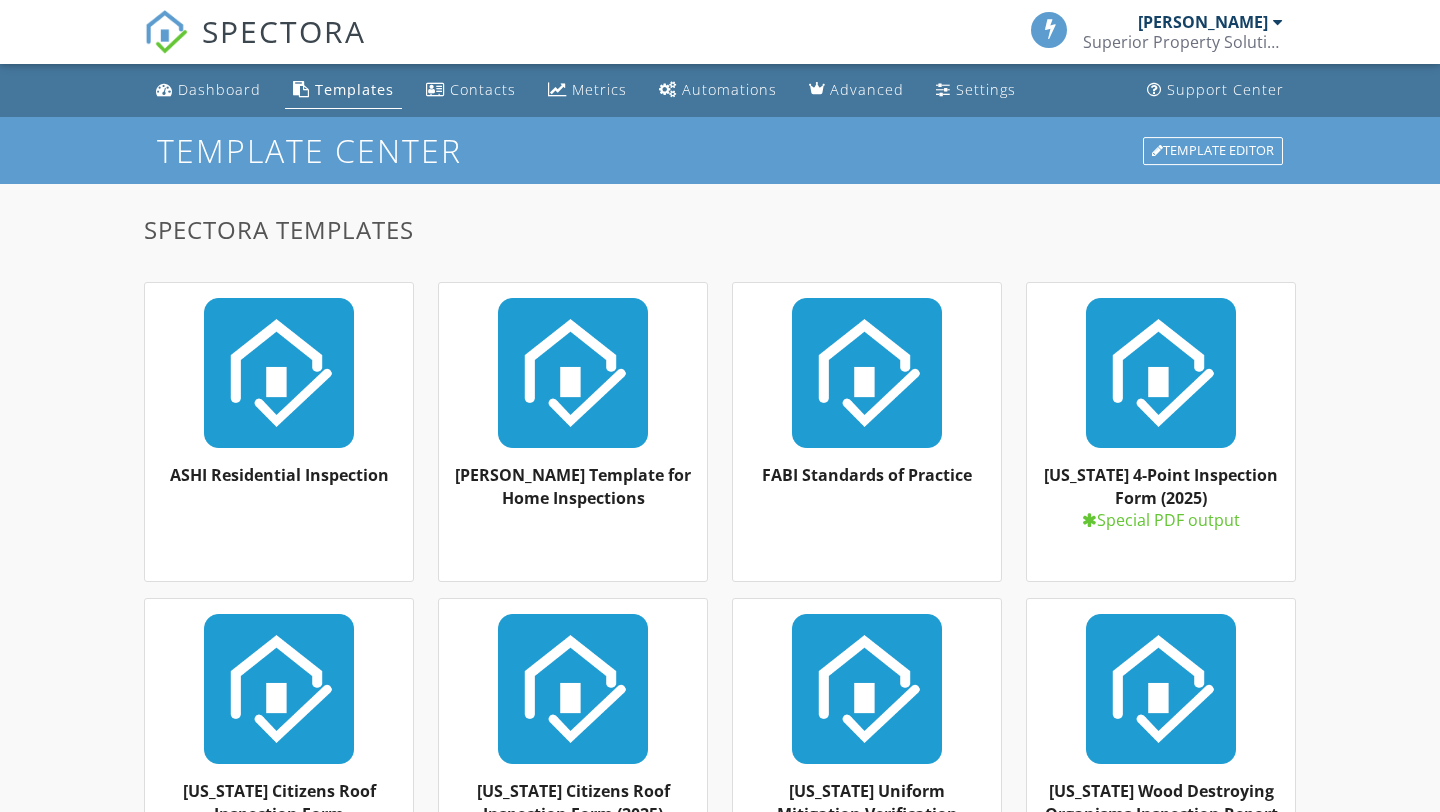 scroll, scrollTop: 0, scrollLeft: 0, axis: both 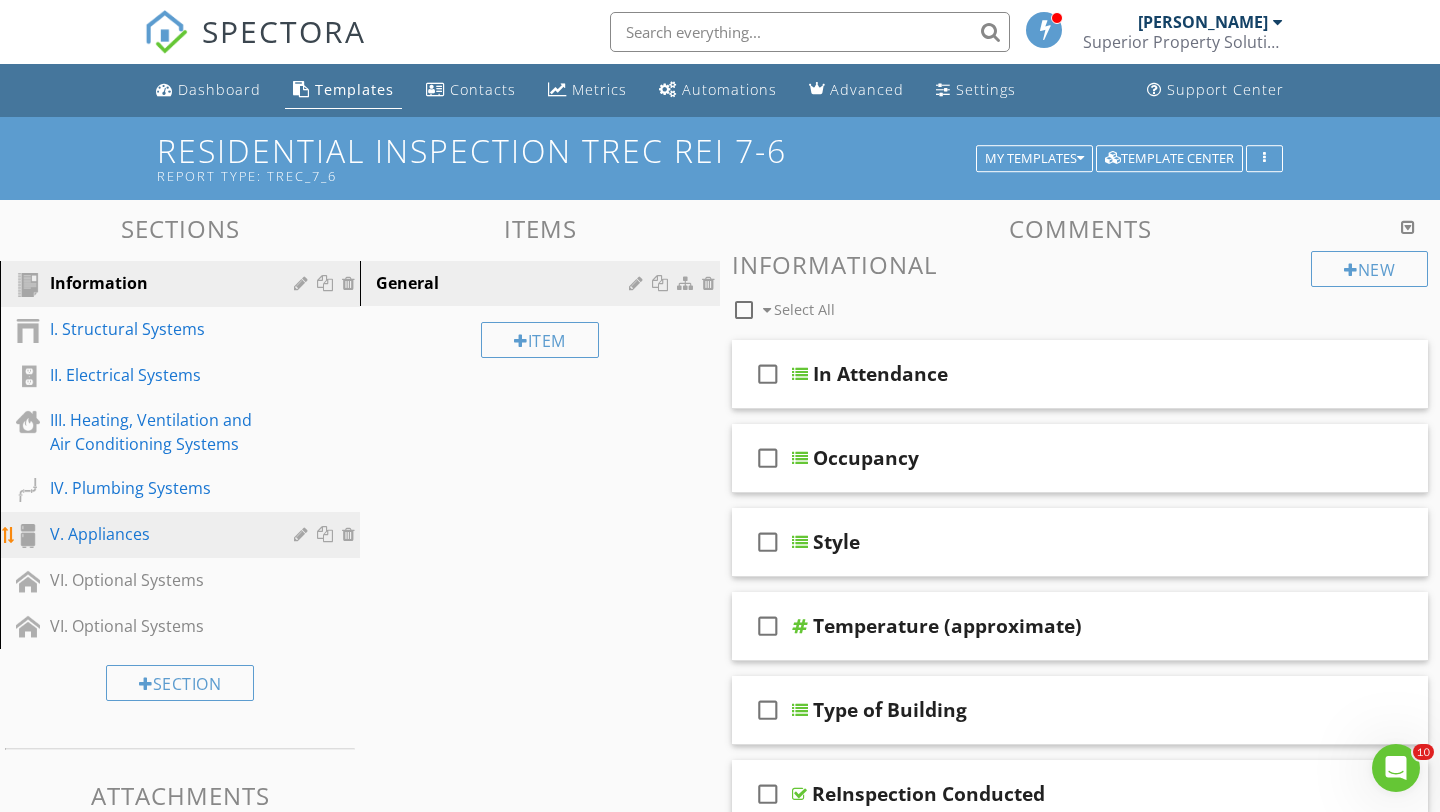 click on "V. Appliances" at bounding box center (157, 534) 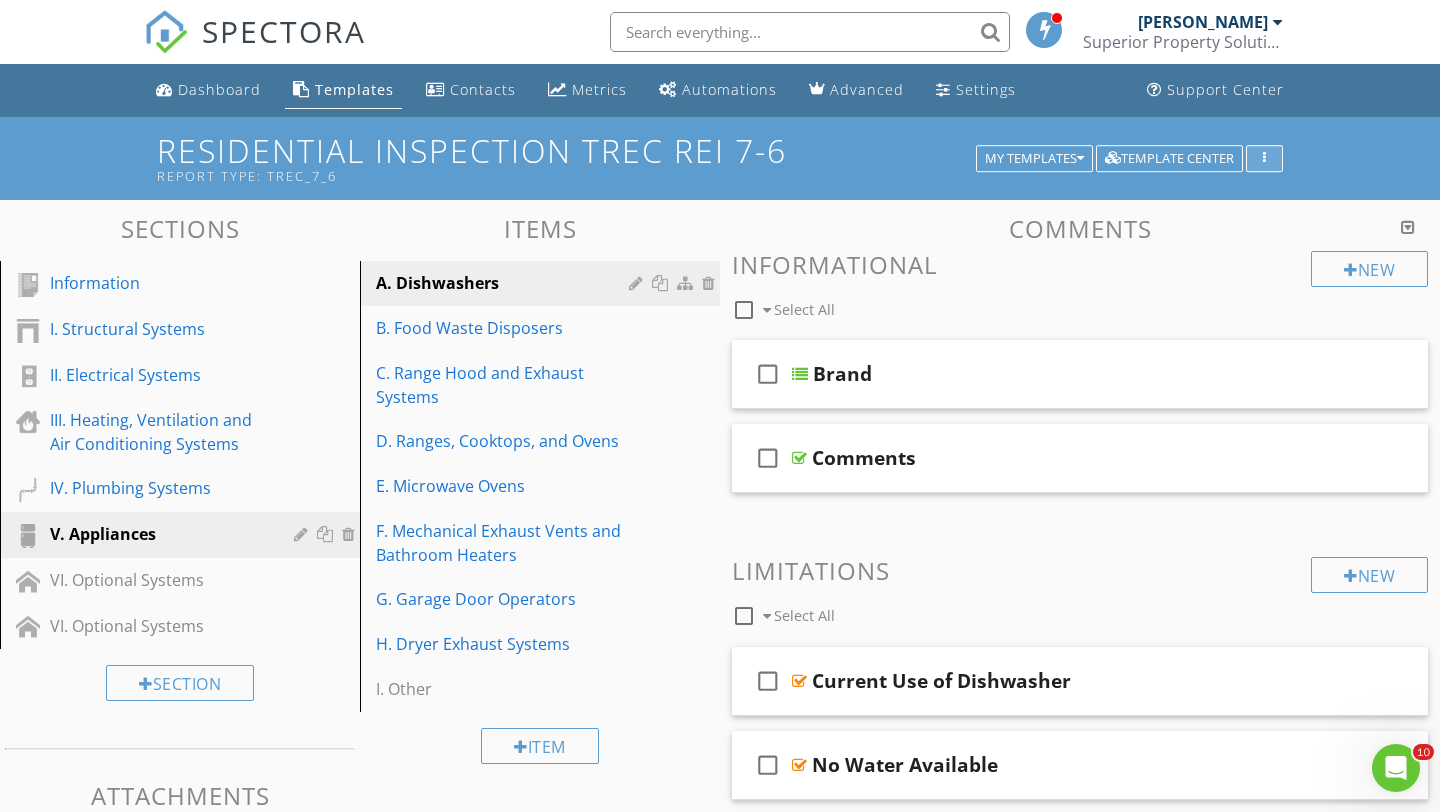 click at bounding box center (1264, 159) 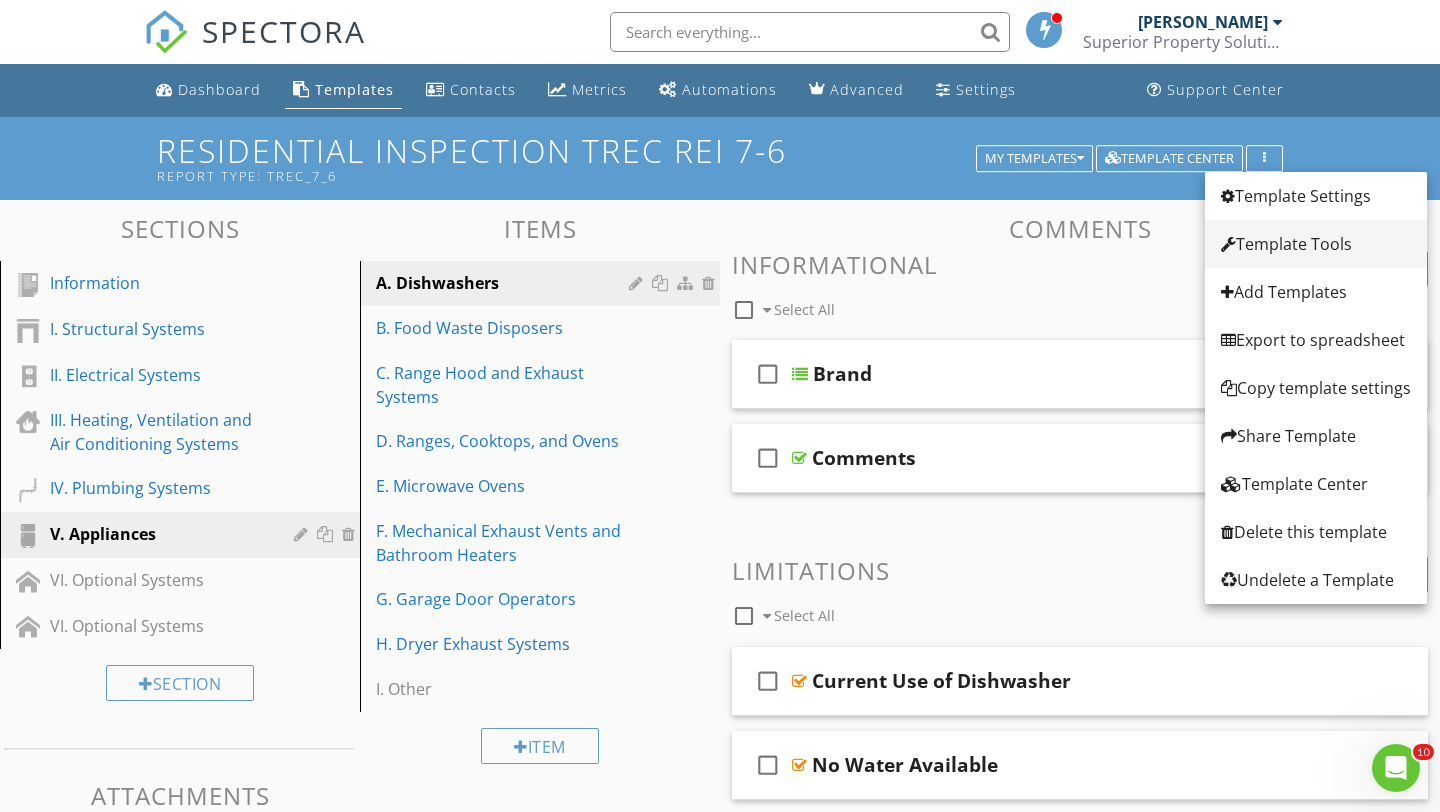 click on "Template Tools" at bounding box center (1316, 244) 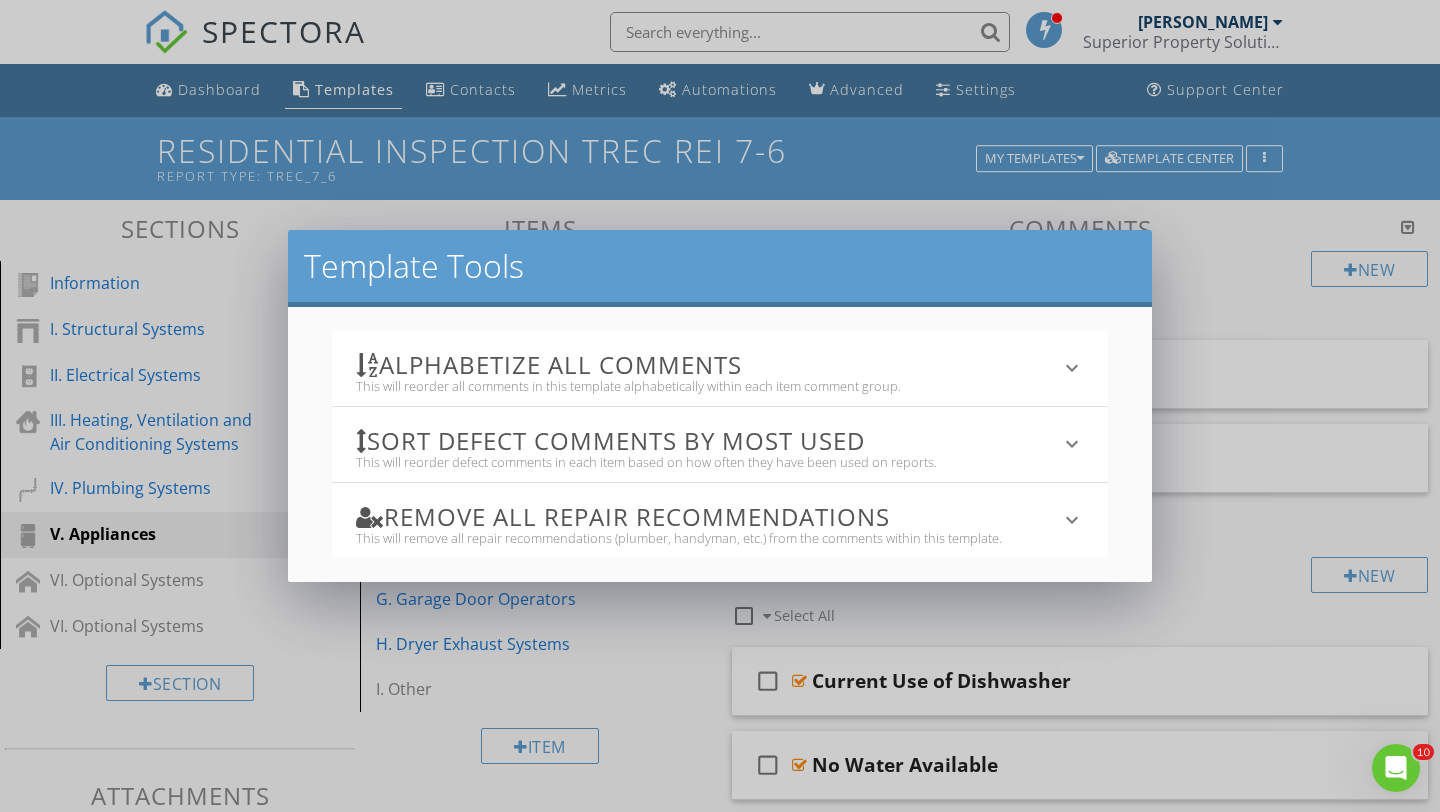 click on "Sort defect comments by most used" at bounding box center (707, 440) 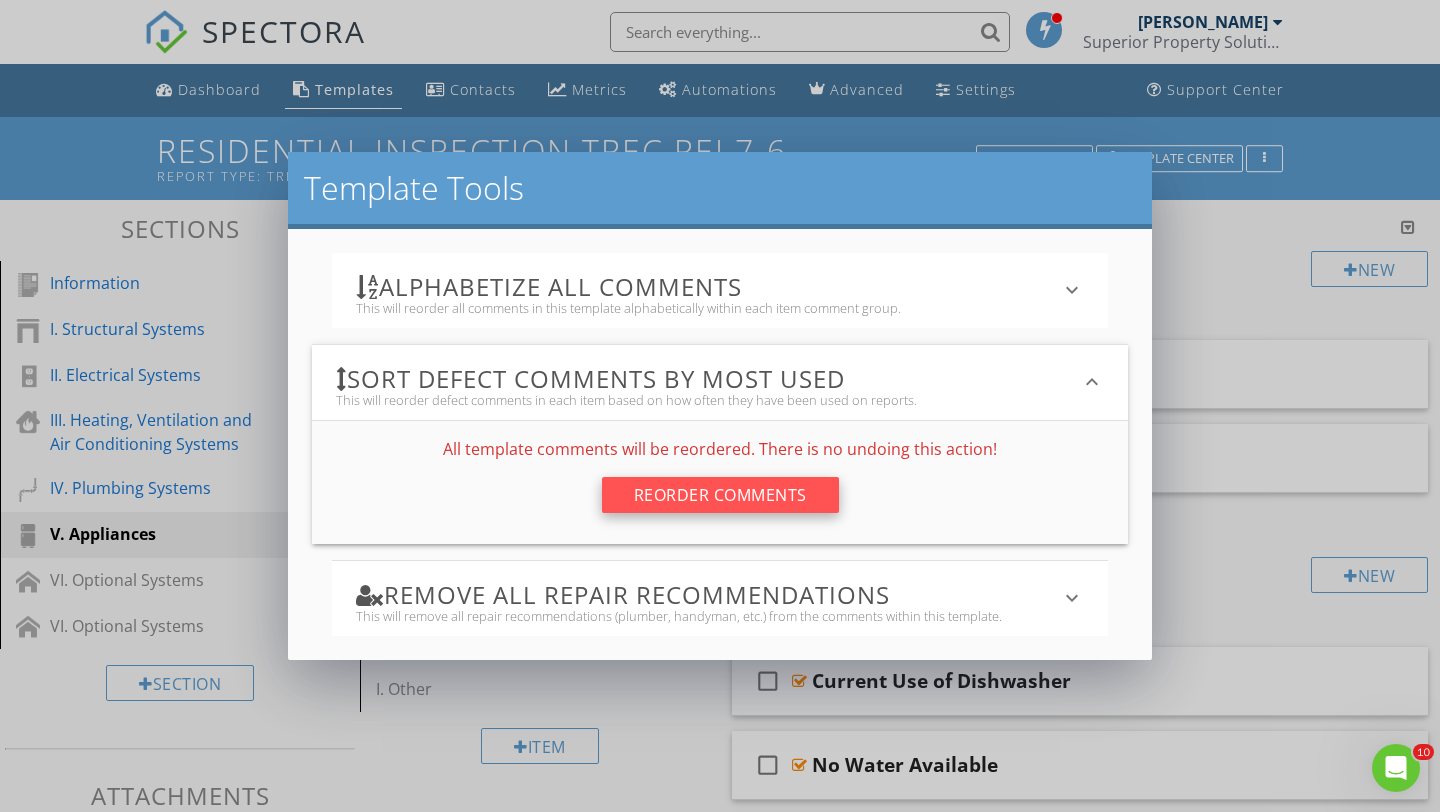 click on "Reorder Comments" at bounding box center (720, 495) 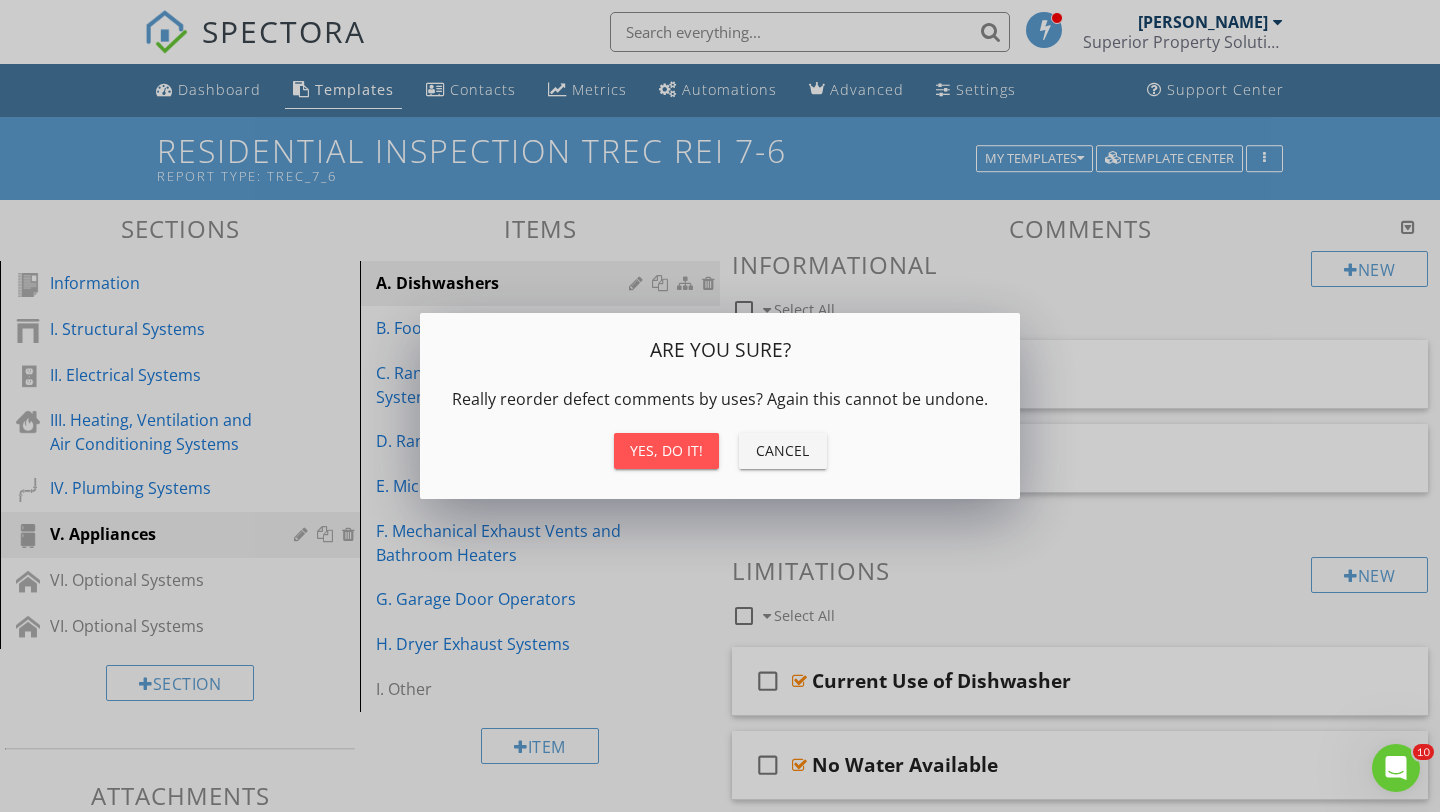 click on "Yes, do it!" at bounding box center [666, 450] 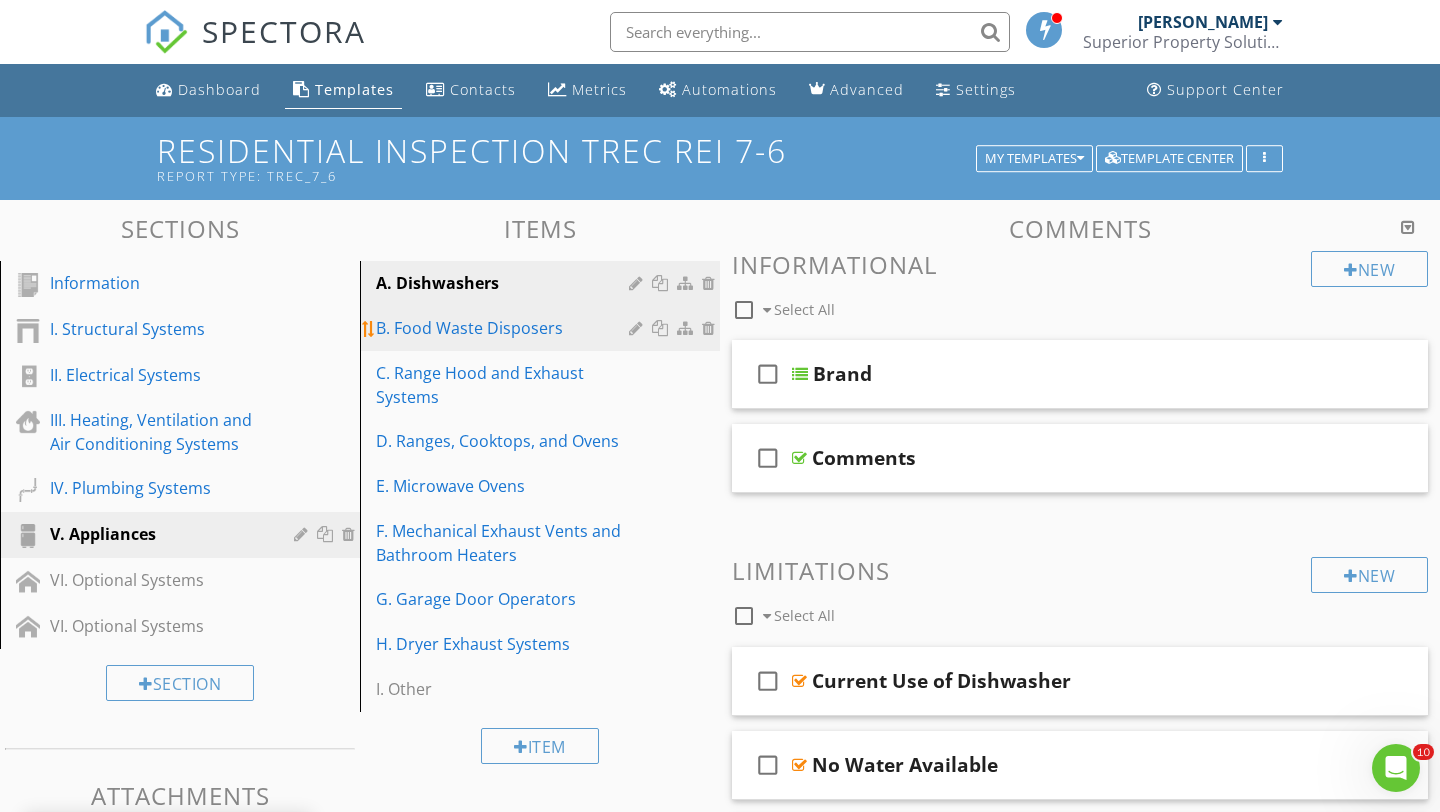 click on "B. Food Waste Disposers" at bounding box center [505, 328] 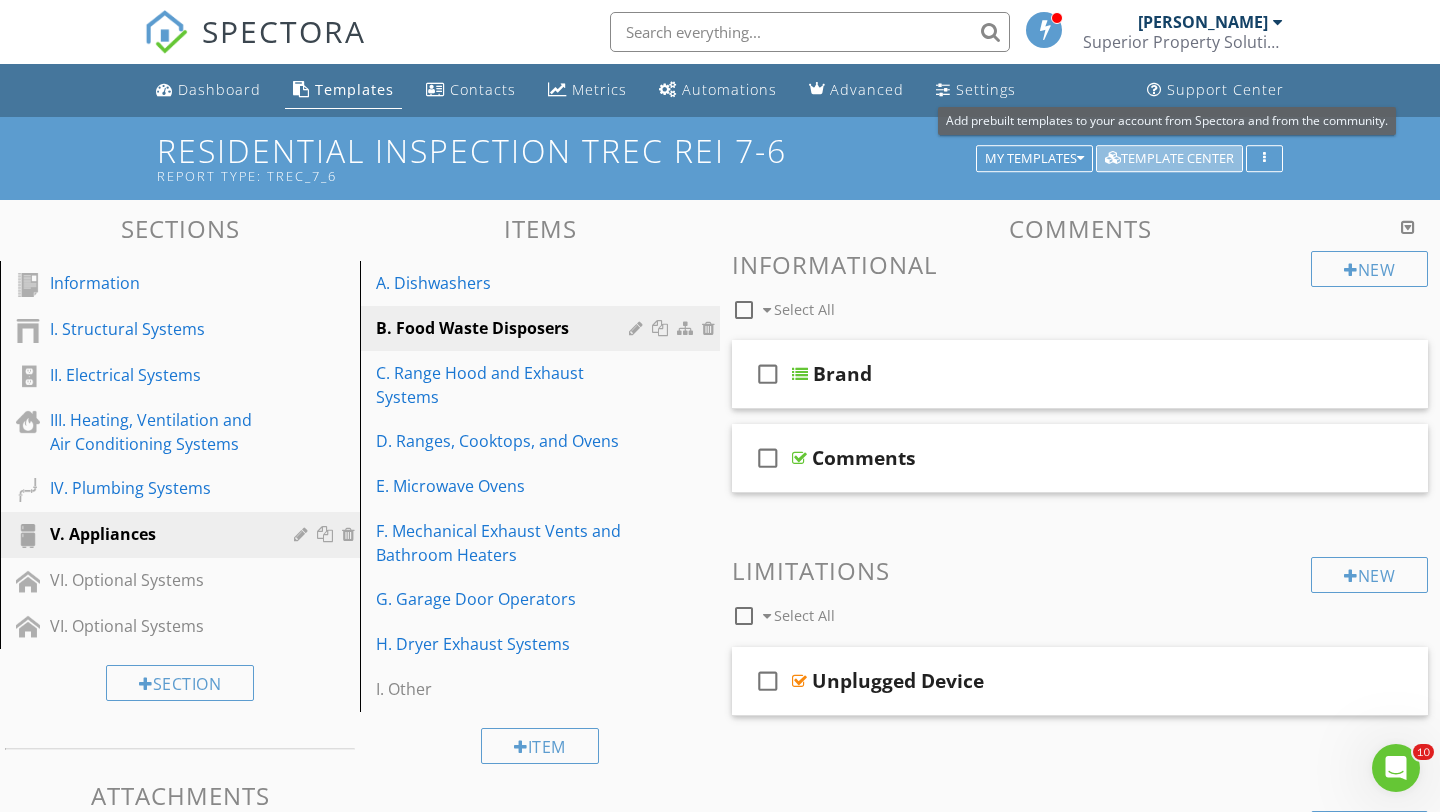 click on "Template Center" at bounding box center (1169, 159) 